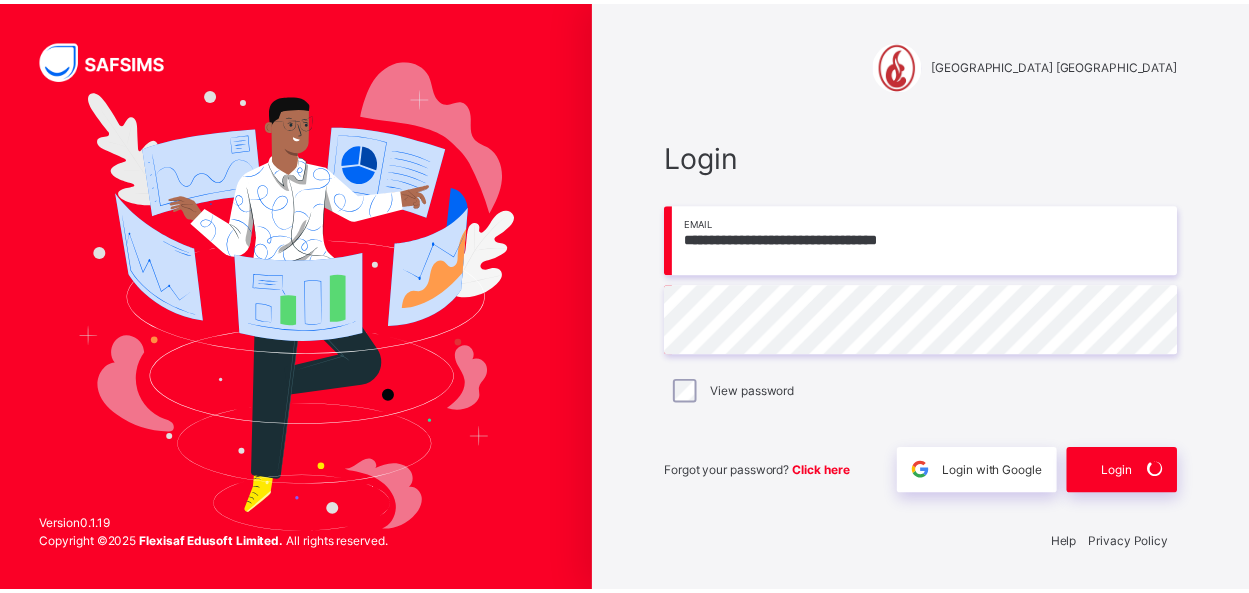 scroll, scrollTop: 0, scrollLeft: 0, axis: both 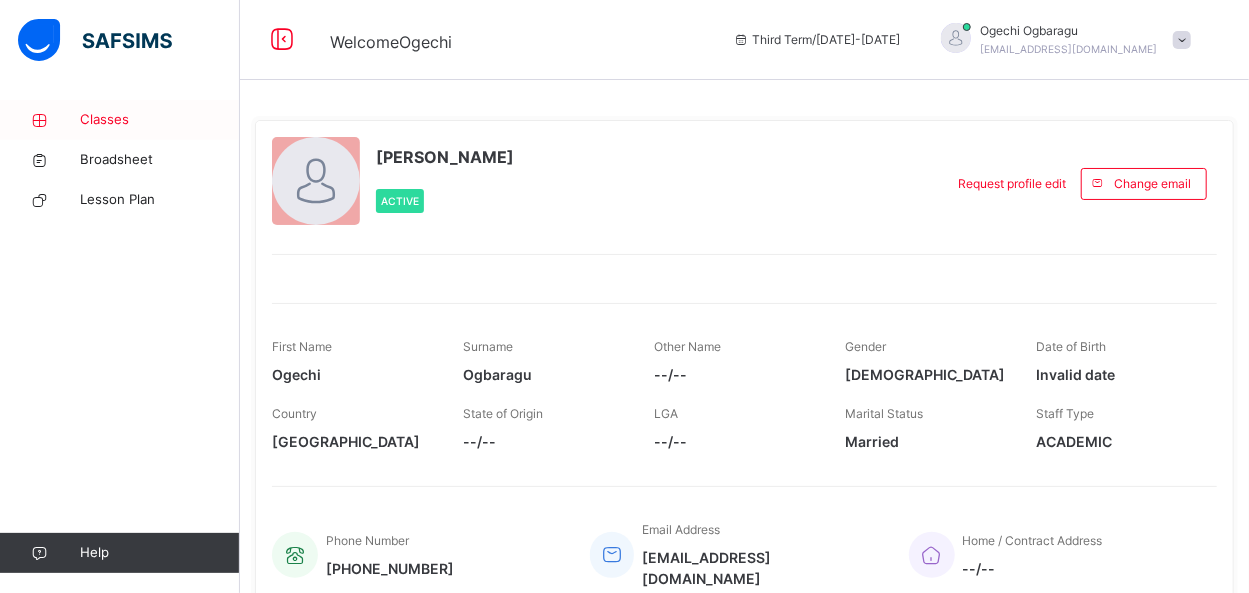 click on "Classes" at bounding box center (160, 120) 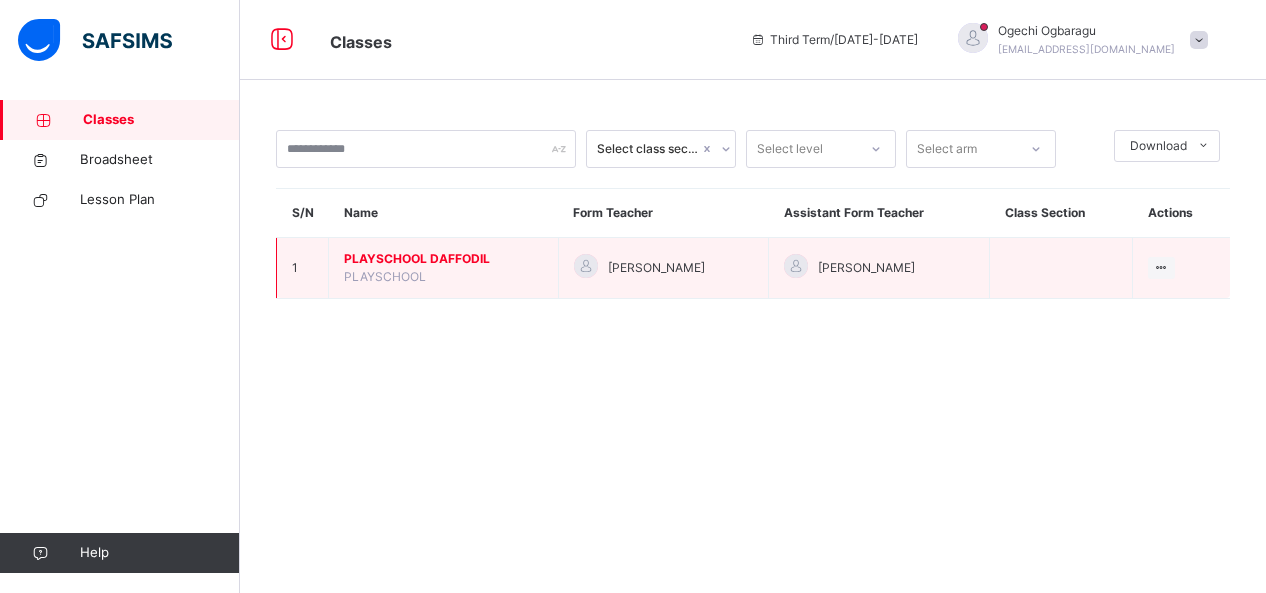 click on "PLAYSCHOOL   DAFFODIL" at bounding box center [443, 259] 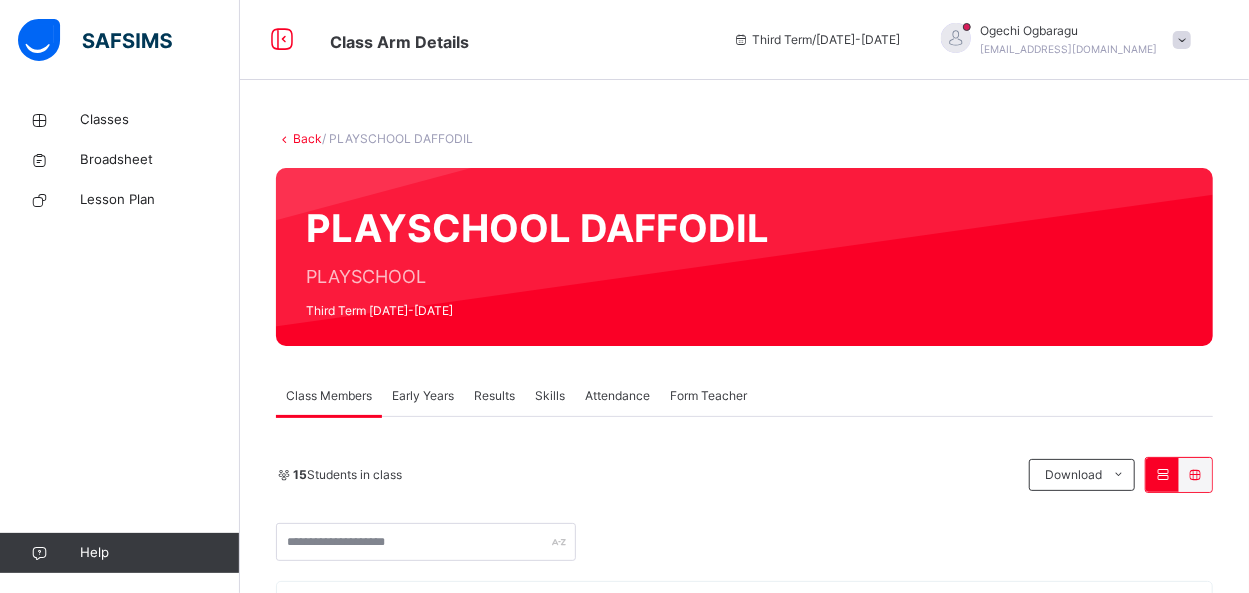 scroll, scrollTop: 519, scrollLeft: 0, axis: vertical 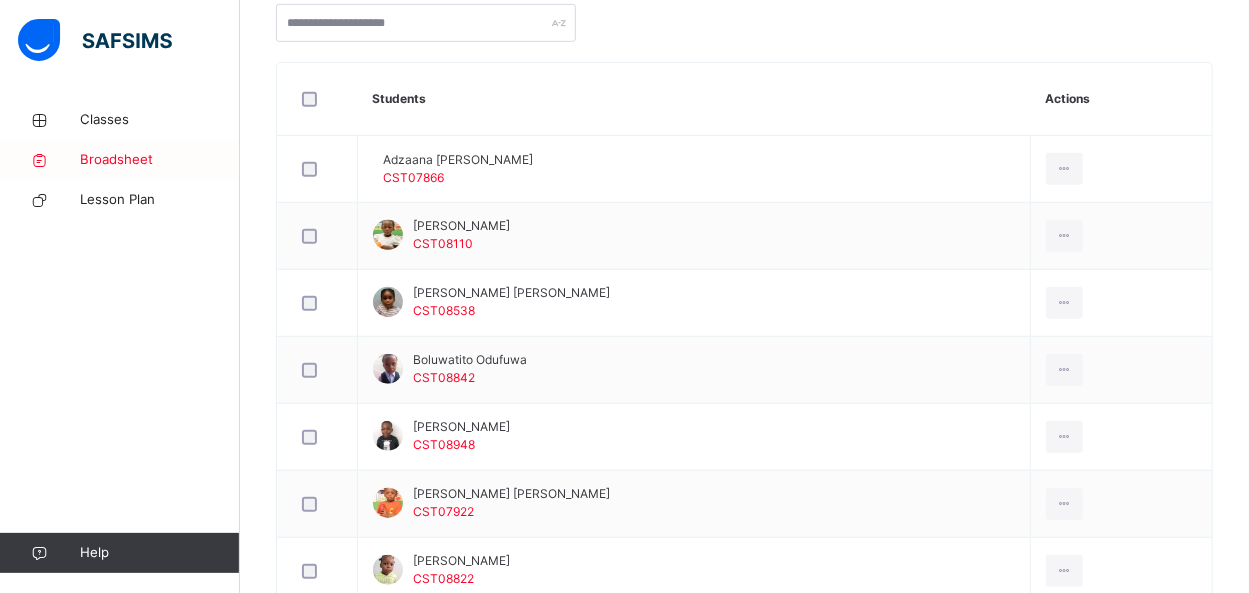 click on "Broadsheet" at bounding box center [160, 160] 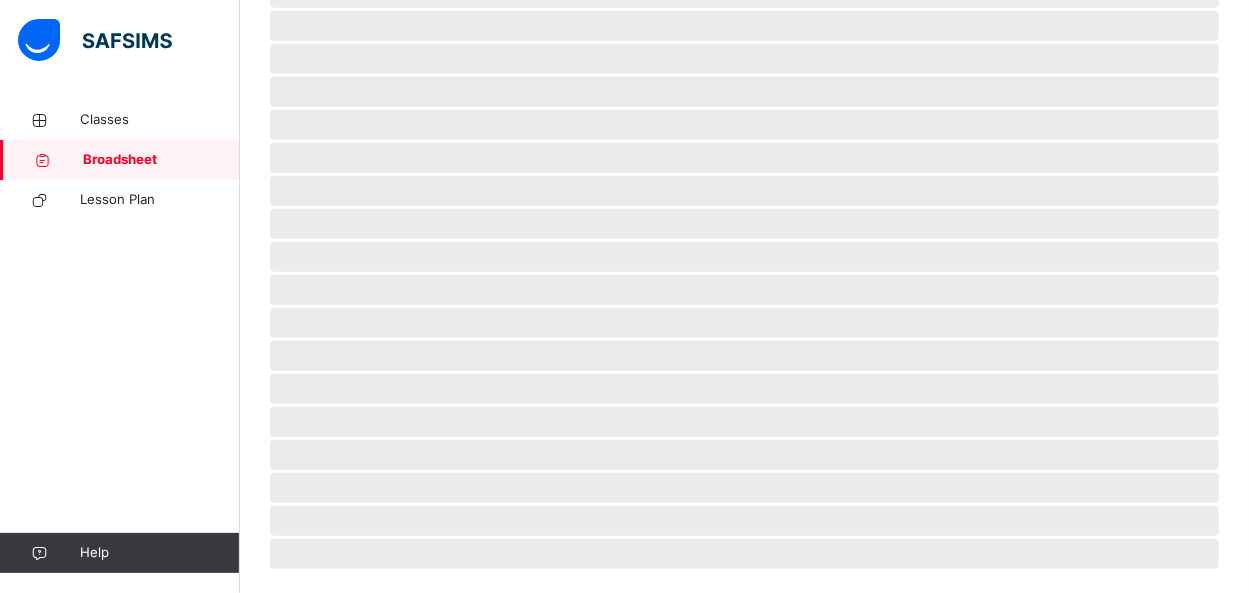 scroll, scrollTop: 0, scrollLeft: 0, axis: both 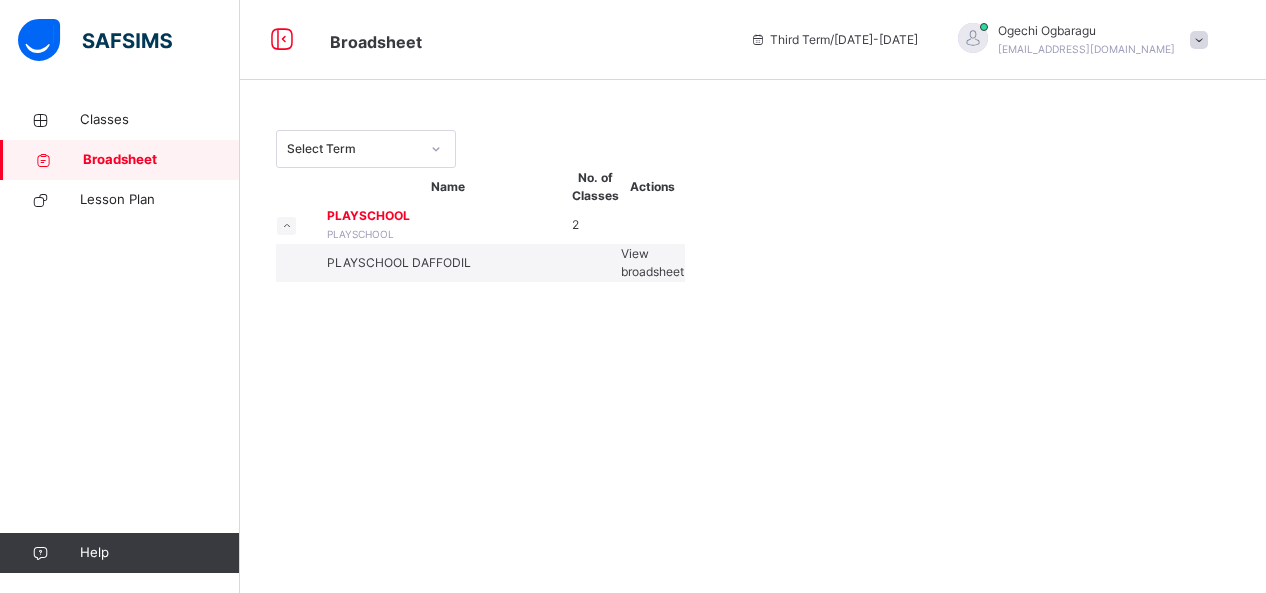 click on "View broadsheet" at bounding box center (652, 262) 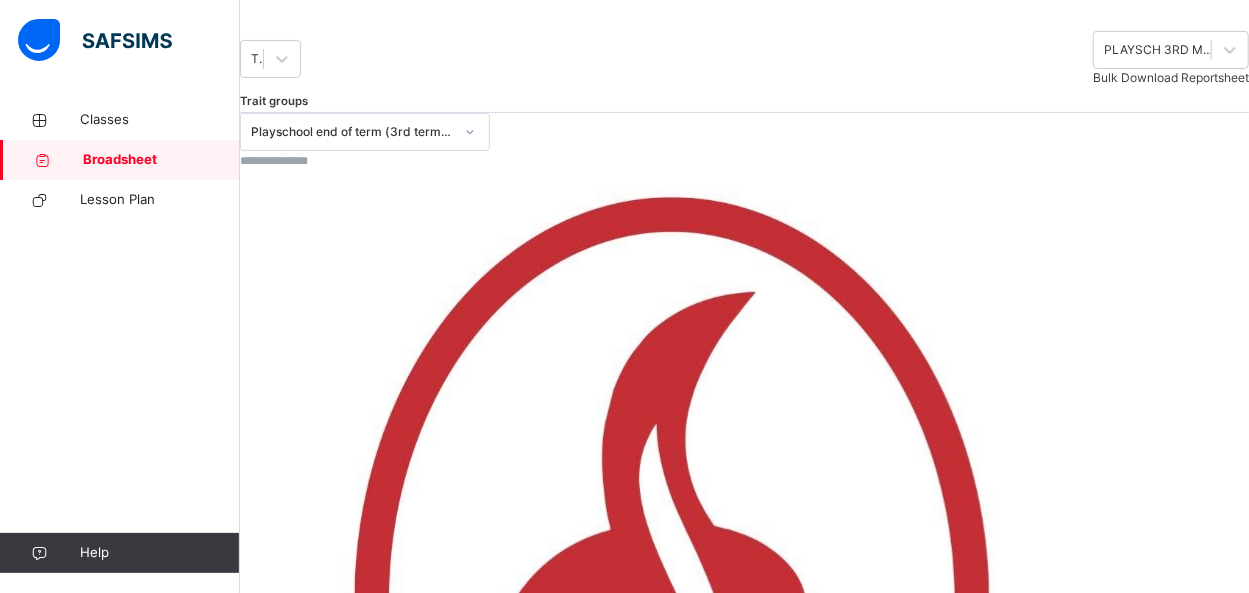 scroll, scrollTop: 240, scrollLeft: 0, axis: vertical 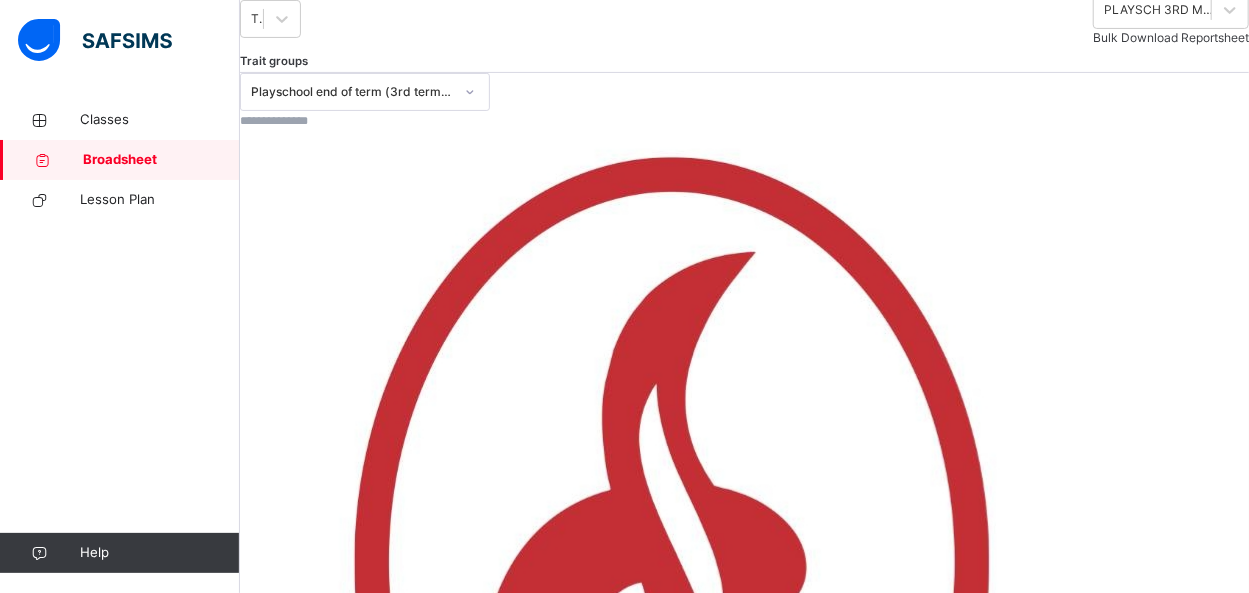 click on "View Reportsheet" at bounding box center [290, 1303] 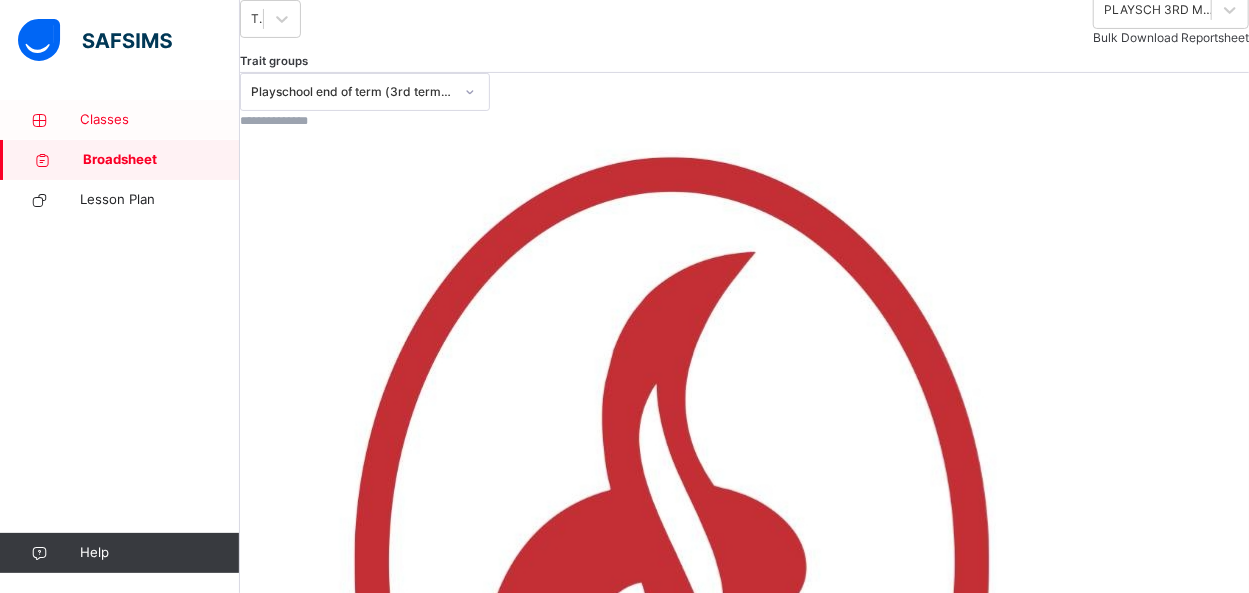 click on "Classes" at bounding box center (160, 120) 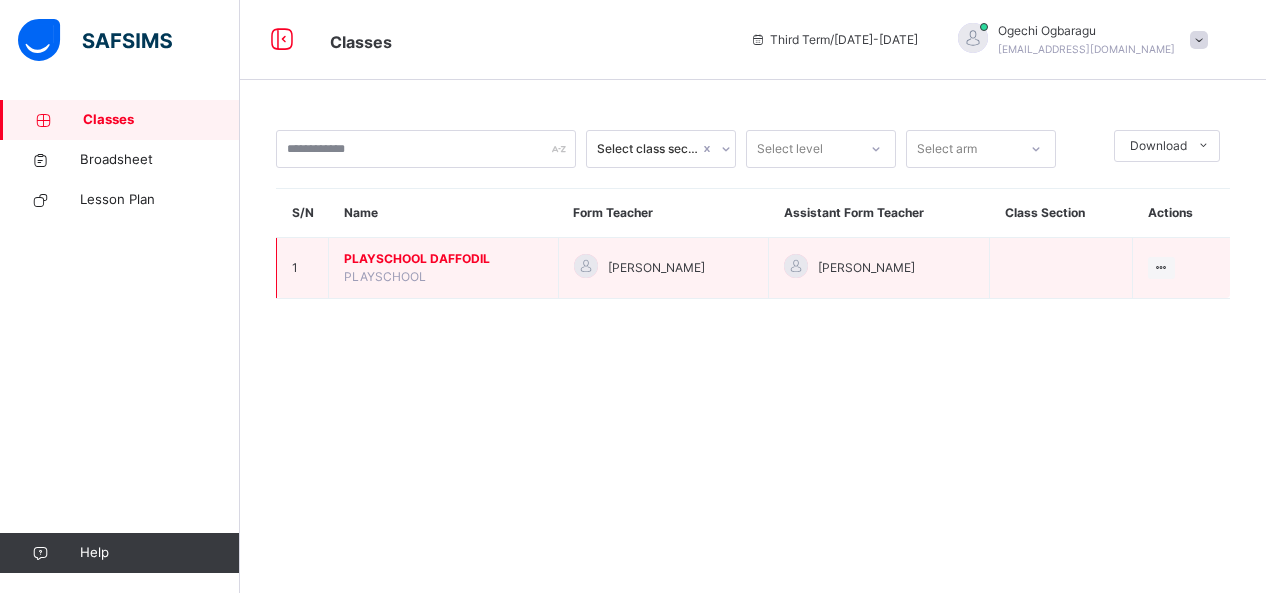 click on "PLAYSCHOOL   DAFFODIL" at bounding box center (443, 259) 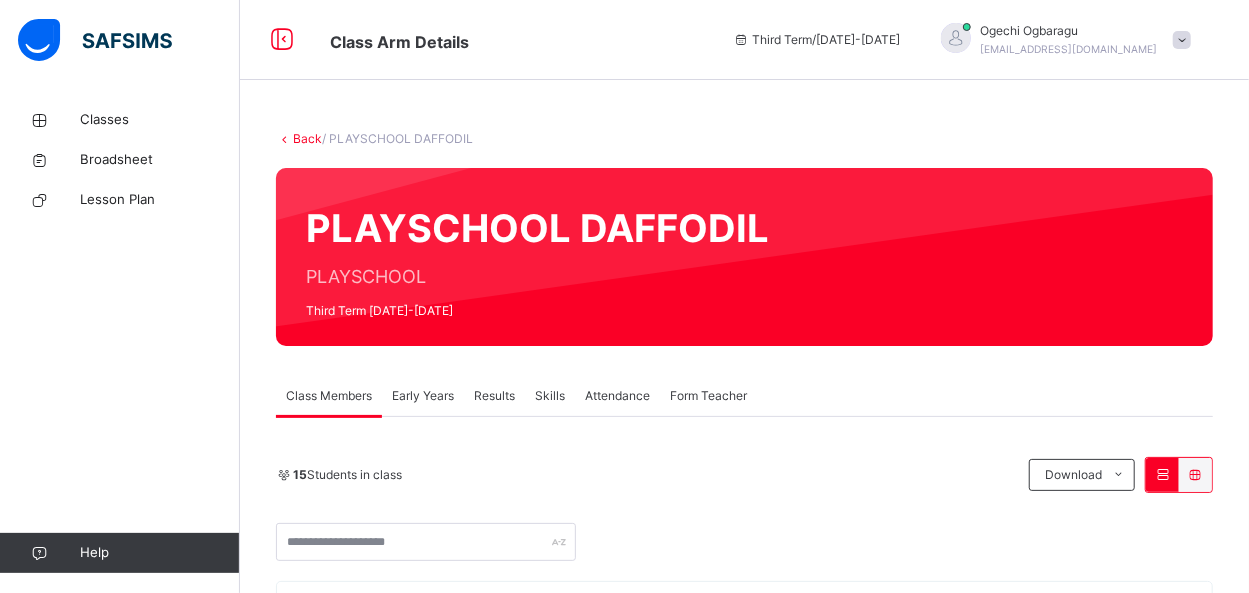 click on "Early Years" at bounding box center [423, 396] 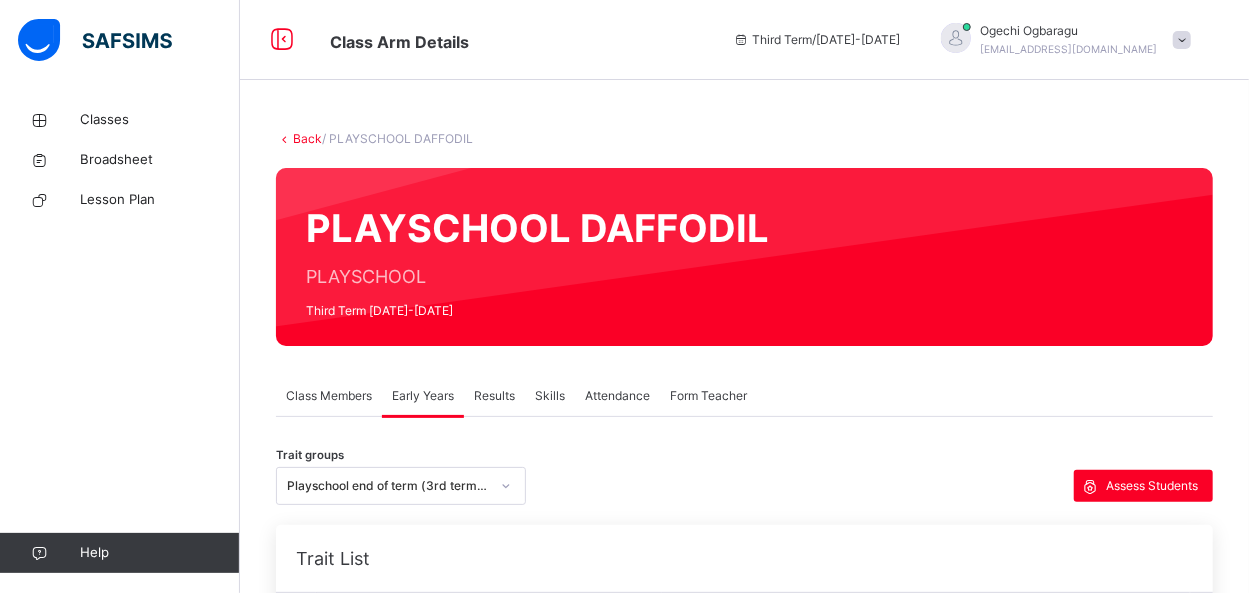 scroll, scrollTop: 519, scrollLeft: 0, axis: vertical 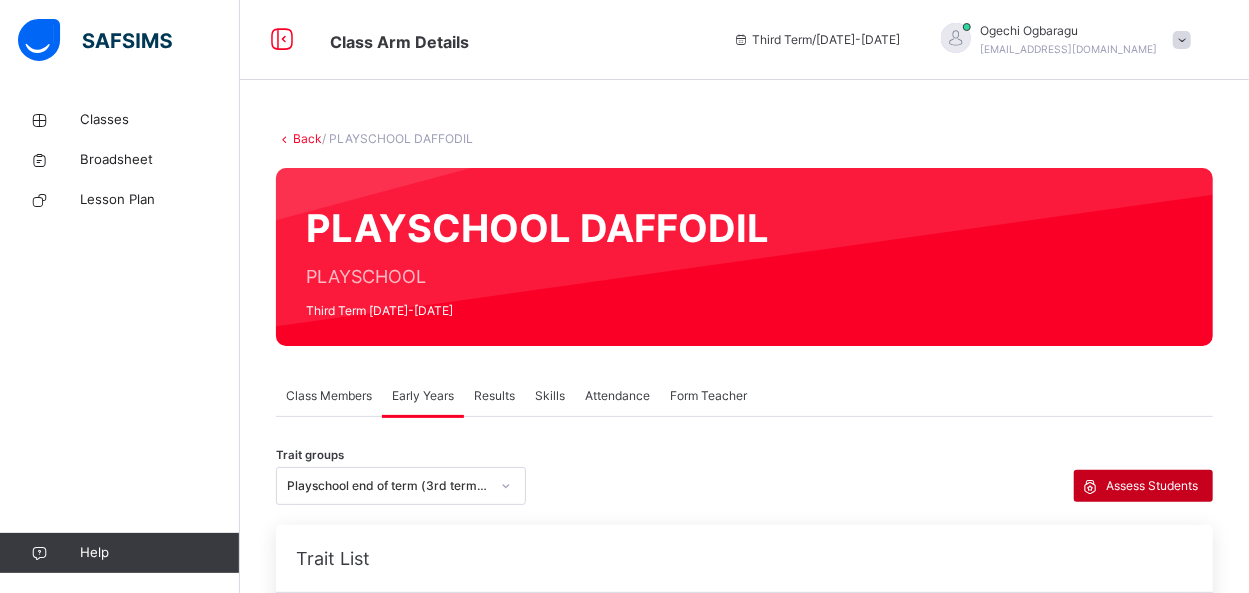 click on "Assess Students" at bounding box center (1152, 486) 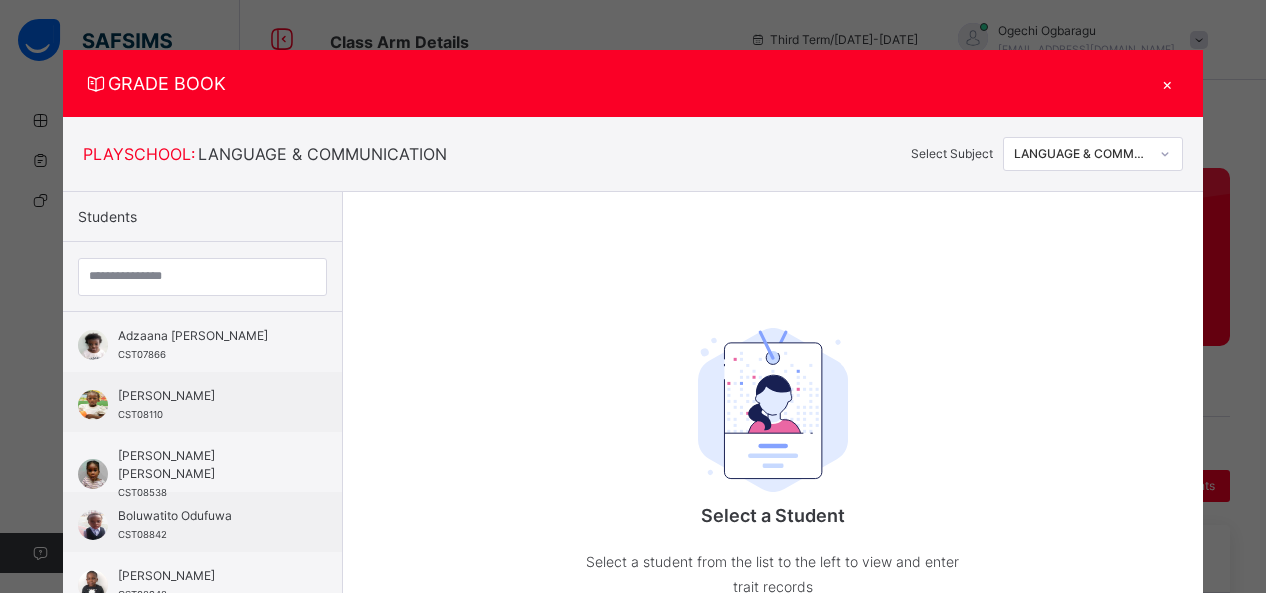 scroll, scrollTop: 253, scrollLeft: 0, axis: vertical 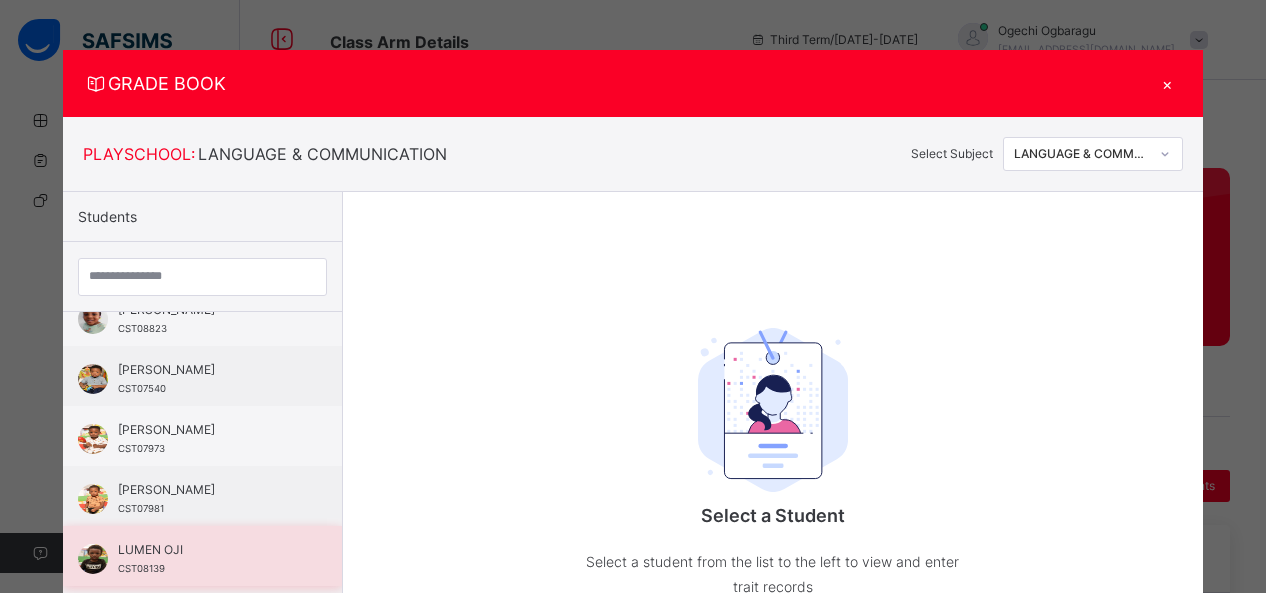 click on "LUMEN  OJI" at bounding box center [207, 550] 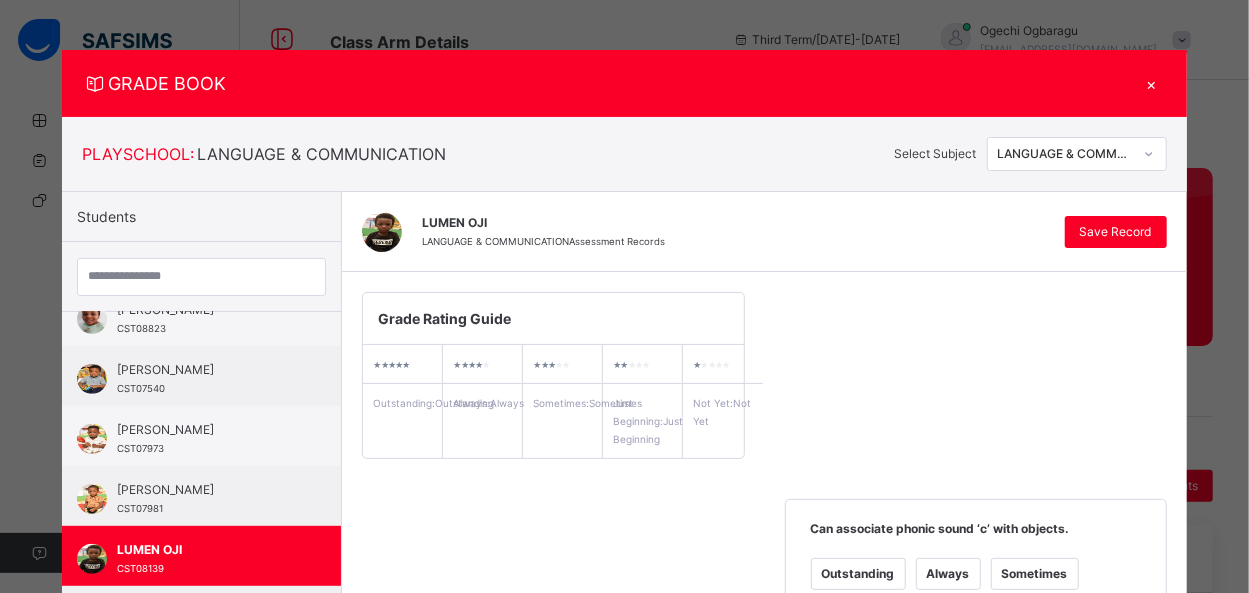 click 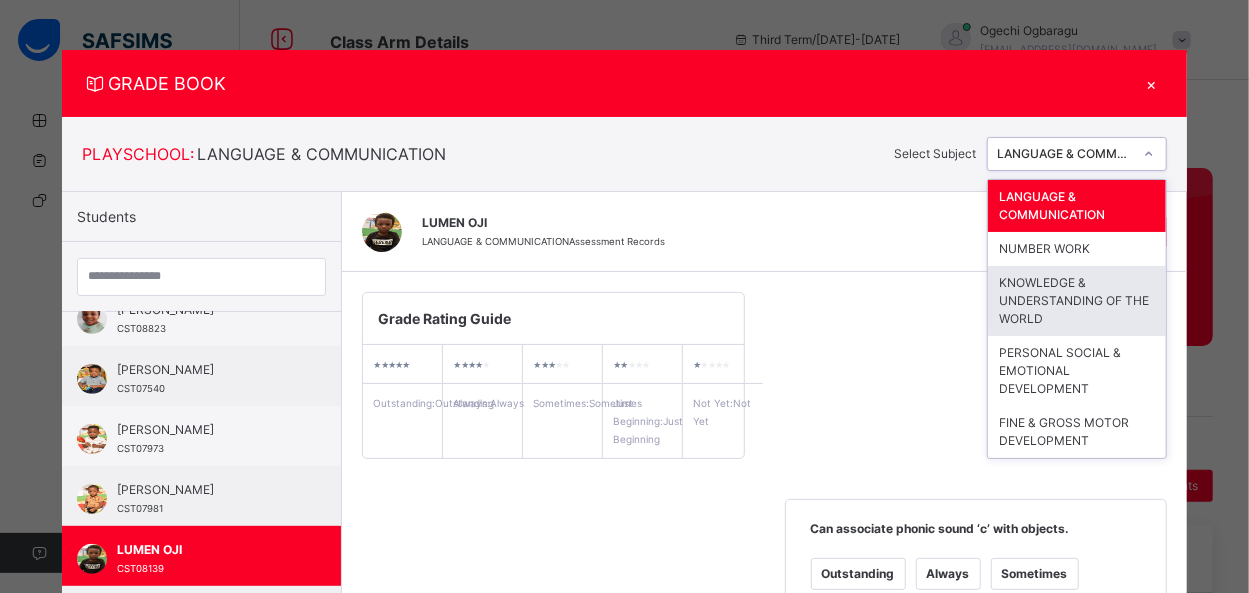 click on "KNOWLEDGE & UNDERSTANDING OF THE WORLD" at bounding box center [1077, 301] 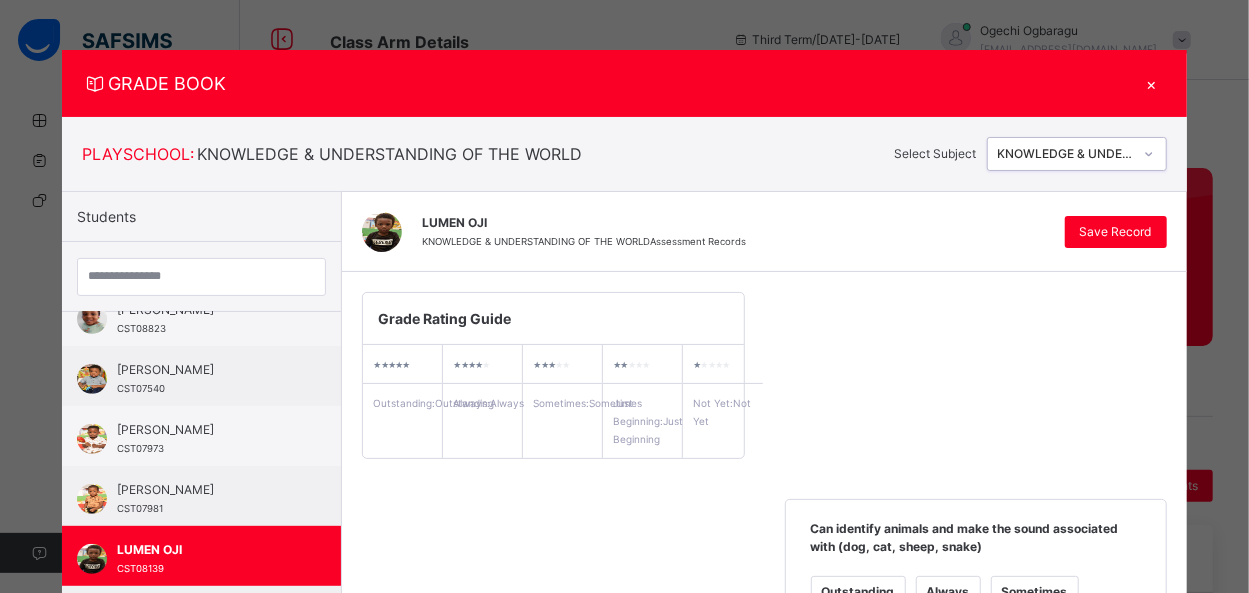 scroll, scrollTop: 519, scrollLeft: 0, axis: vertical 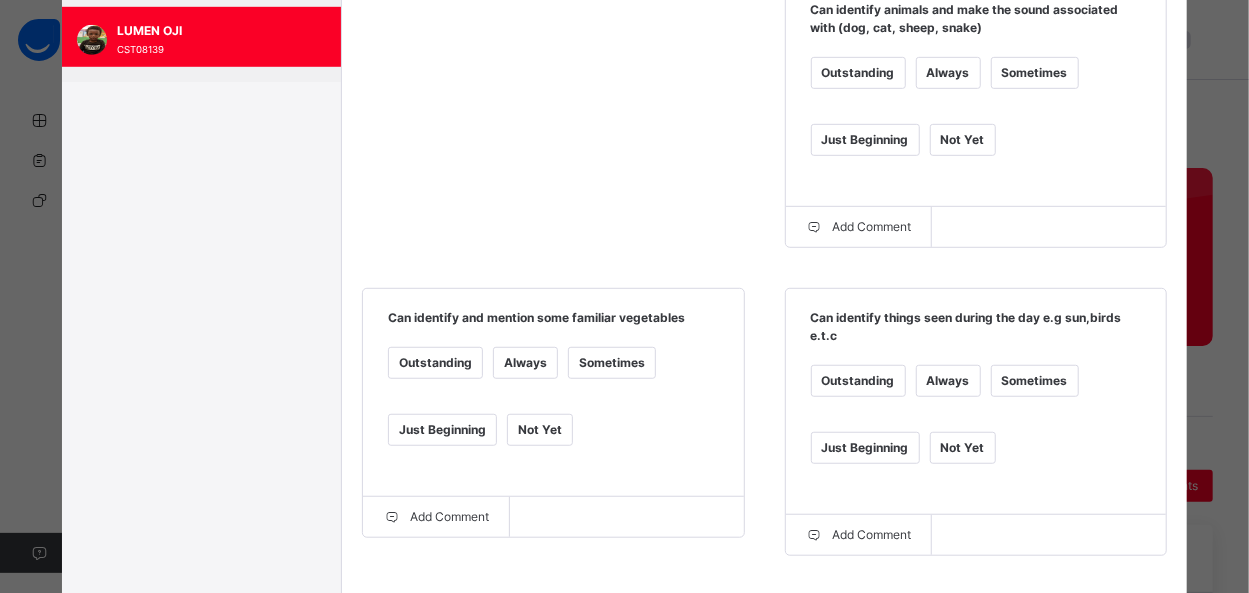 click on "Always" at bounding box center [948, 381] 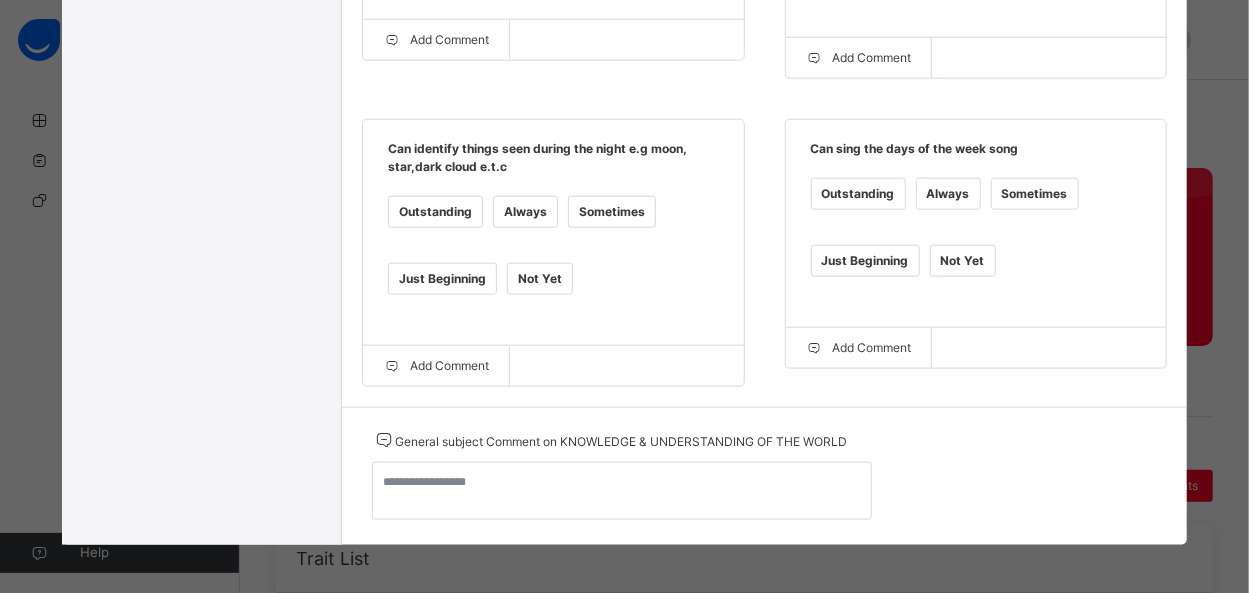 click on "Always" at bounding box center (948, 194) 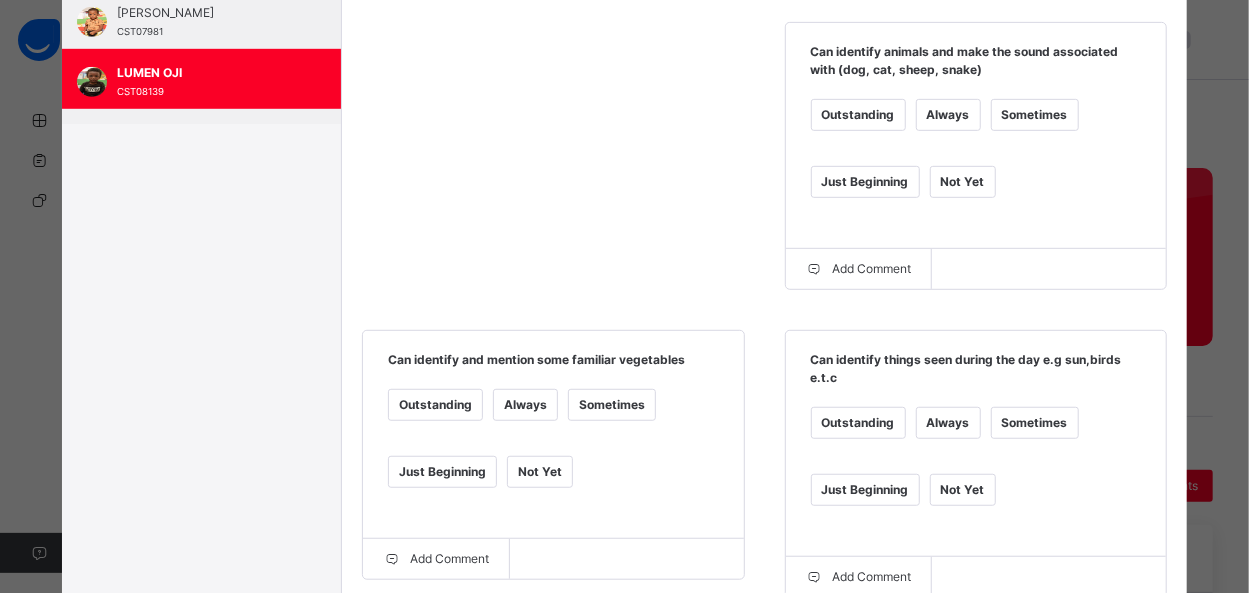 scroll, scrollTop: 0, scrollLeft: 0, axis: both 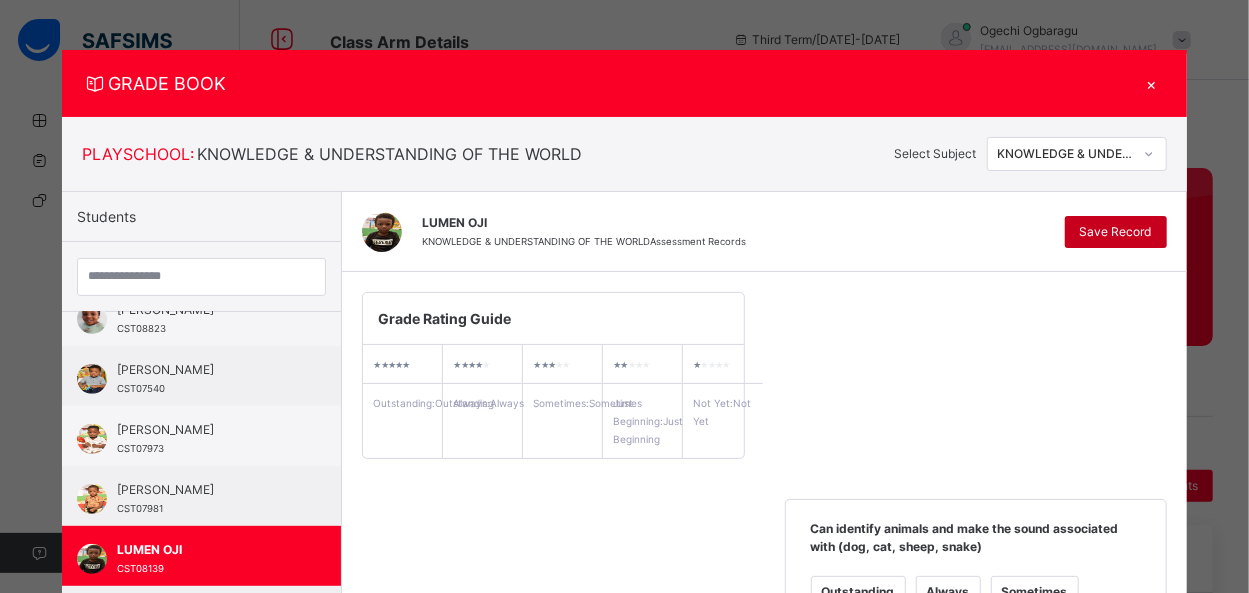 click on "Save Record" at bounding box center (1116, 232) 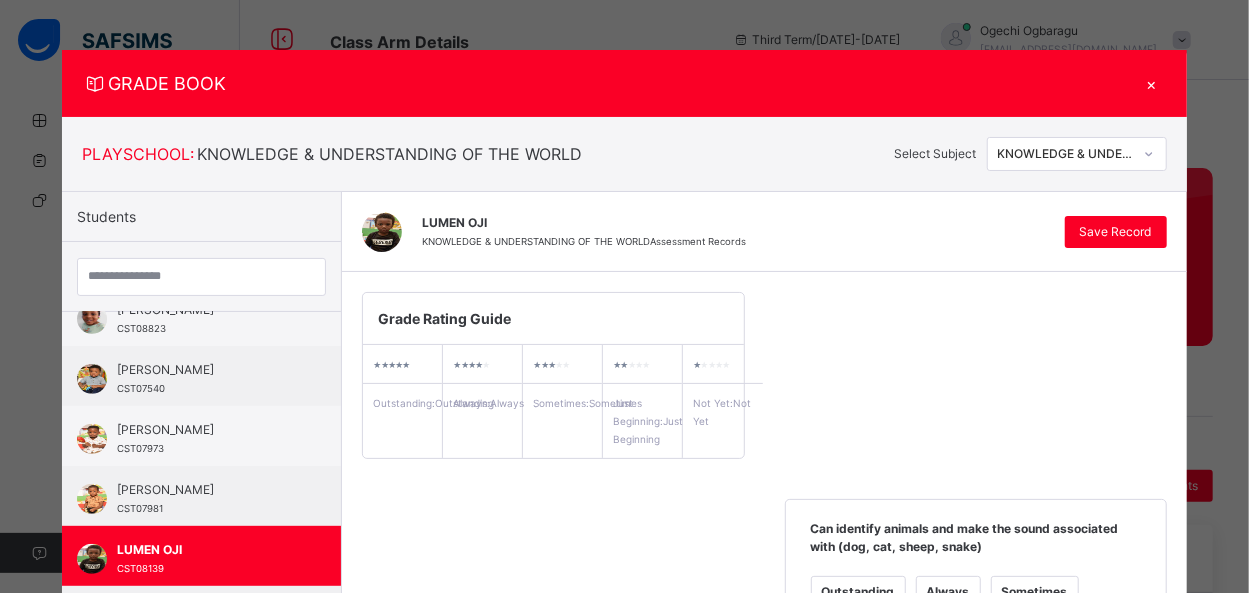 click on "GRADE BOOK × PLAYSCHOOL :   KNOWLEDGE & UNDERSTANDING OF THE WORLD Select Subject KNOWLEDGE & UNDERSTANDING OF THE WORLD Students Adzaana Lydia Shambe CST07866 Aishat  Popoola  CST08110 Bernice  Bob- Gbinije CST08538 Boluwatito  Odufuwa CST08842 Chiemeka   Azubuike CST08948 David Oluwasemilore Makinde CST07922 Doreen  Chigozirim CST08822 Ethan  Adeniyi CST08660 Farah  Raji CST08823 Fifehanmi  Owonubi CST07540 Janari Martins Inyang CST07973 Luca Oluwatimilehin Idris-Animashaun CST07981 LUMEN  OJI CST08139 Oluwadunbarin  Ogunkelu CST08194 Oluwatamilore  Daranijo CST07637 LUMEN  OJI KNOWLEDGE & UNDERSTANDING OF THE WORLD  Assessment Records Save Record   Grade Rating Guide   ★ ★ ★ ★ ★ Outstanding  :  Outstanding ★ ★ ★ ★ ★ Always  :  Always ★ ★ ★ ★ ★ Sometimes  :  Sometimes ★ ★ ★ ★ ★ Just Beginning  :  Just Beginning ★ ★ ★ ★ ★ Not Yet  :  Not Yet Can identify animals and make the sound associated with (dog, cat, sheep, snake)   Outstanding Always Sometimes" at bounding box center [624, 296] 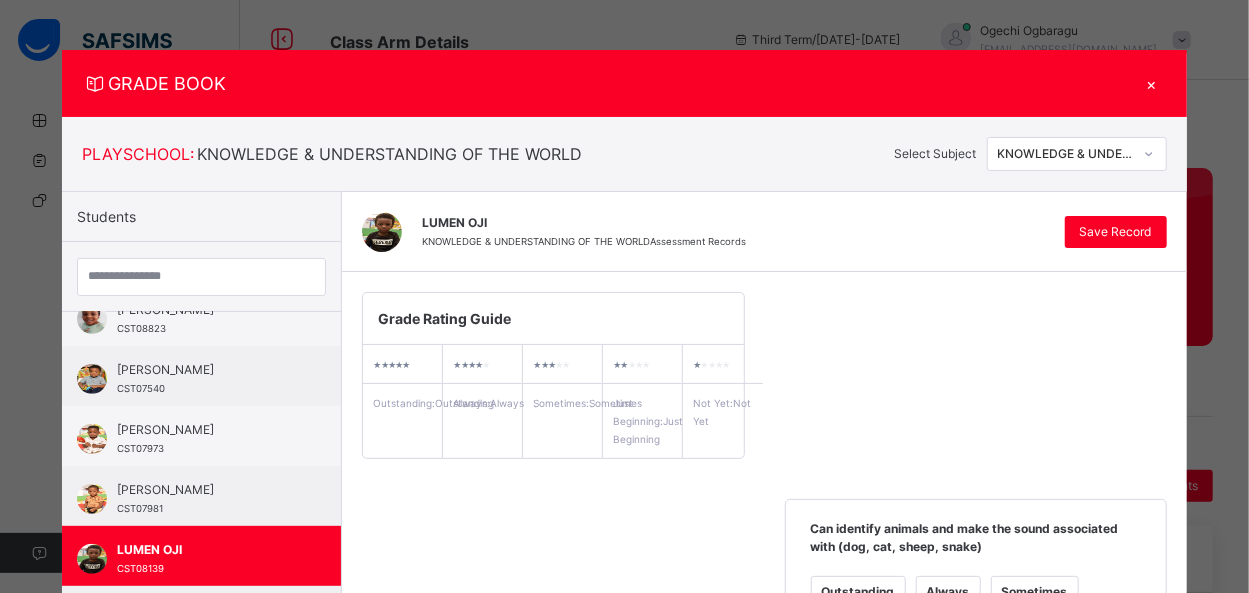 click on "×" at bounding box center (1152, 83) 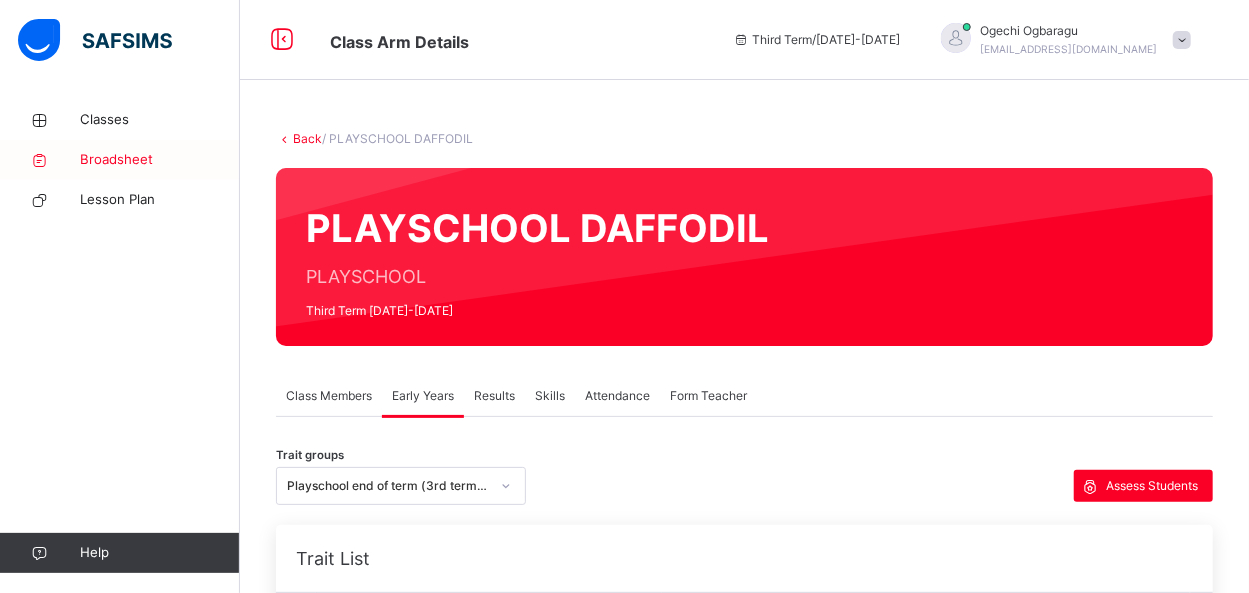 click on "Broadsheet" at bounding box center [160, 160] 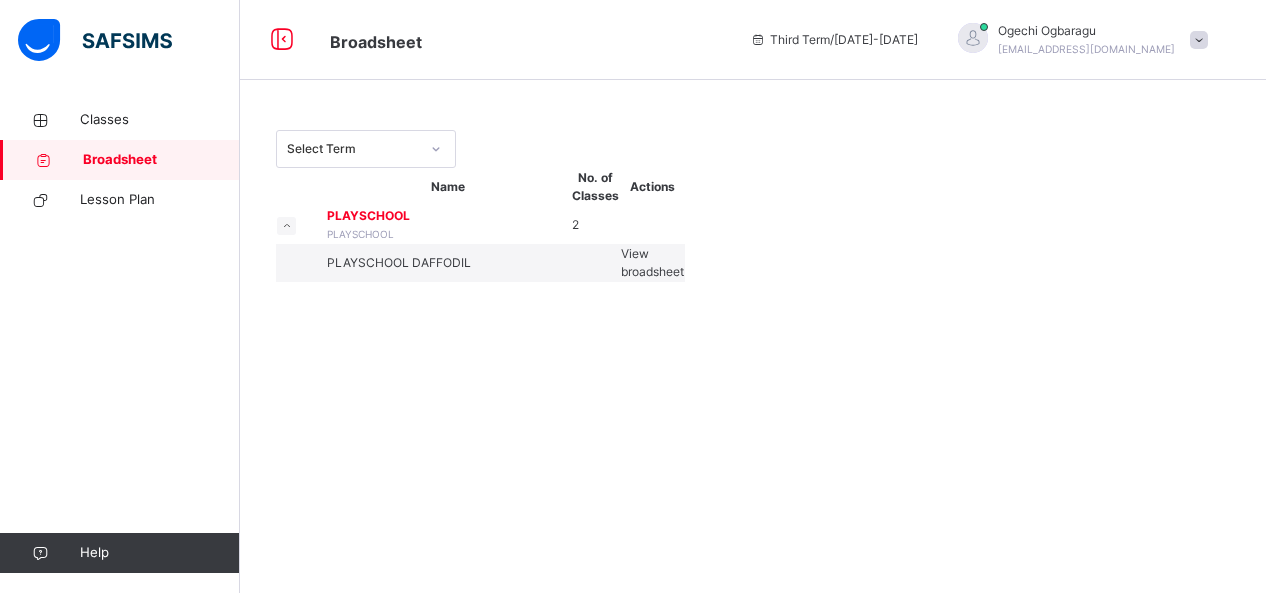 click on "View broadsheet" at bounding box center (652, 262) 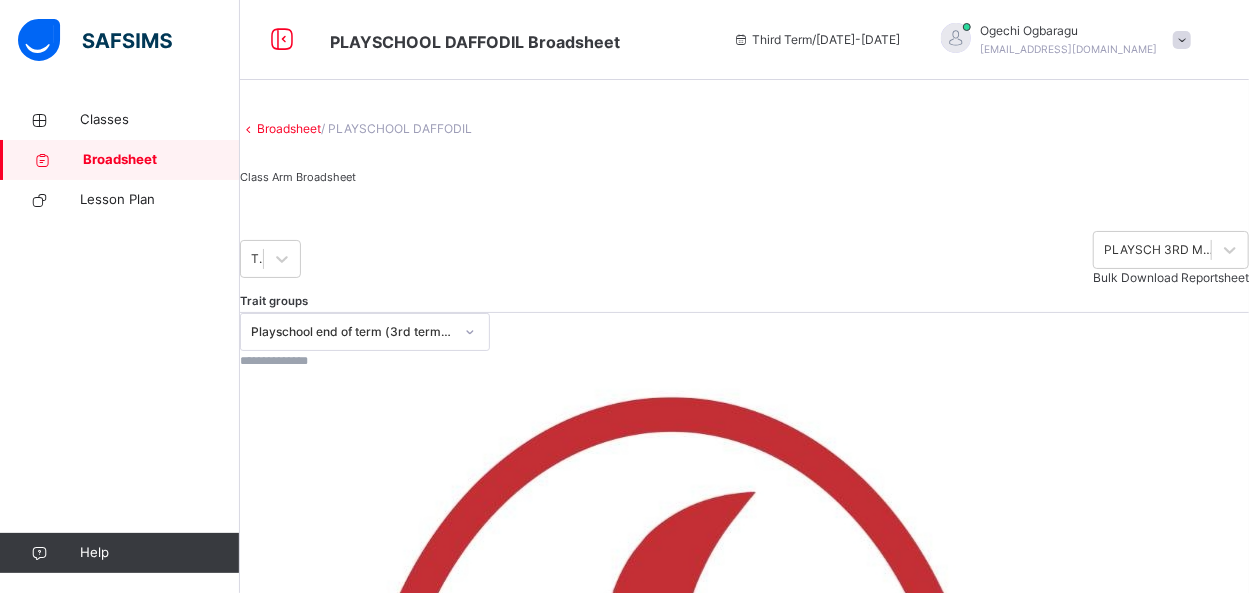 scroll, scrollTop: 519, scrollLeft: 0, axis: vertical 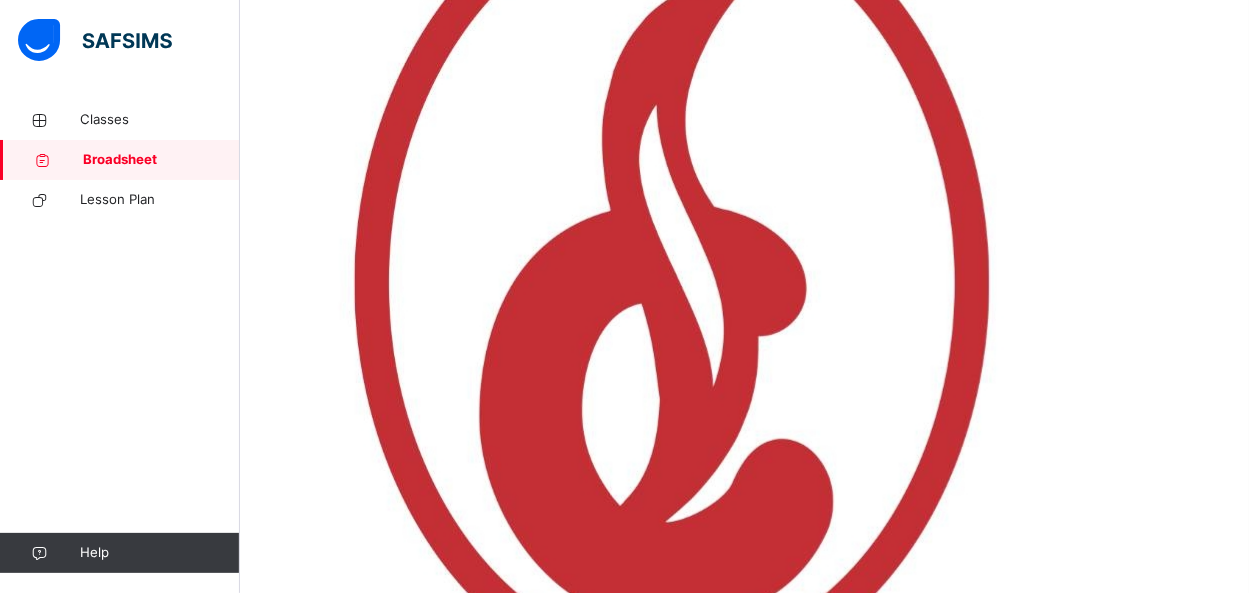 click on "View Reportsheet" at bounding box center (290, 1176) 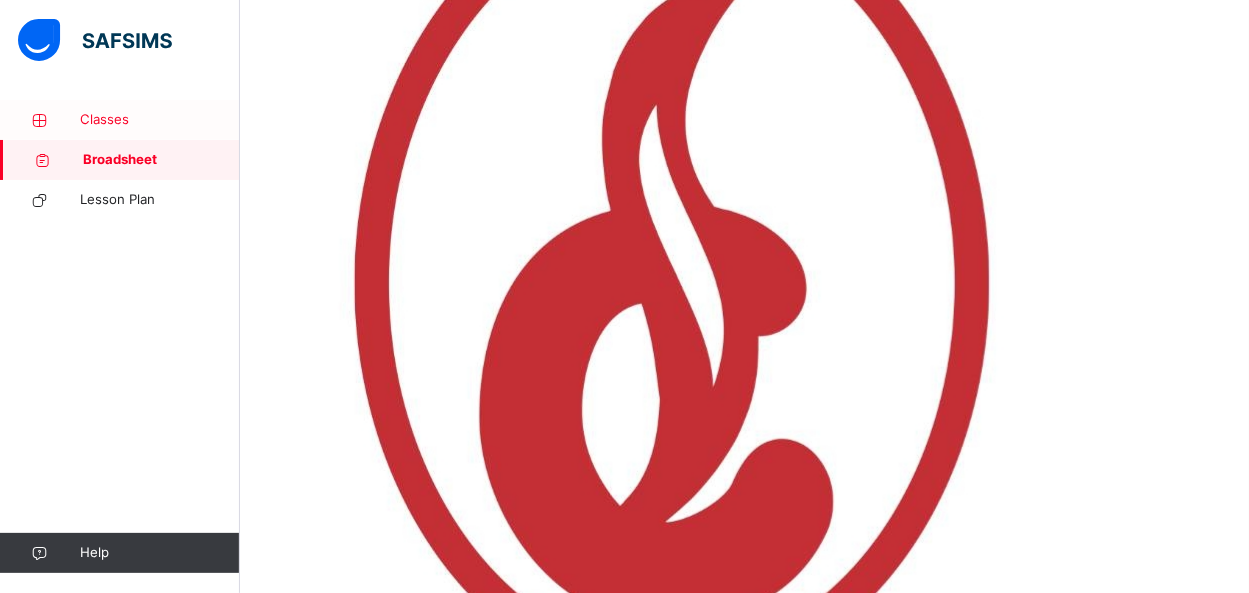 click on "Classes" at bounding box center [160, 120] 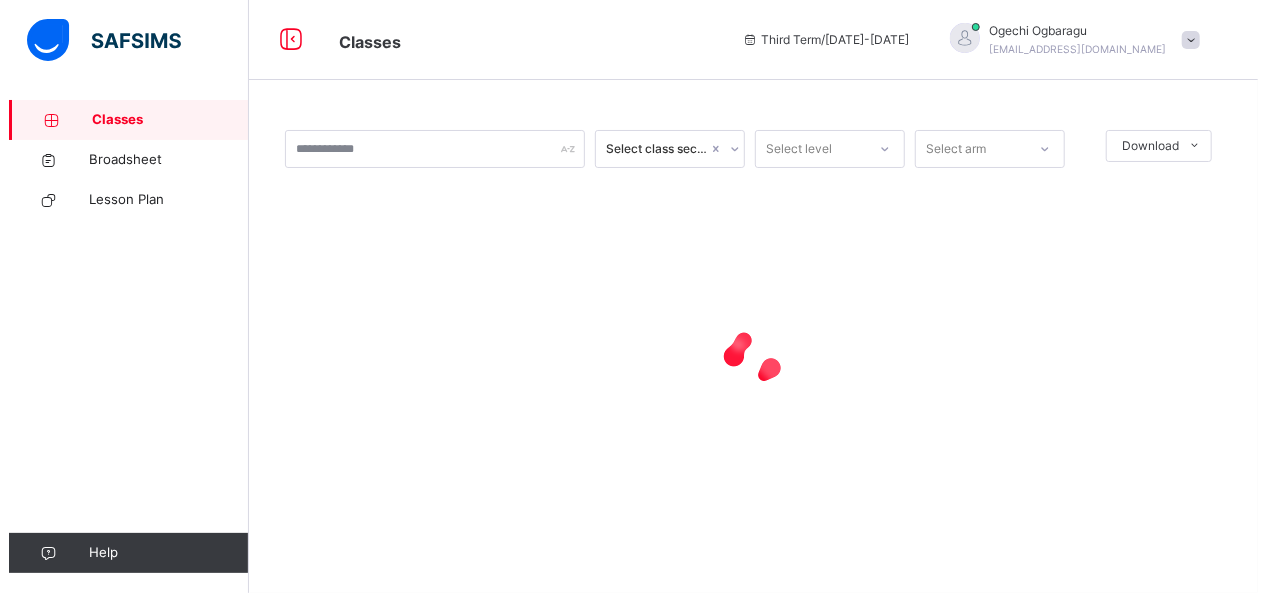 scroll, scrollTop: 0, scrollLeft: 0, axis: both 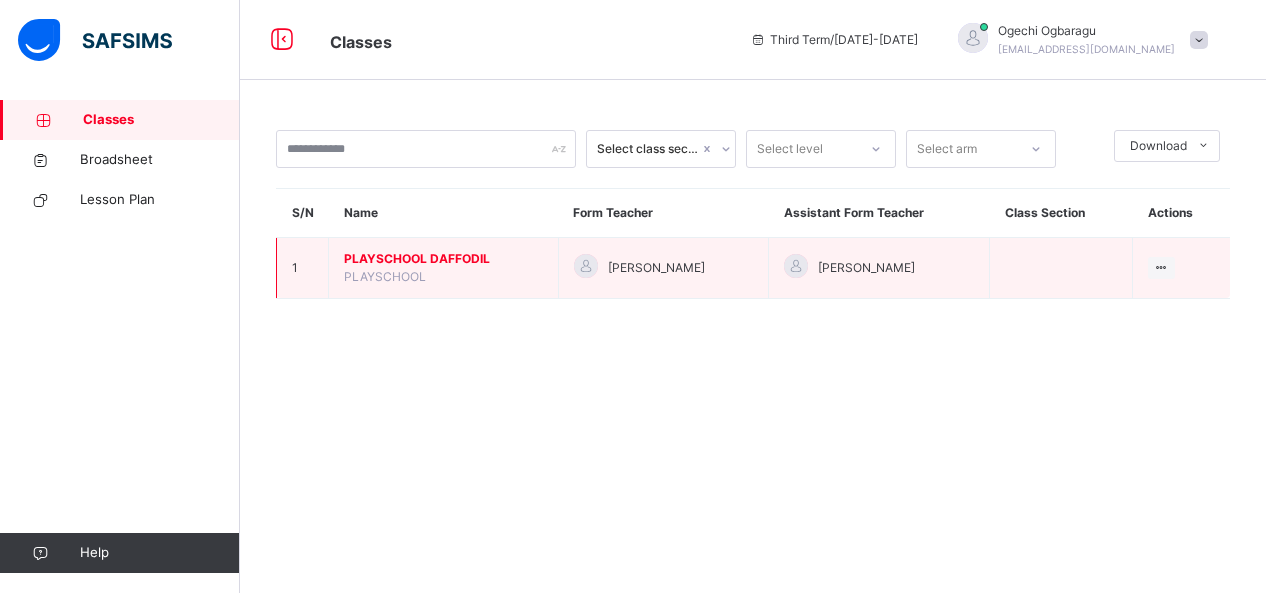 click on "PLAYSCHOOL   DAFFODIL   PLAYSCHOOL" at bounding box center [444, 268] 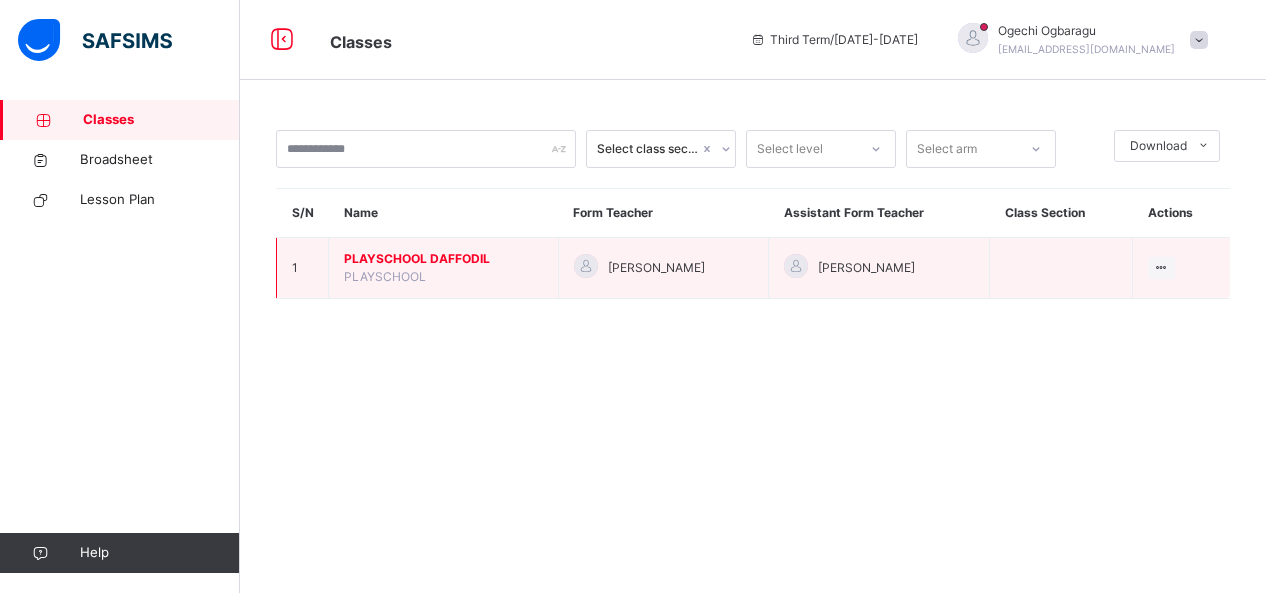click on "PLAYSCHOOL   DAFFODIL" at bounding box center (443, 259) 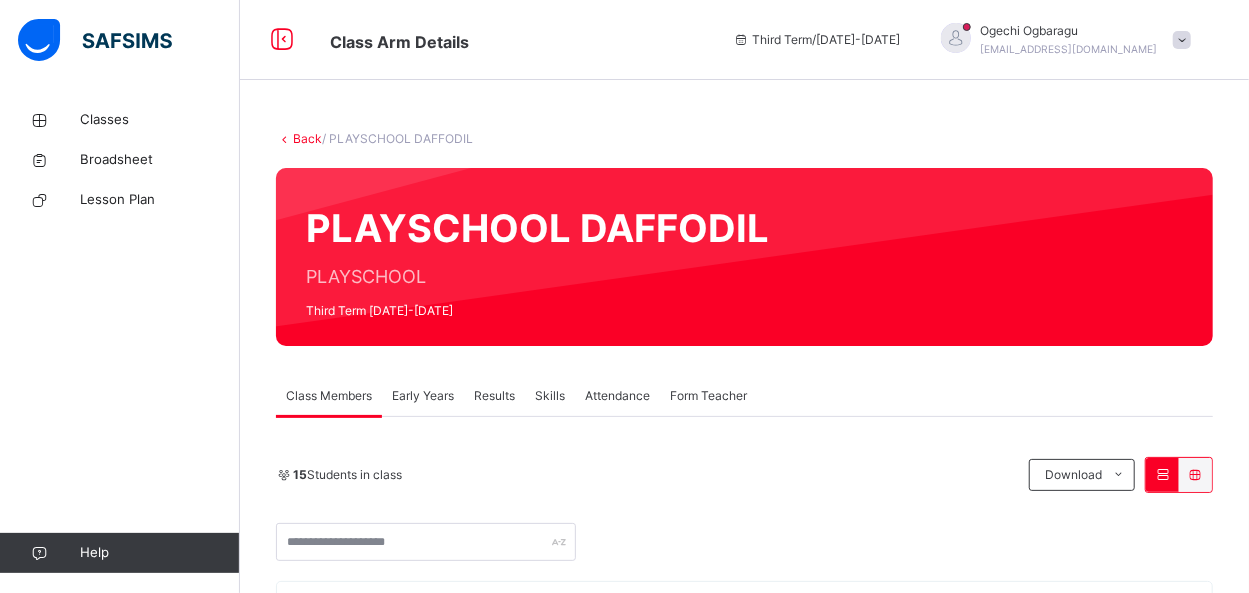 click on "Early Years" at bounding box center (423, 396) 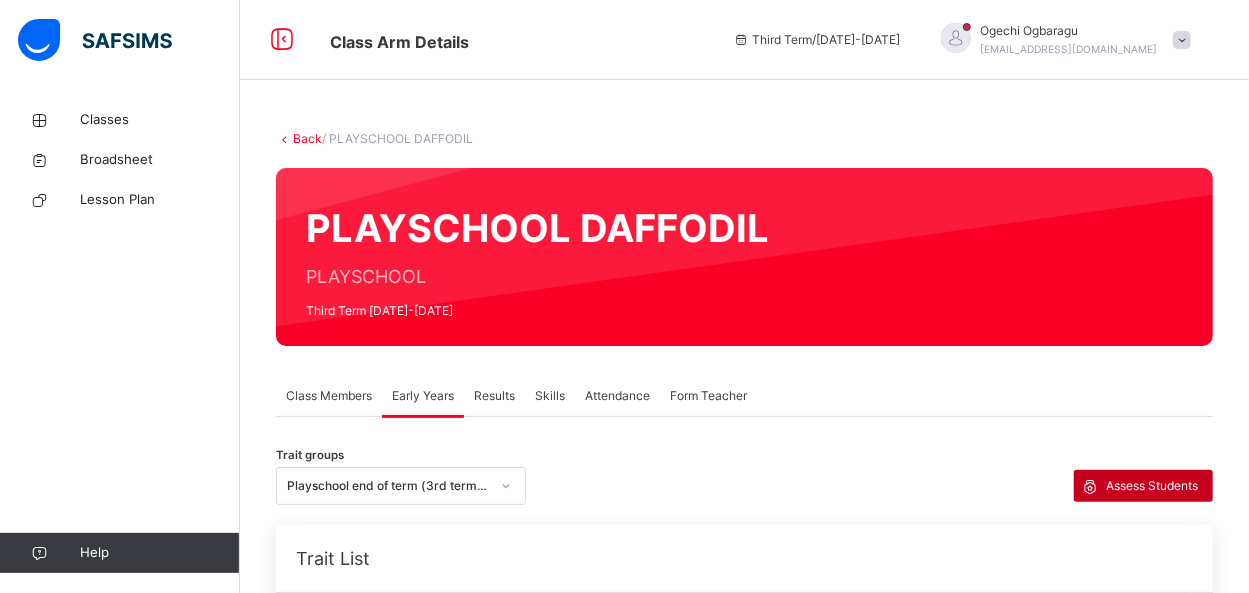 click on "Assess Students" at bounding box center [1152, 486] 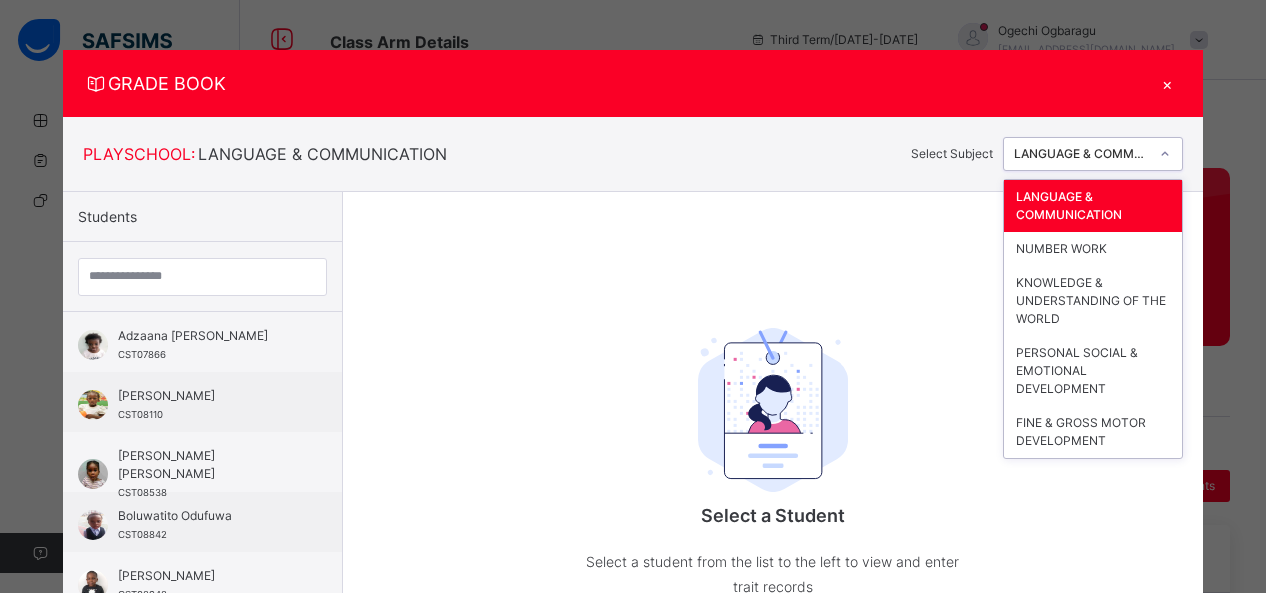 click at bounding box center [1165, 154] 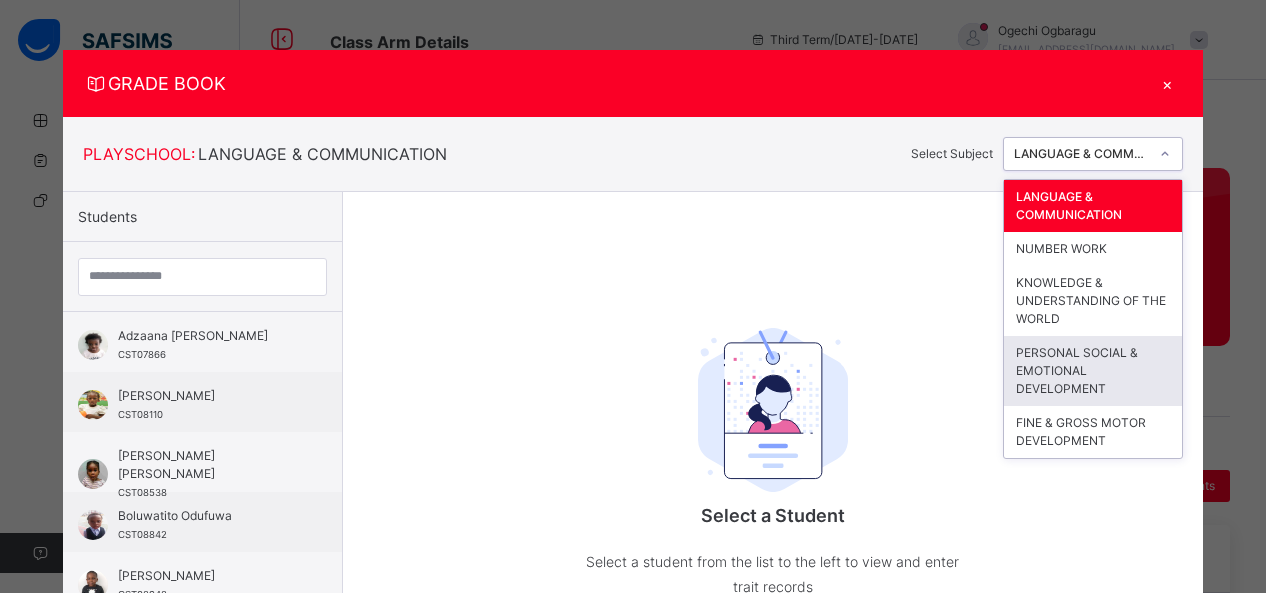 click on "PERSONAL SOCIAL & EMOTIONAL DEVELOPMENT" at bounding box center [1093, 371] 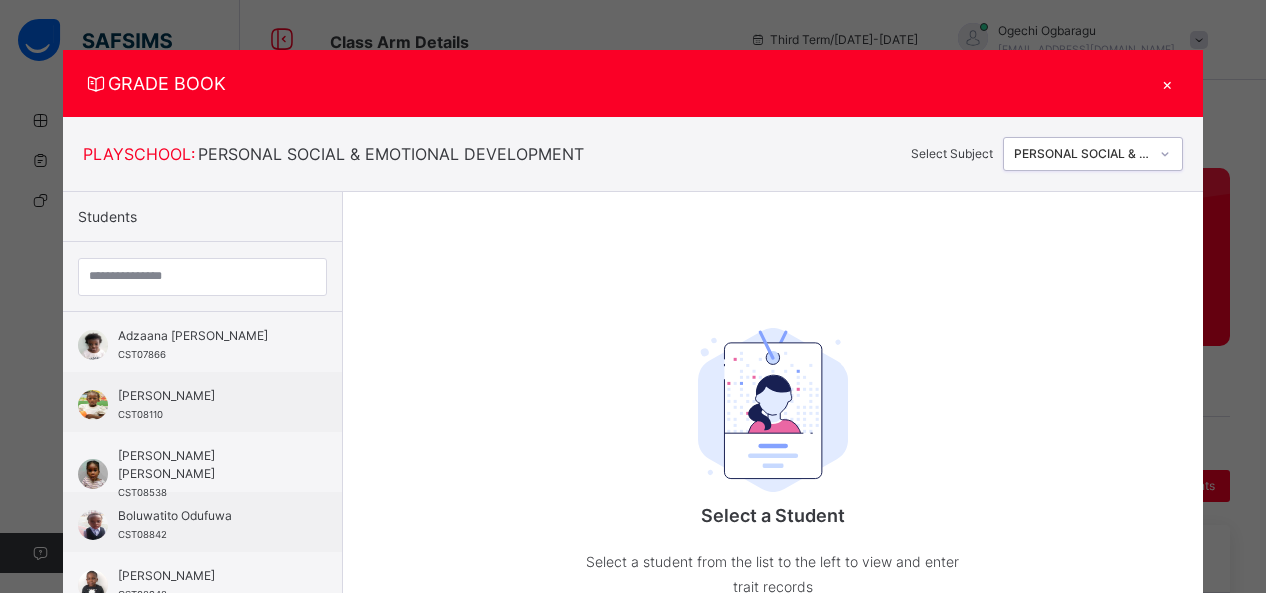 scroll, scrollTop: 253, scrollLeft: 0, axis: vertical 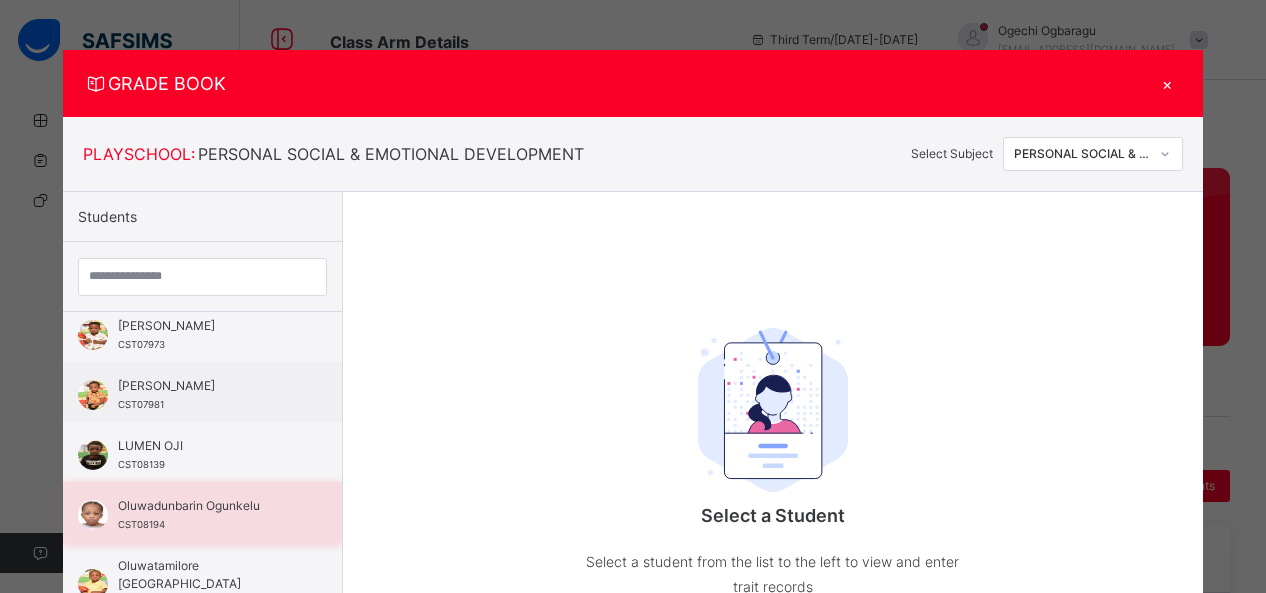 click on "Oluwadunbarin  Ogunkelu CST08194" at bounding box center [207, 515] 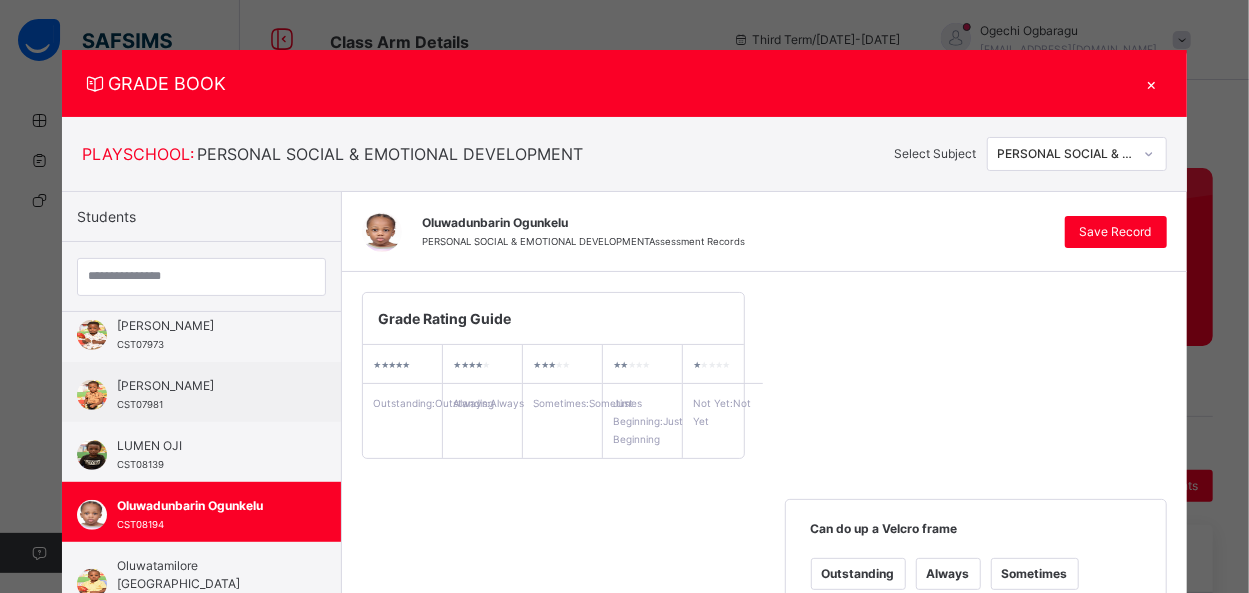 scroll, scrollTop: 519, scrollLeft: 0, axis: vertical 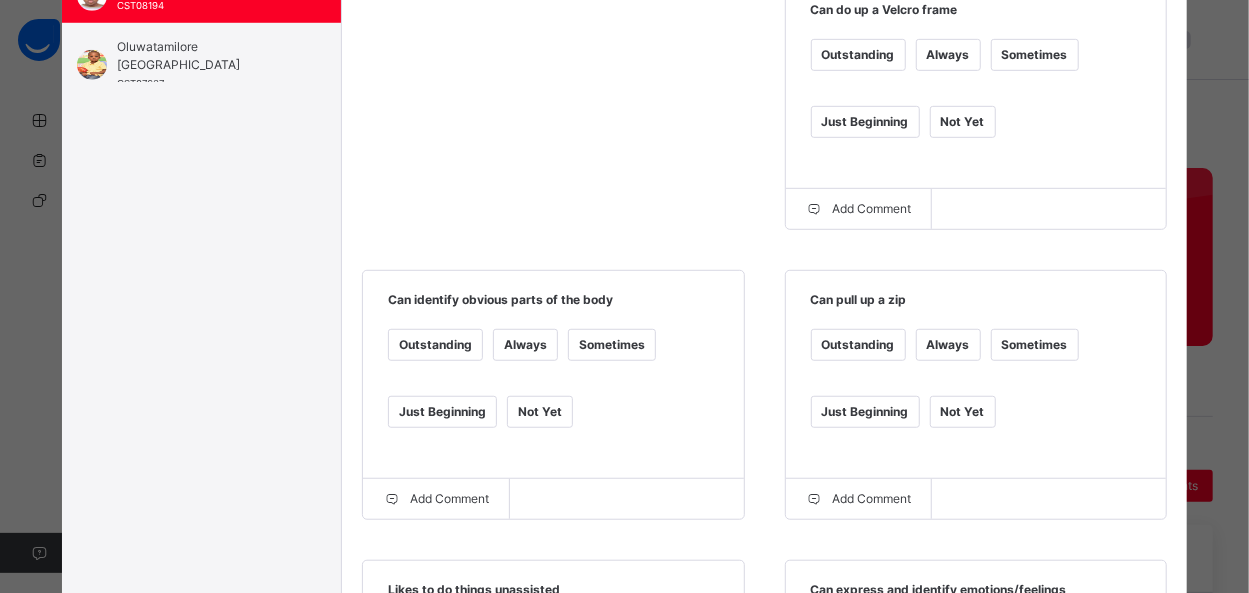 click on "Always" at bounding box center [948, 345] 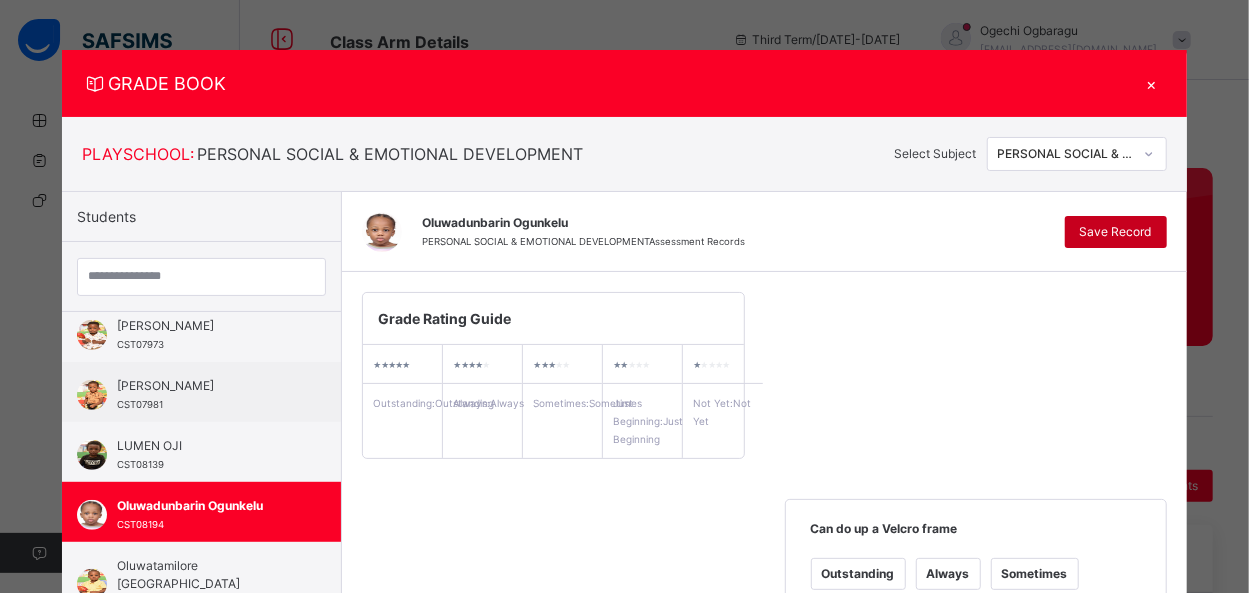 click on "Save Record" at bounding box center (1116, 232) 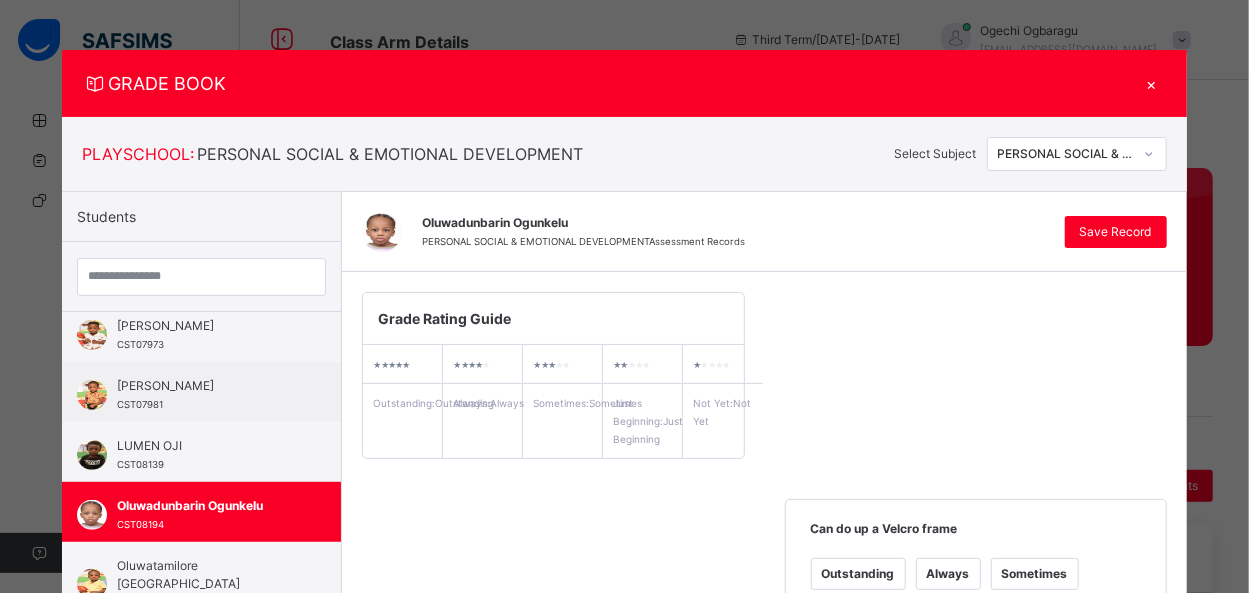 click on "GRADE BOOK × PLAYSCHOOL :   PERSONAL SOCIAL & EMOTIONAL DEVELOPMENT Select Subject PERSONAL SOCIAL & EMOTIONAL DEVELOPMENT Students Adzaana Lydia Shambe CST07866 Aishat  Popoola  CST08110 Bernice  Bob- Gbinije CST08538 Boluwatito  Odufuwa CST08842 Chiemeka   Azubuike CST08948 David Oluwasemilore Makinde CST07922 Doreen  Chigozirim CST08822 Ethan  Adeniyi CST08660 Farah  Raji CST08823 Fifehanmi  Owonubi CST07540 Janari Martins Inyang CST07973 Luca Oluwatimilehin Idris-Animashaun CST07981 LUMEN  OJI CST08139 Oluwadunbarin  Ogunkelu CST08194 Oluwatamilore  Daranijo CST07637 Oluwadunbarin  Ogunkelu PERSONAL SOCIAL & EMOTIONAL DEVELOPMENT  Assessment Records Save Record   Grade Rating Guide   ★ ★ ★ ★ ★ Outstanding  :  Outstanding ★ ★ ★ ★ ★ Always  :  Always ★ ★ ★ ★ ★ Sometimes  :  Sometimes ★ ★ ★ ★ ★ Just Beginning  :  Just Beginning ★ ★ ★ ★ ★ Not Yet  :  Not Yet Can do up a Velcro frame   Outstanding Always Sometimes Just Beginning Not Yet  Add Comment   Always" at bounding box center [624, 296] 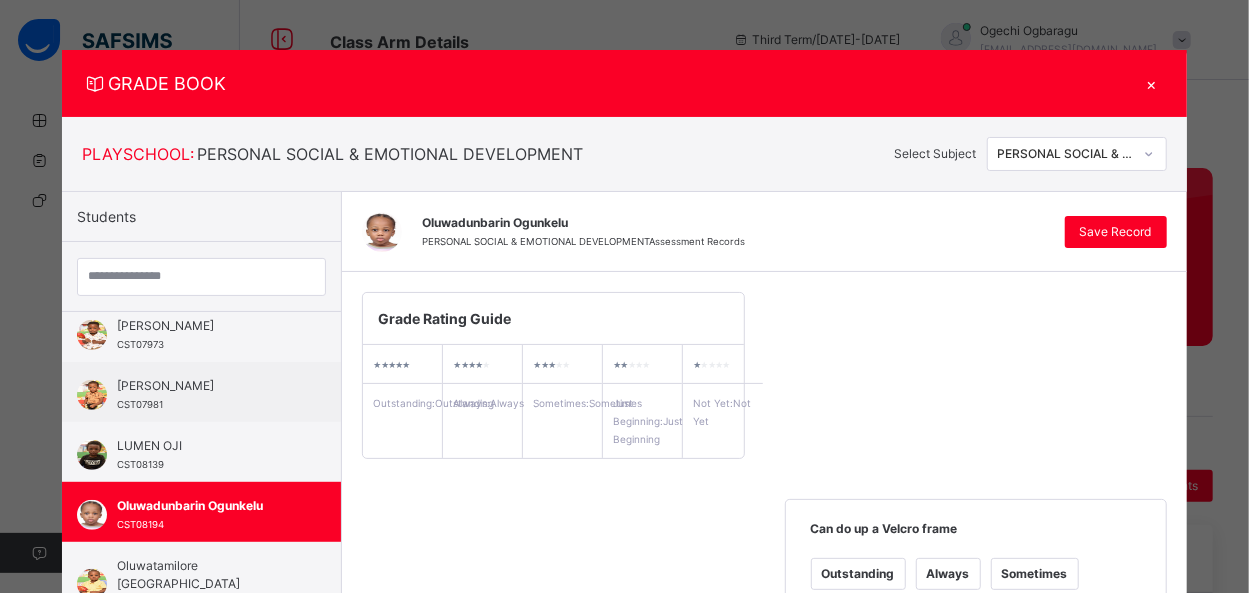 click on "×" at bounding box center (1152, 83) 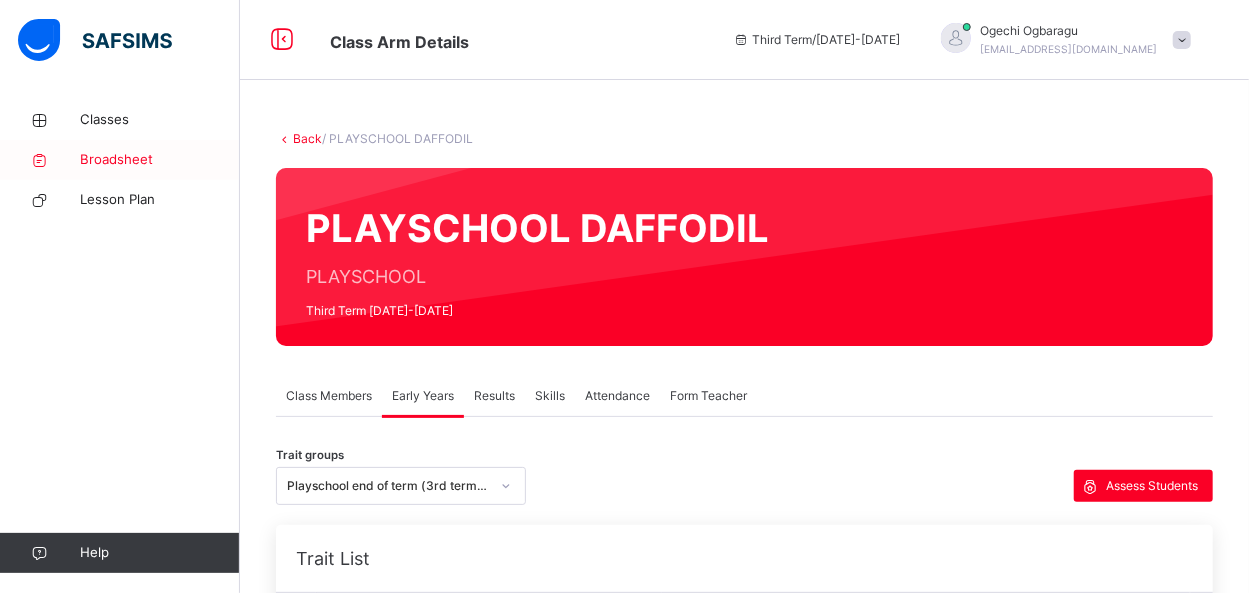 click on "Broadsheet" at bounding box center (160, 160) 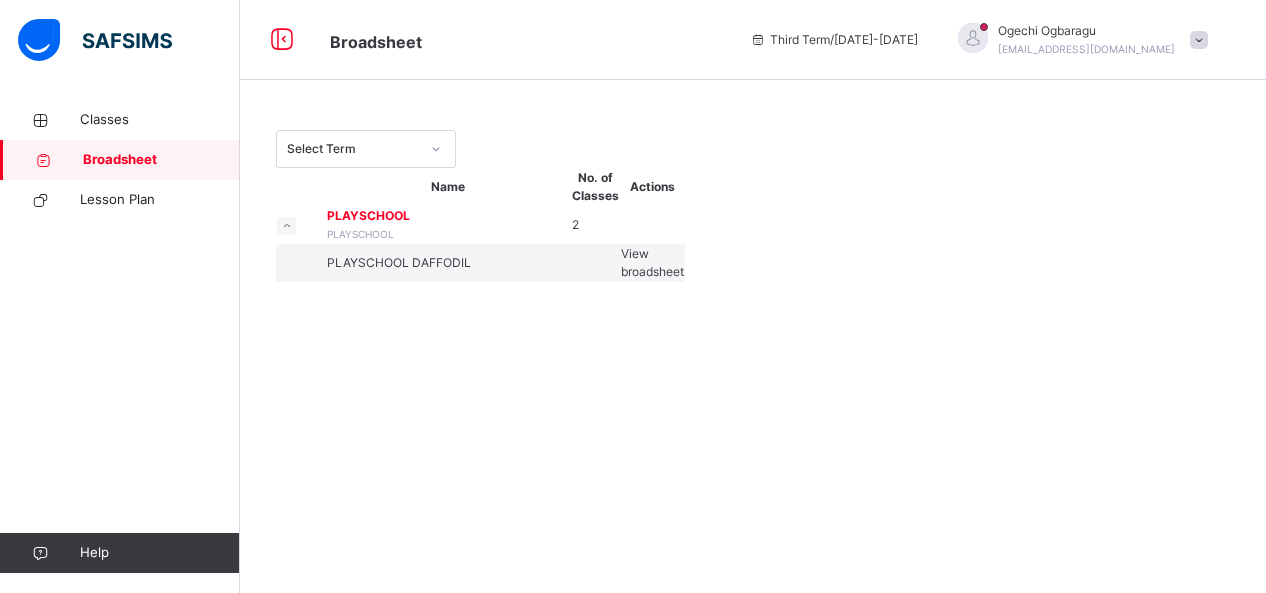 click on "View broadsheet" at bounding box center (652, 262) 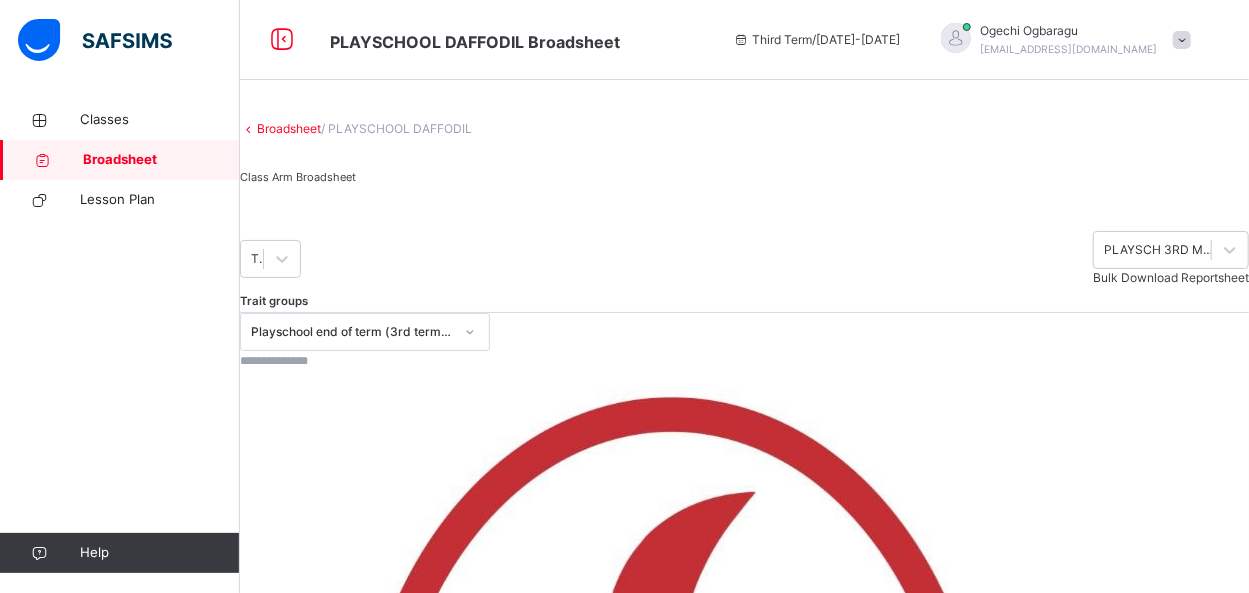 scroll, scrollTop: 519, scrollLeft: 0, axis: vertical 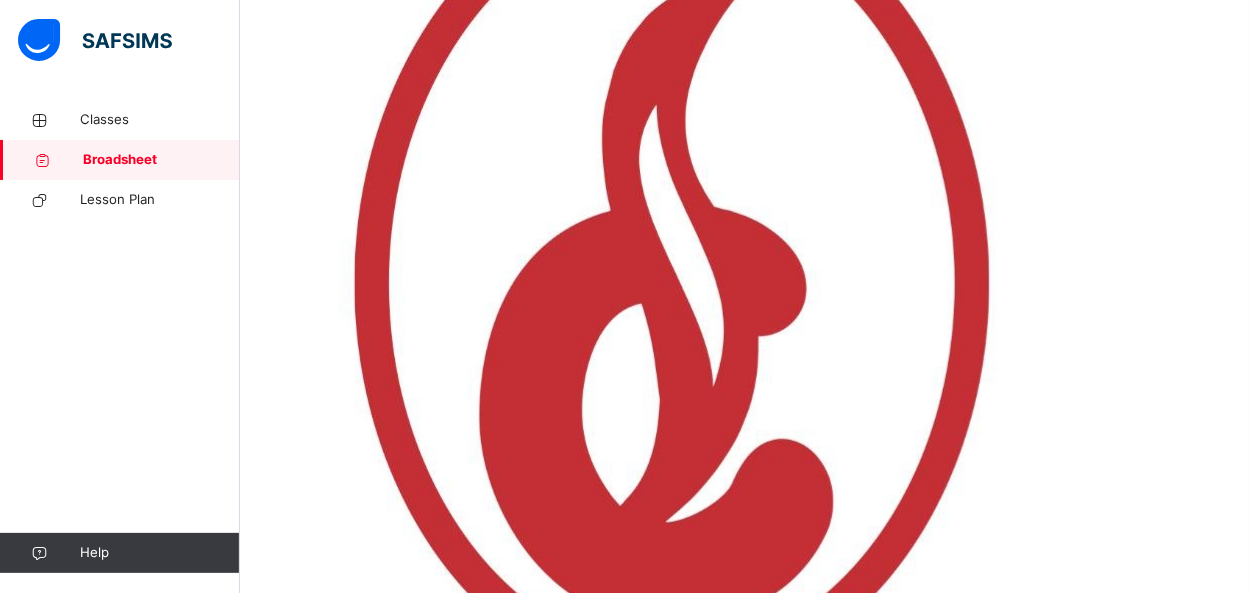 click on "View Reportsheet" at bounding box center (290, 1480) 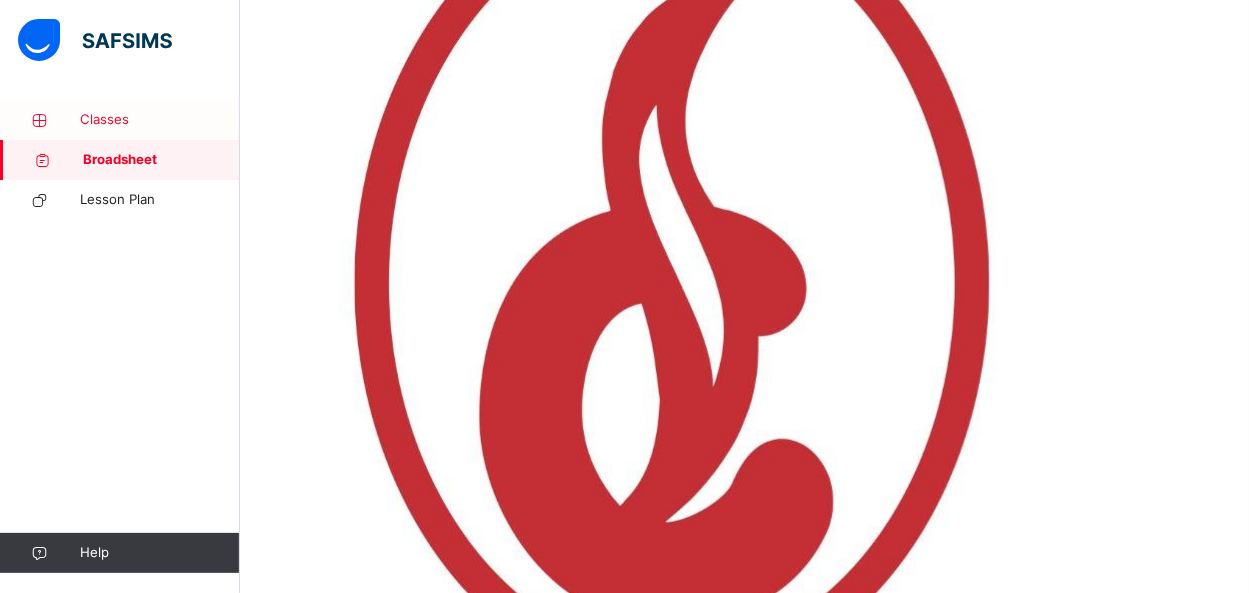 click on "Classes" at bounding box center (160, 120) 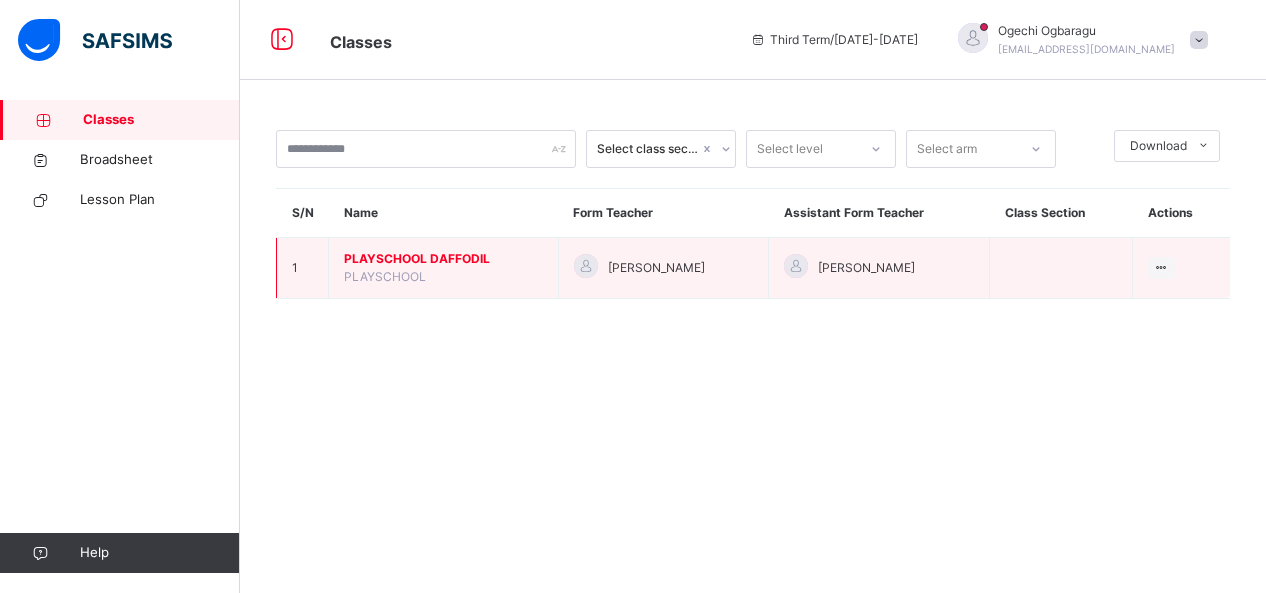 click on "PLAYSCHOOL   DAFFODIL" at bounding box center (443, 259) 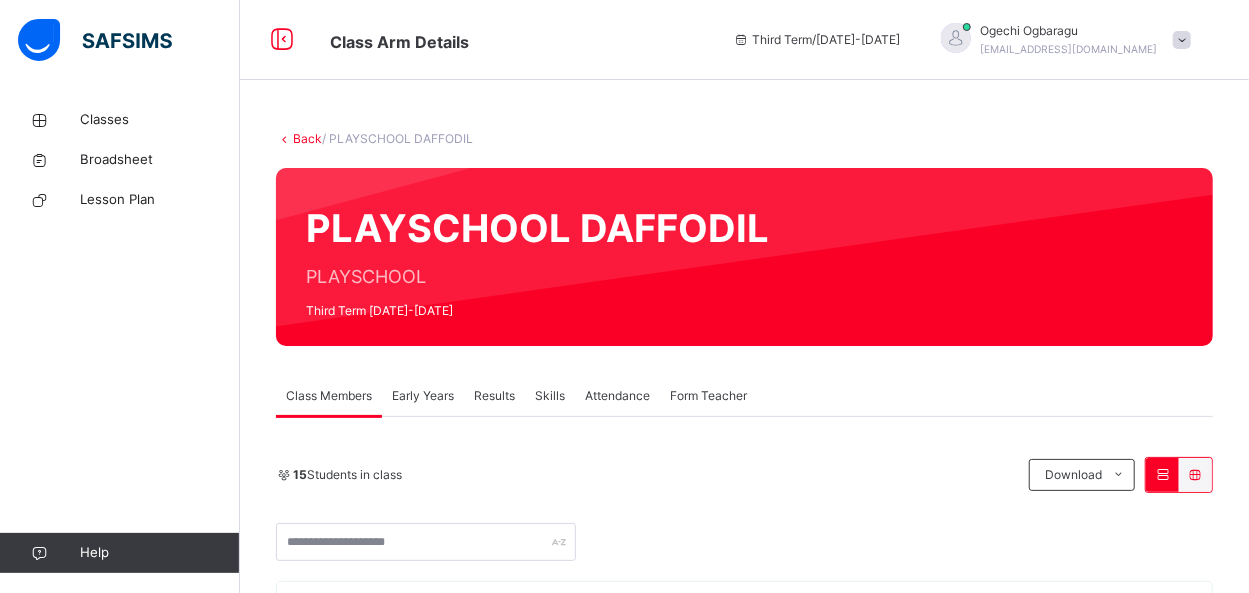 click on "Early Years" at bounding box center [423, 396] 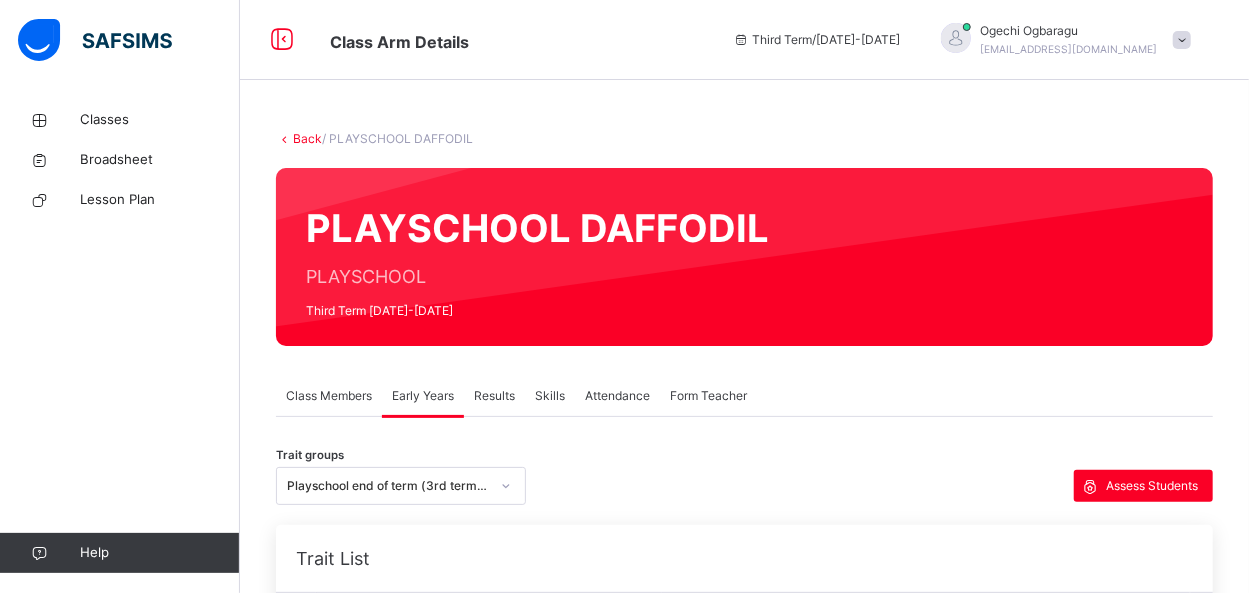 scroll, scrollTop: 519, scrollLeft: 0, axis: vertical 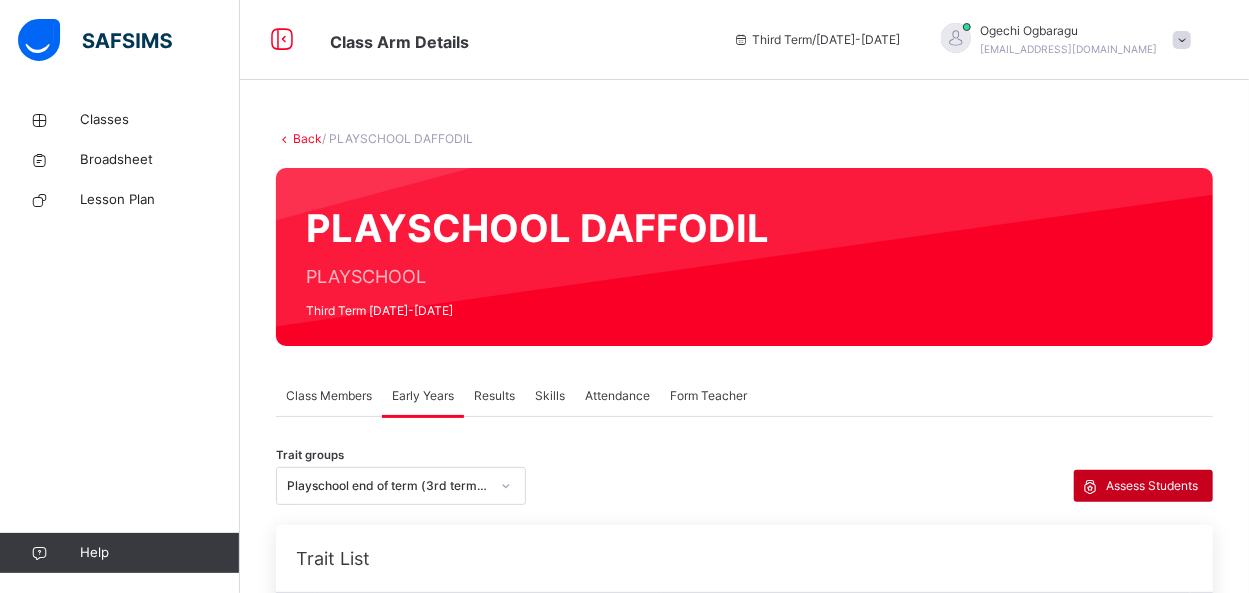 click on "Assess Students" at bounding box center [1152, 486] 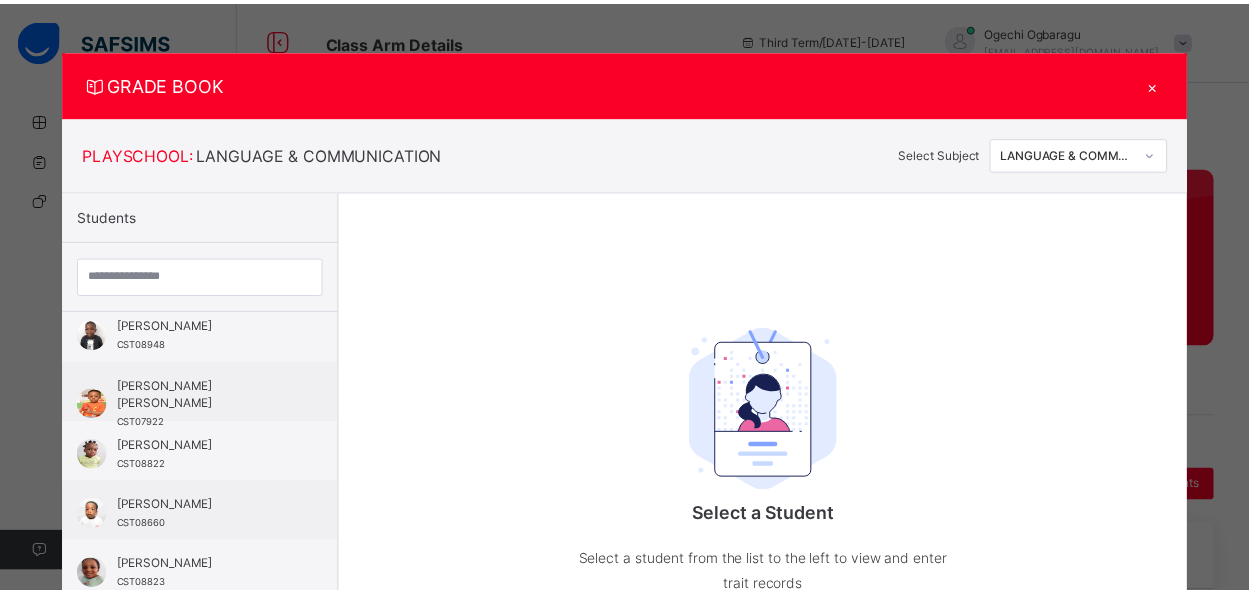 scroll, scrollTop: 253, scrollLeft: 0, axis: vertical 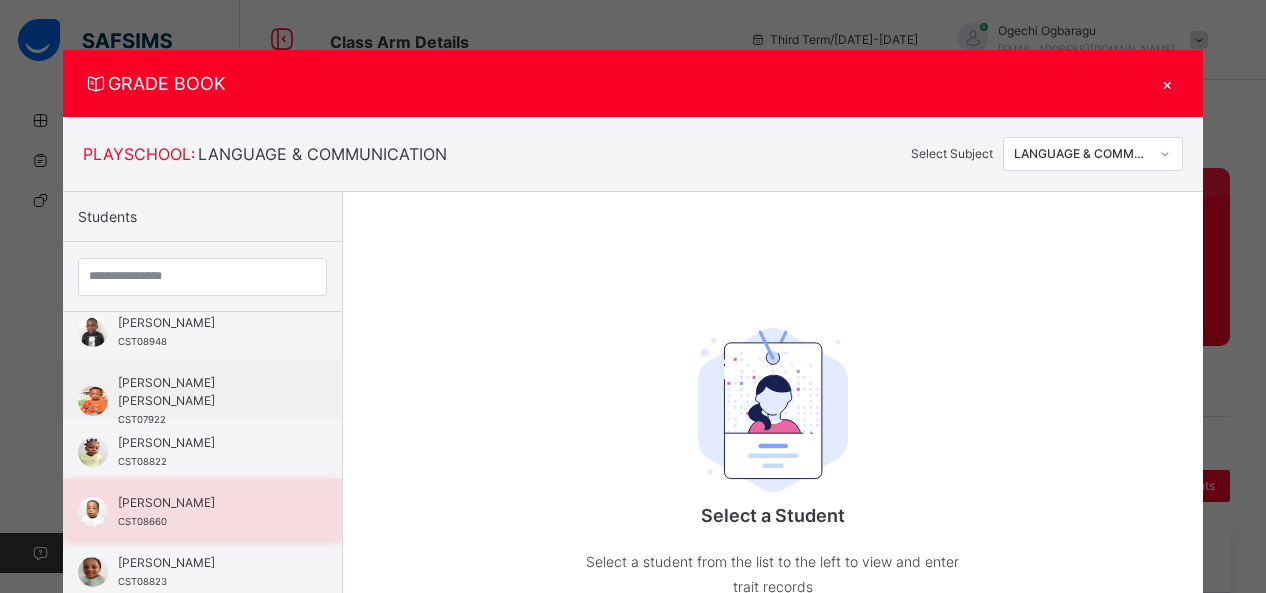 click on "Ethan  Adeniyi" at bounding box center [207, 503] 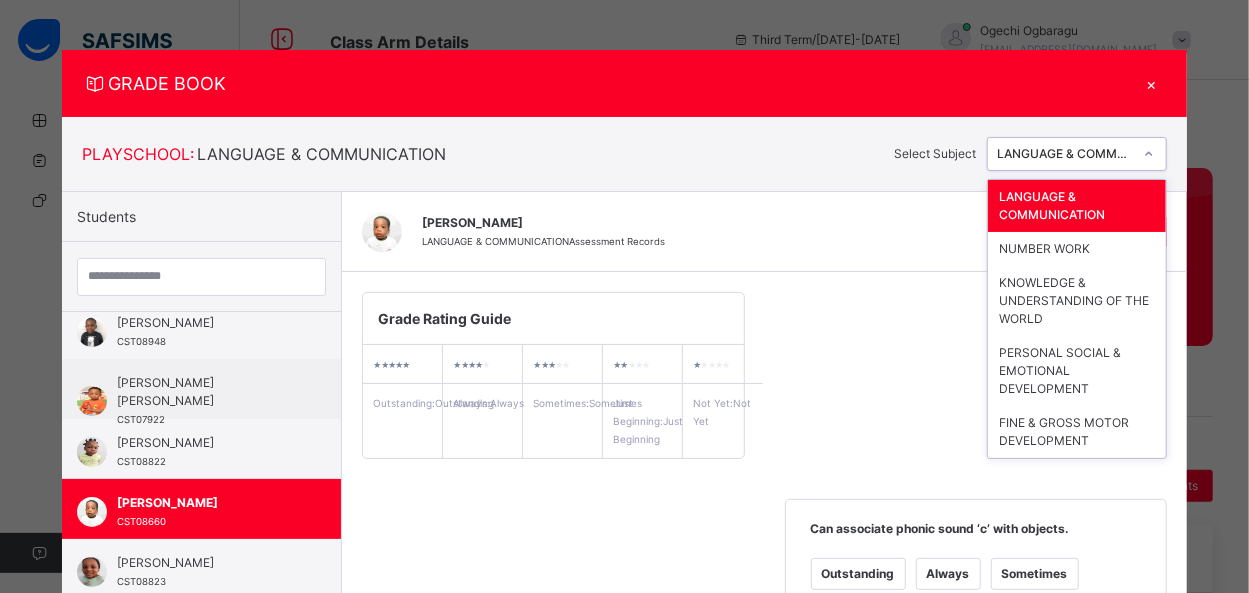 click 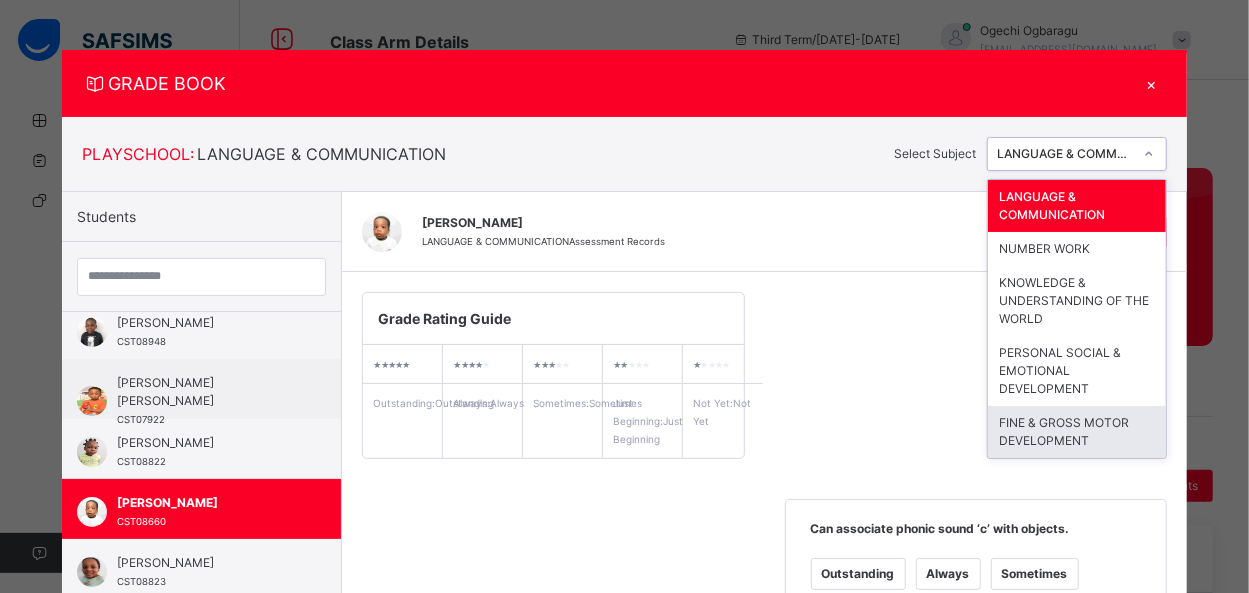 click on "FINE & GROSS MOTOR DEVELOPMENT" at bounding box center (1077, 432) 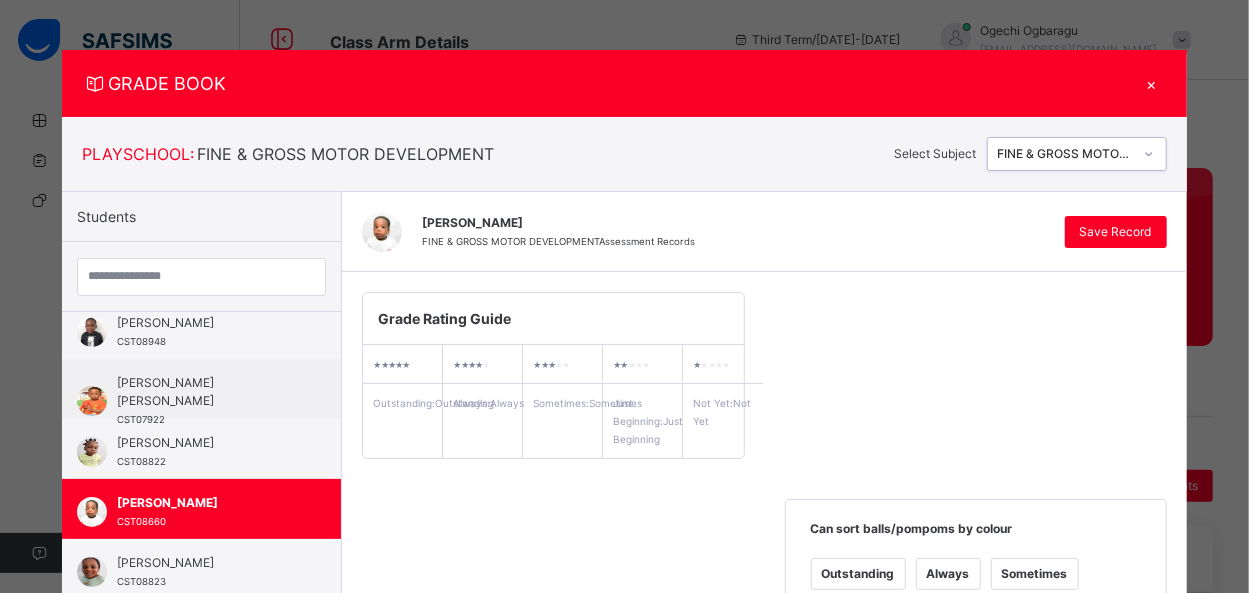 scroll, scrollTop: 519, scrollLeft: 0, axis: vertical 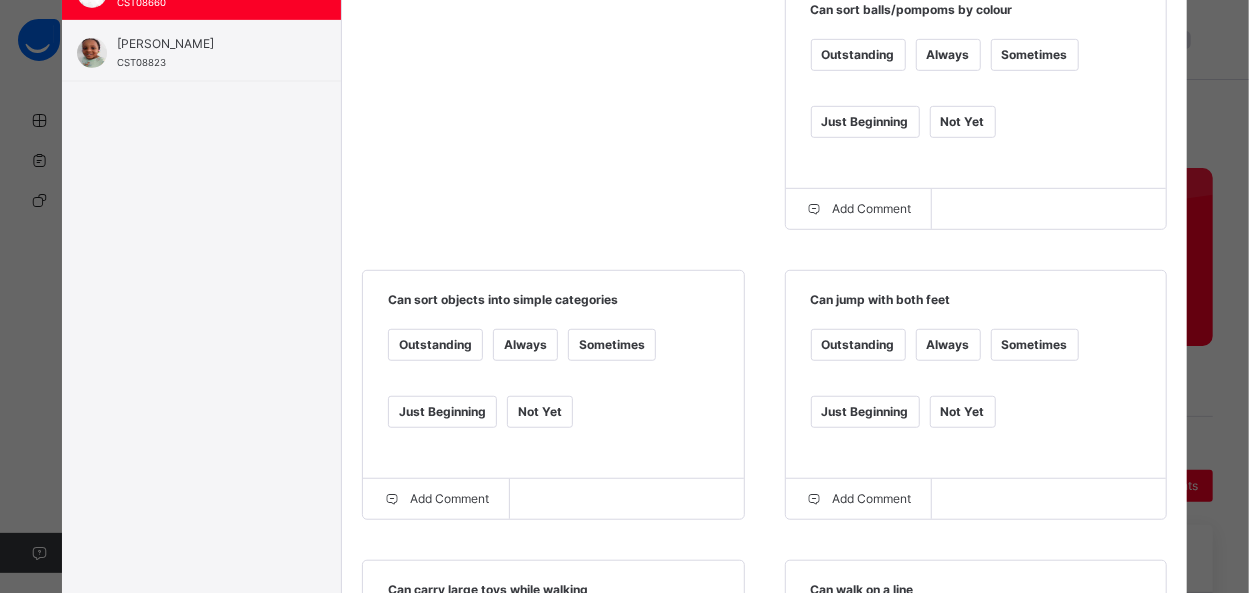 click on "Always" at bounding box center (525, 345) 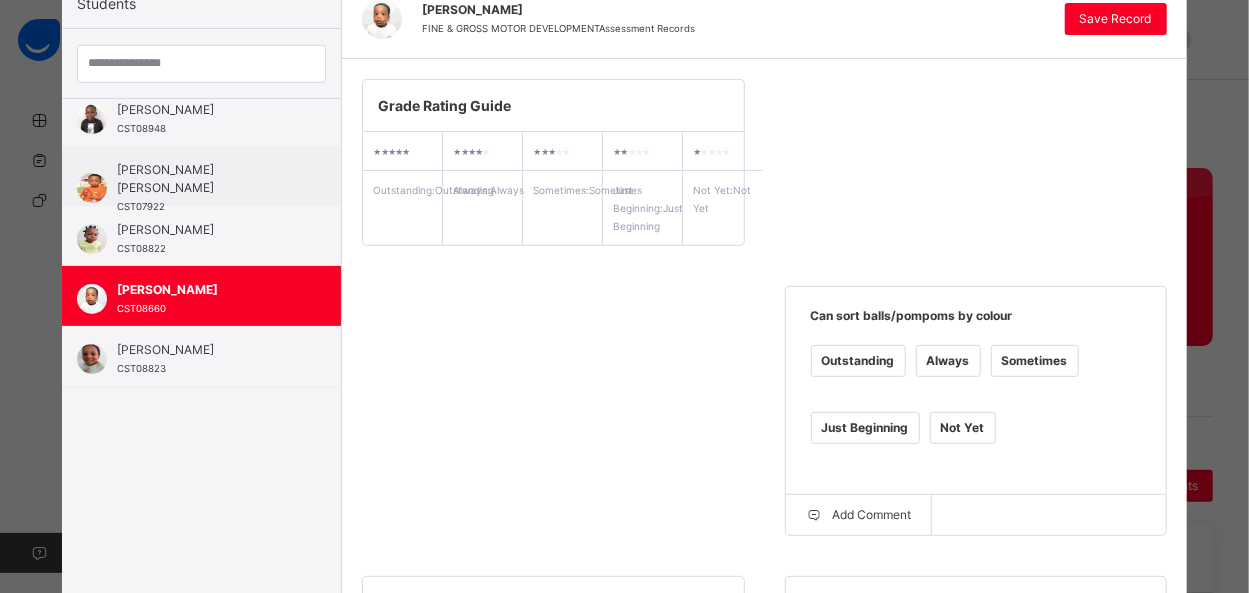 scroll, scrollTop: 0, scrollLeft: 0, axis: both 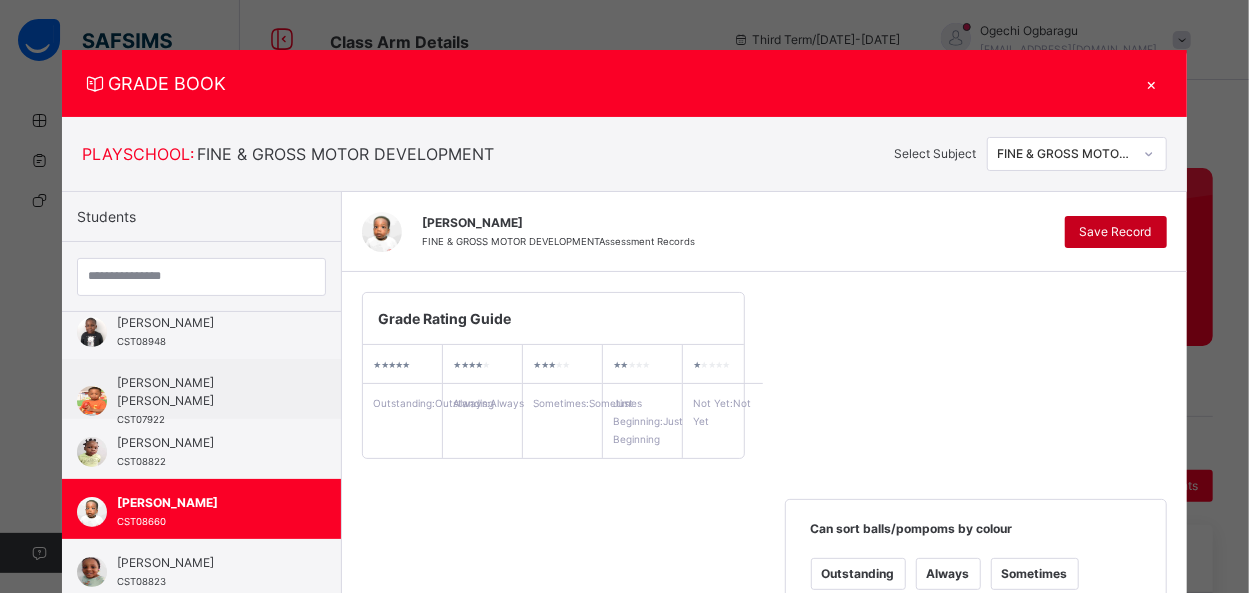 click on "Save Record" at bounding box center [1116, 232] 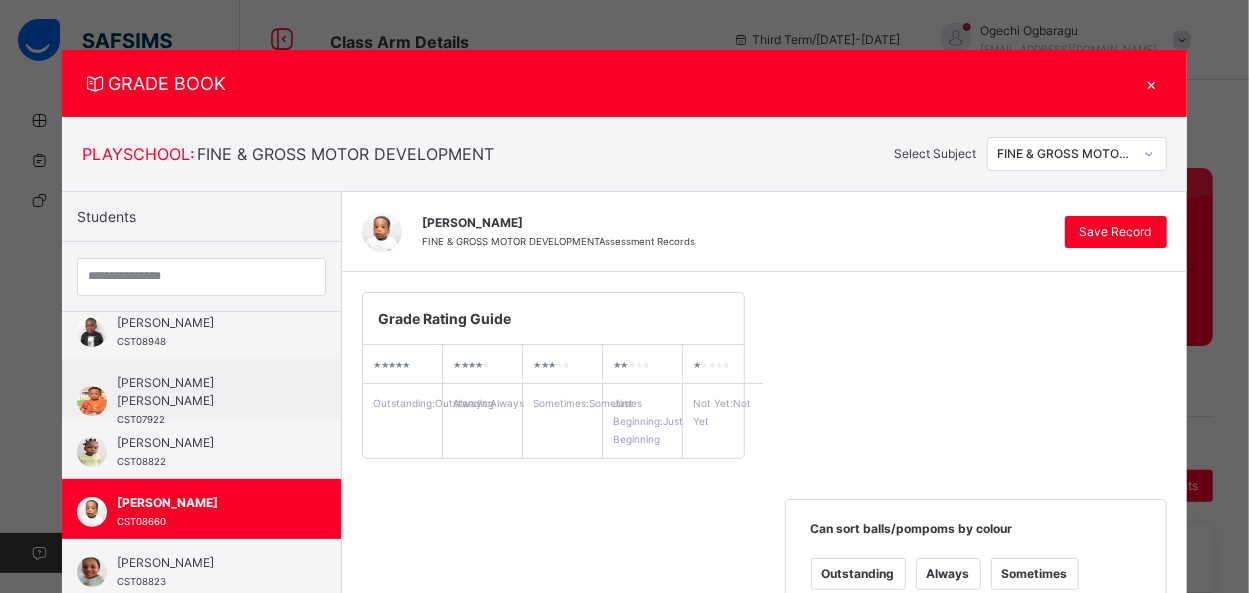 click on "GRADE BOOK × PLAYSCHOOL :   FINE & GROSS MOTOR DEVELOPMENT Select Subject FINE & GROSS MOTOR DEVELOPMENT Students Adzaana Lydia Shambe CST07866 Aishat  Popoola  CST08110 Bernice  Bob- Gbinije CST08538 Boluwatito  Odufuwa CST08842 Chiemeka   Azubuike CST08948 David Oluwasemilore Makinde CST07922 Doreen  Chigozirim CST08822 Ethan  Adeniyi CST08660 Farah  Raji CST08823 Fifehanmi  Owonubi CST07540 Janari Martins Inyang CST07973 Luca Oluwatimilehin Idris-Animashaun CST07981 LUMEN  OJI CST08139 Oluwadunbarin  Ogunkelu CST08194 Oluwatamilore  Daranijo CST07637 Ethan  Adeniyi FINE & GROSS MOTOR DEVELOPMENT  Assessment Records Save Record   Grade Rating Guide   ★ ★ ★ ★ ★ Outstanding  :  Outstanding ★ ★ ★ ★ ★ Always  :  Always ★ ★ ★ ★ ★ Sometimes  :  Sometimes ★ ★ ★ ★ ★ Just Beginning  :  Just Beginning ★ ★ ★ ★ ★ Not Yet  :  Not Yet Can sort balls/pompoms by colour   Outstanding Always Sometimes Just Beginning Not Yet  Add Comment   Outstanding Always Sometimes" at bounding box center [624, 296] 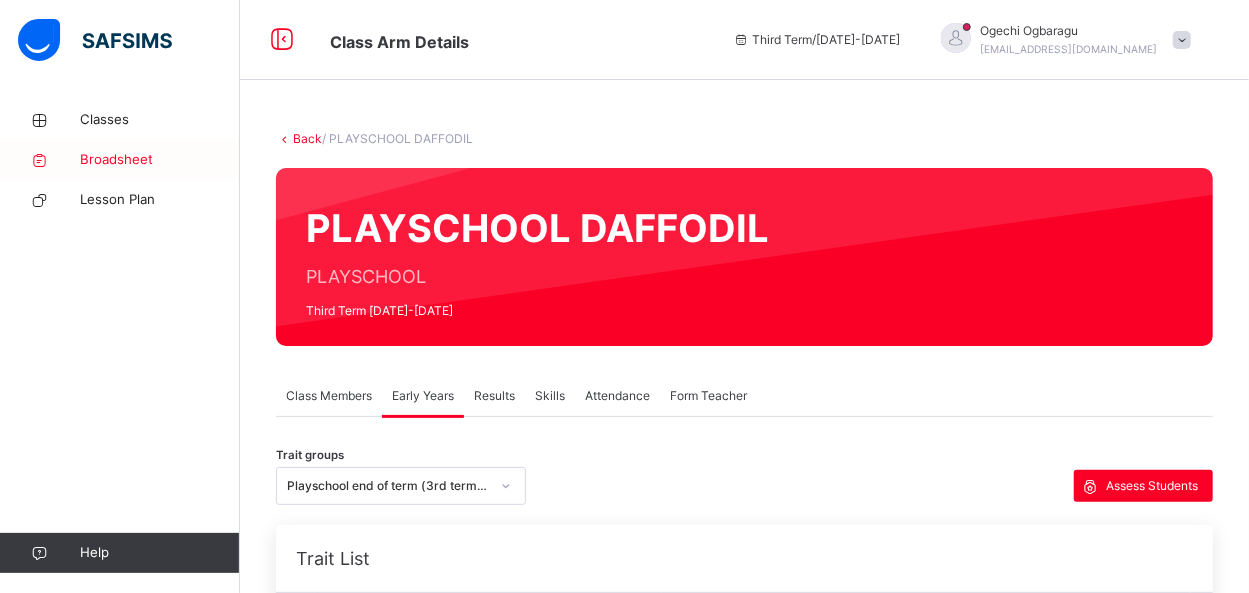 click on "Broadsheet" at bounding box center (160, 160) 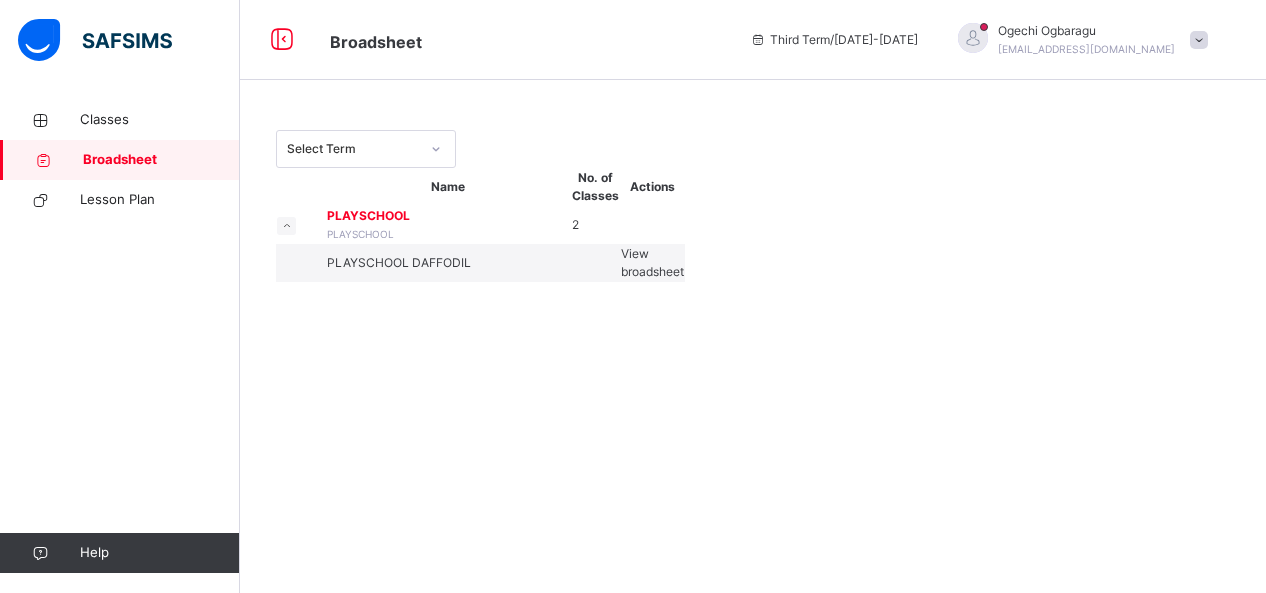 click on "View broadsheet" at bounding box center (652, 262) 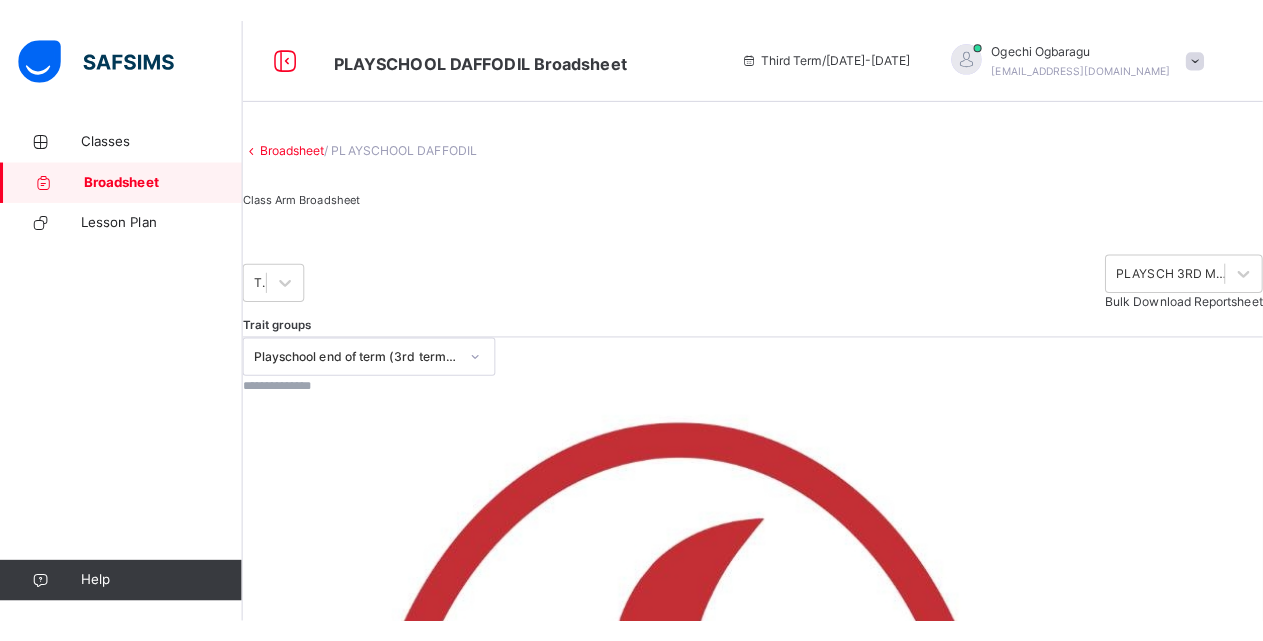 scroll, scrollTop: 519, scrollLeft: 0, axis: vertical 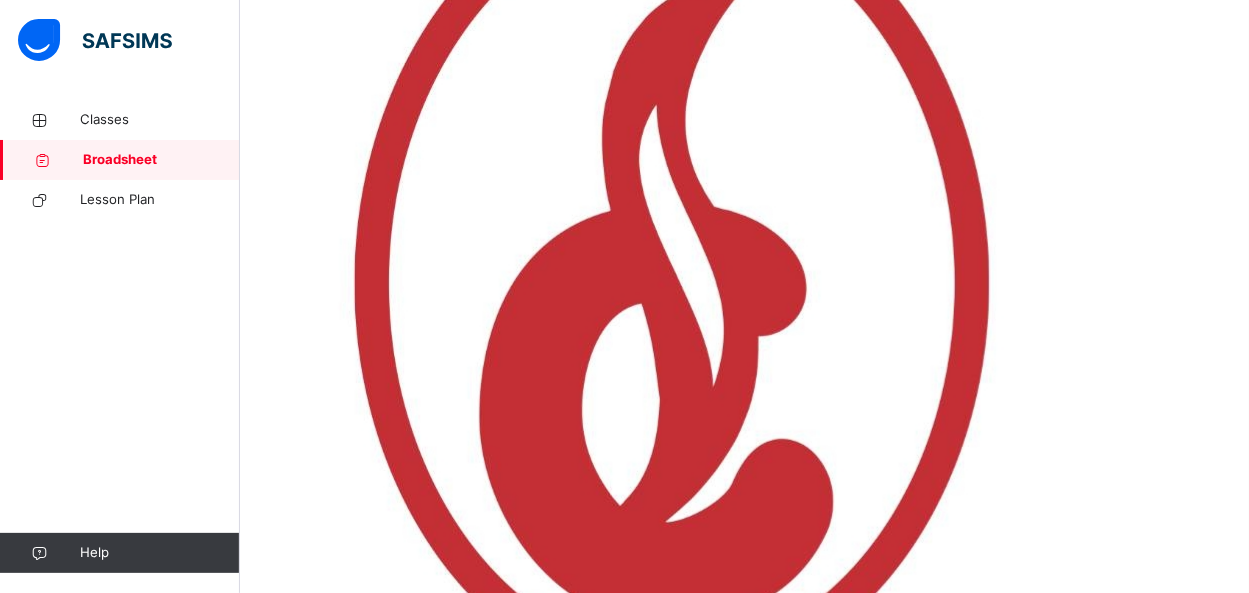 click on "View Reportsheet" at bounding box center [290, 1480] 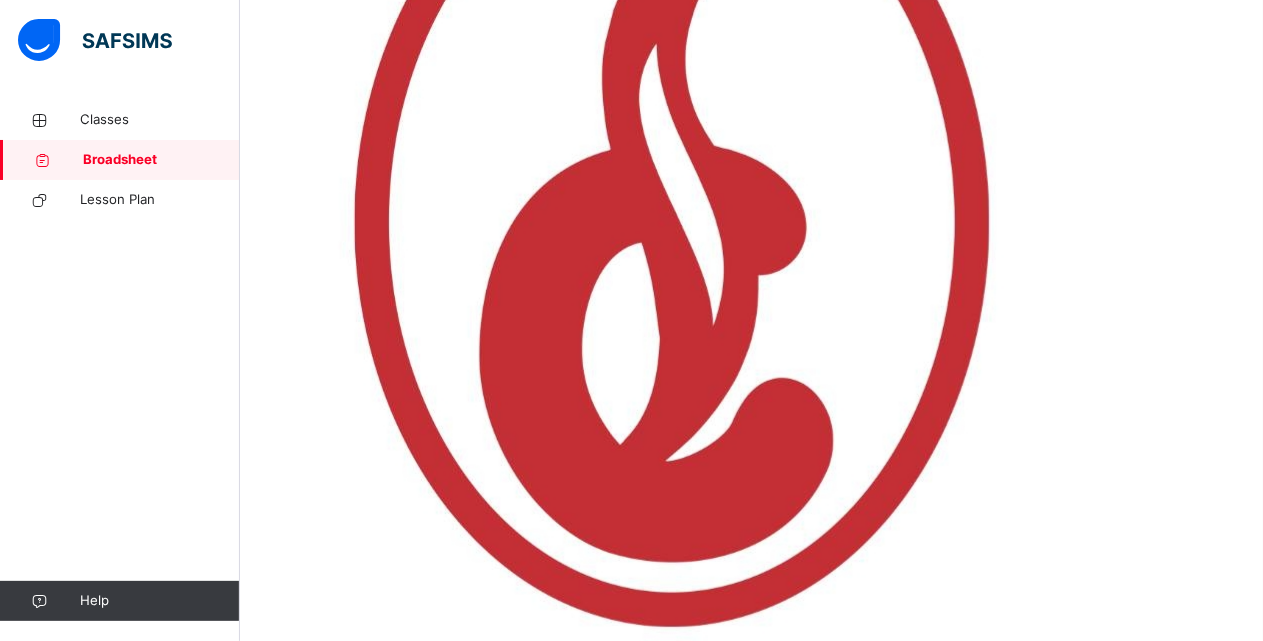 scroll, scrollTop: 599, scrollLeft: 0, axis: vertical 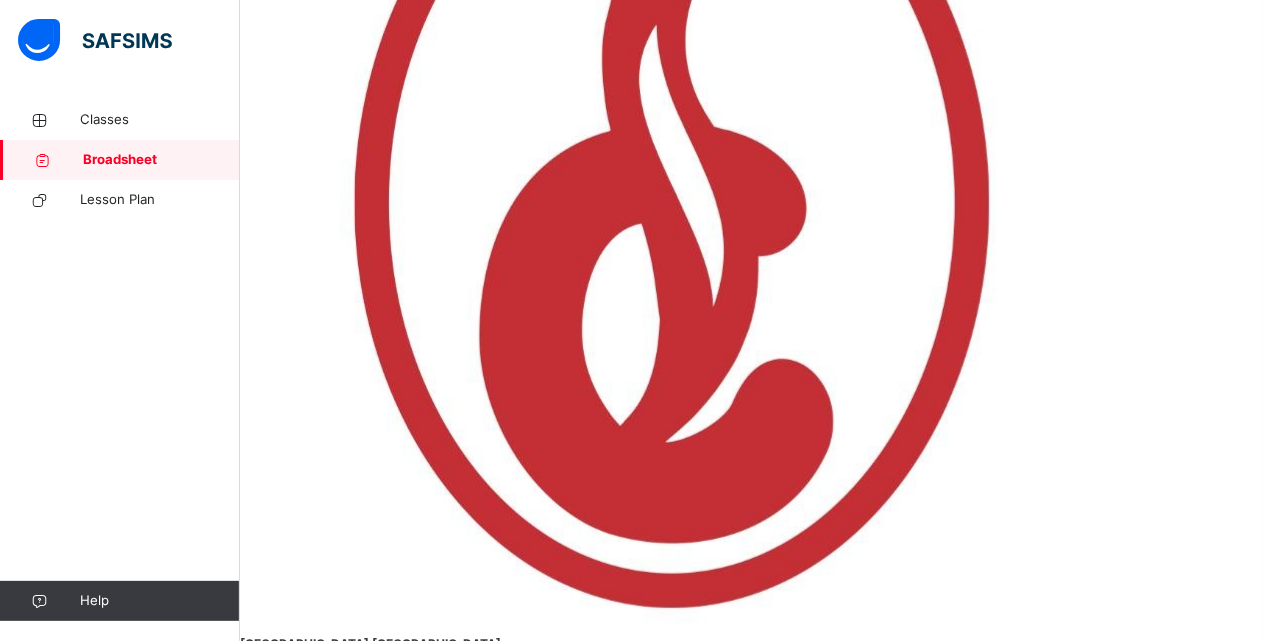 click on "View Reportsheet" at bounding box center [290, 1704] 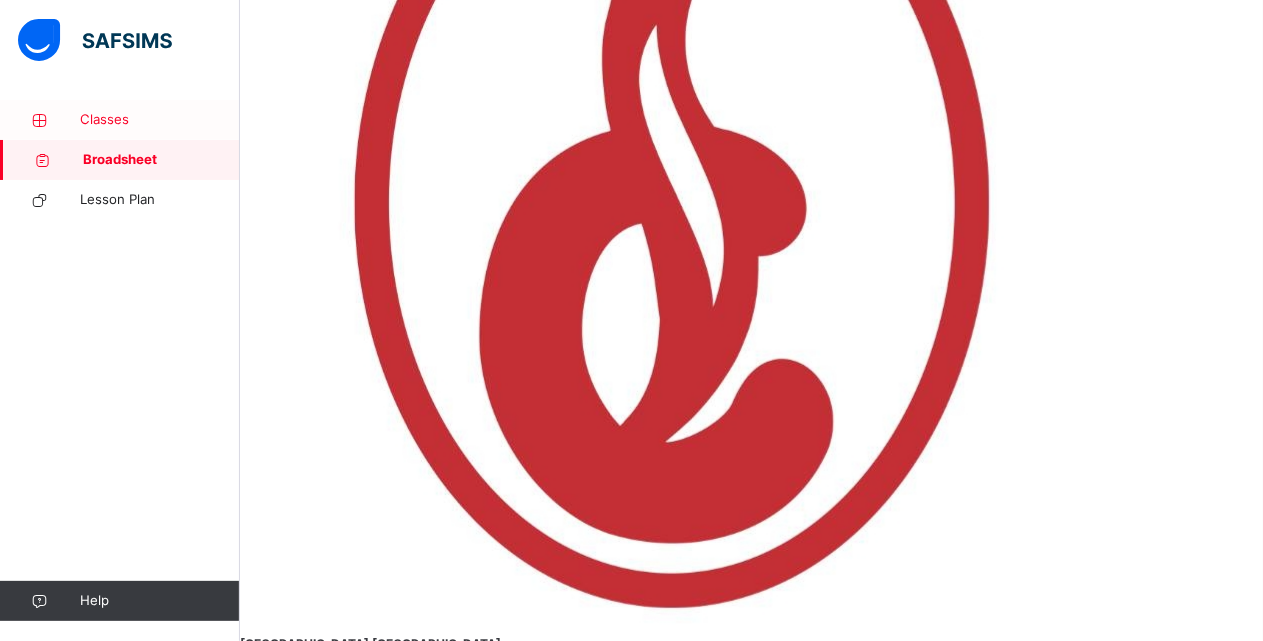 click on "Classes" at bounding box center (160, 120) 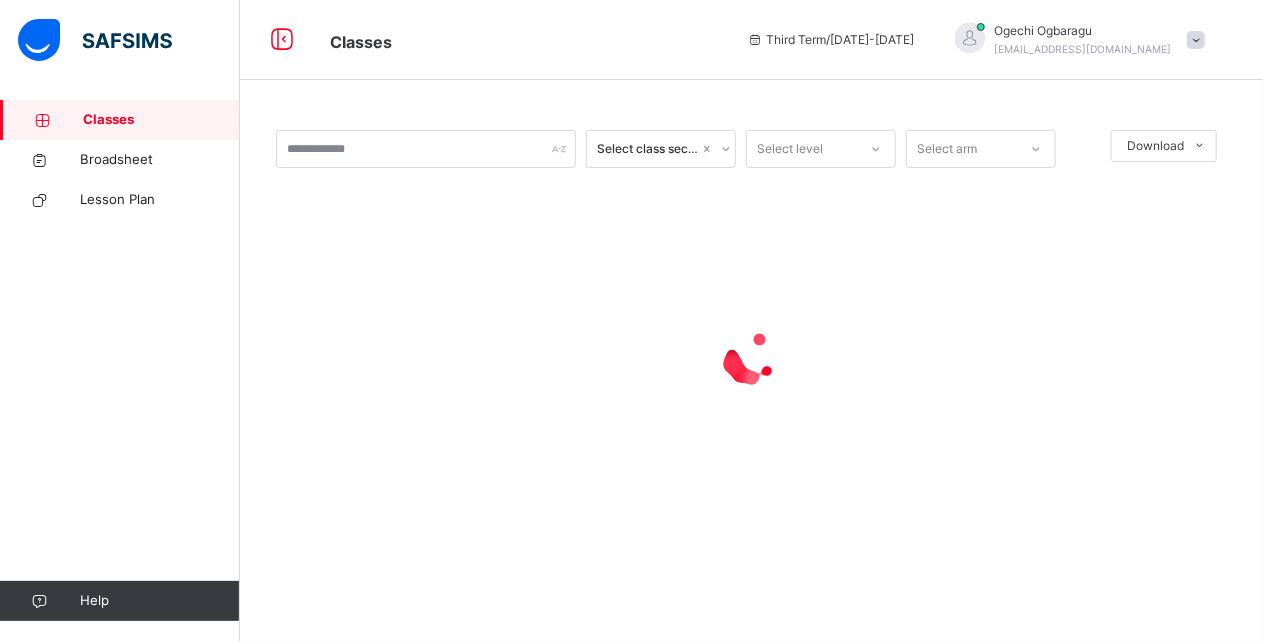 scroll, scrollTop: 0, scrollLeft: 0, axis: both 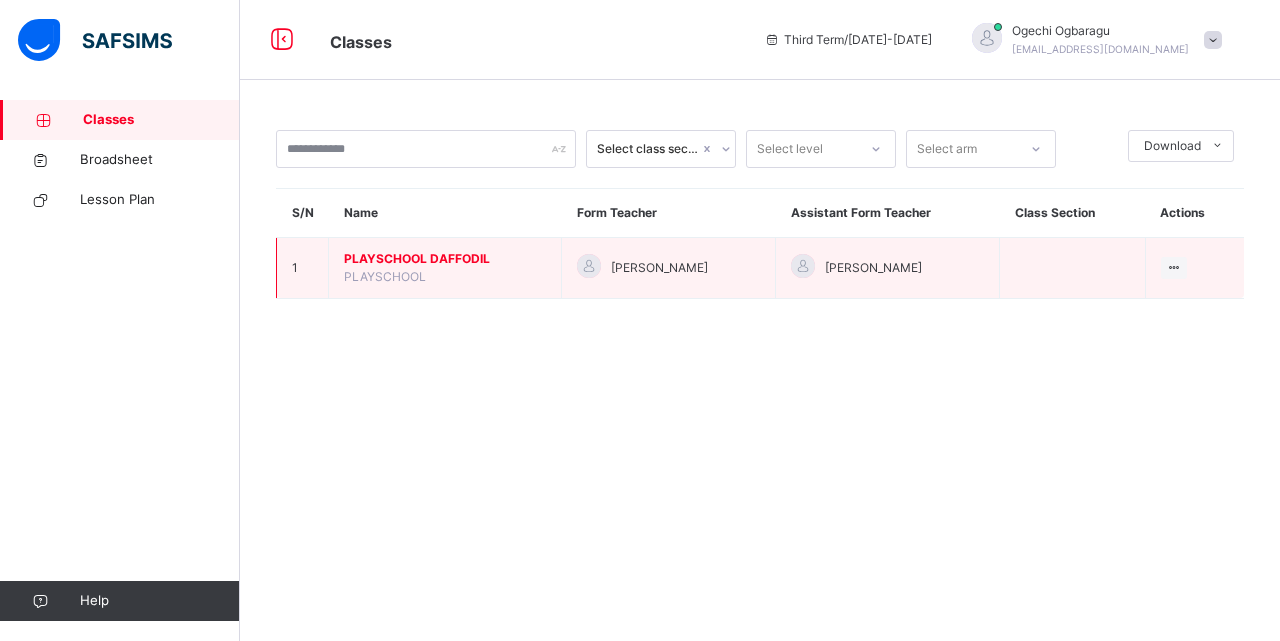 click on "PLAYSCHOOL   DAFFODIL   PLAYSCHOOL" at bounding box center (445, 268) 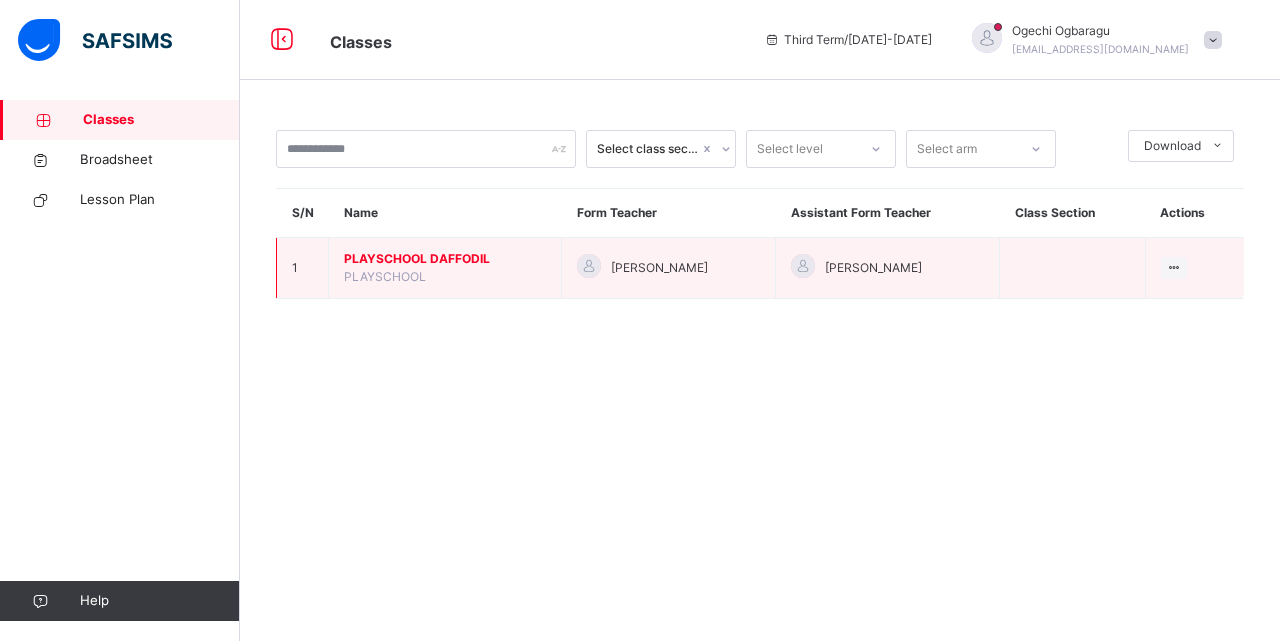 click on "PLAYSCHOOL   DAFFODIL" at bounding box center [445, 259] 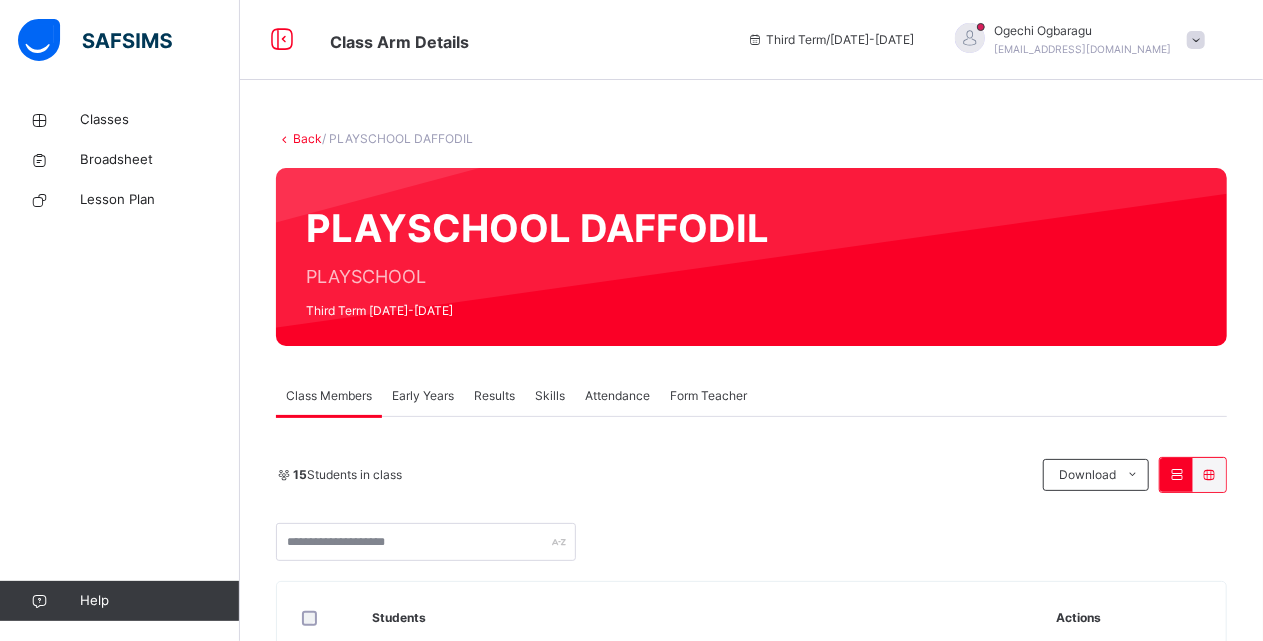 click on "Early Years" at bounding box center (423, 396) 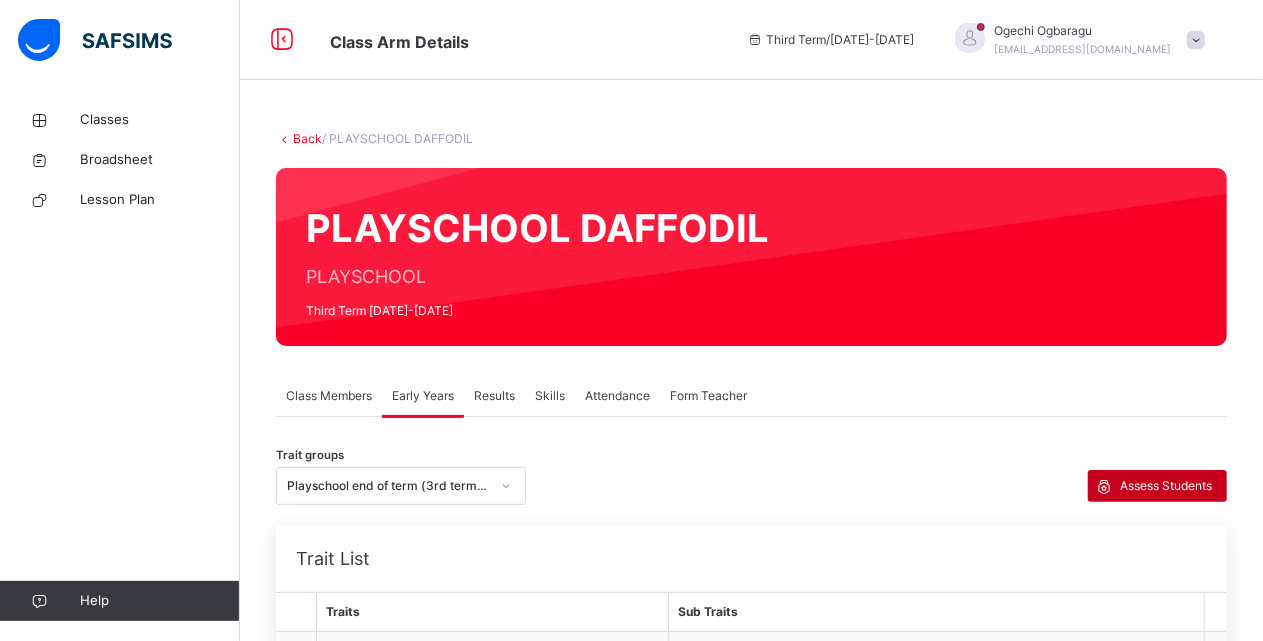 click on "Assess Students" at bounding box center [1166, 486] 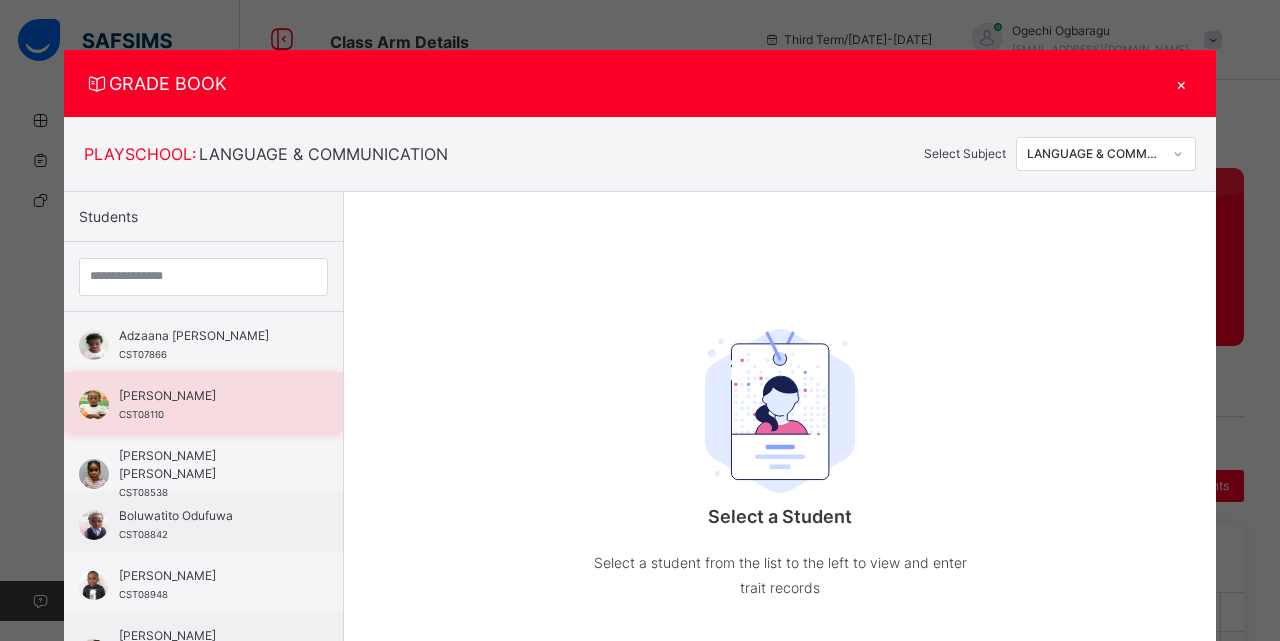 click on "Aishat  Popoola  CST08110" at bounding box center (208, 405) 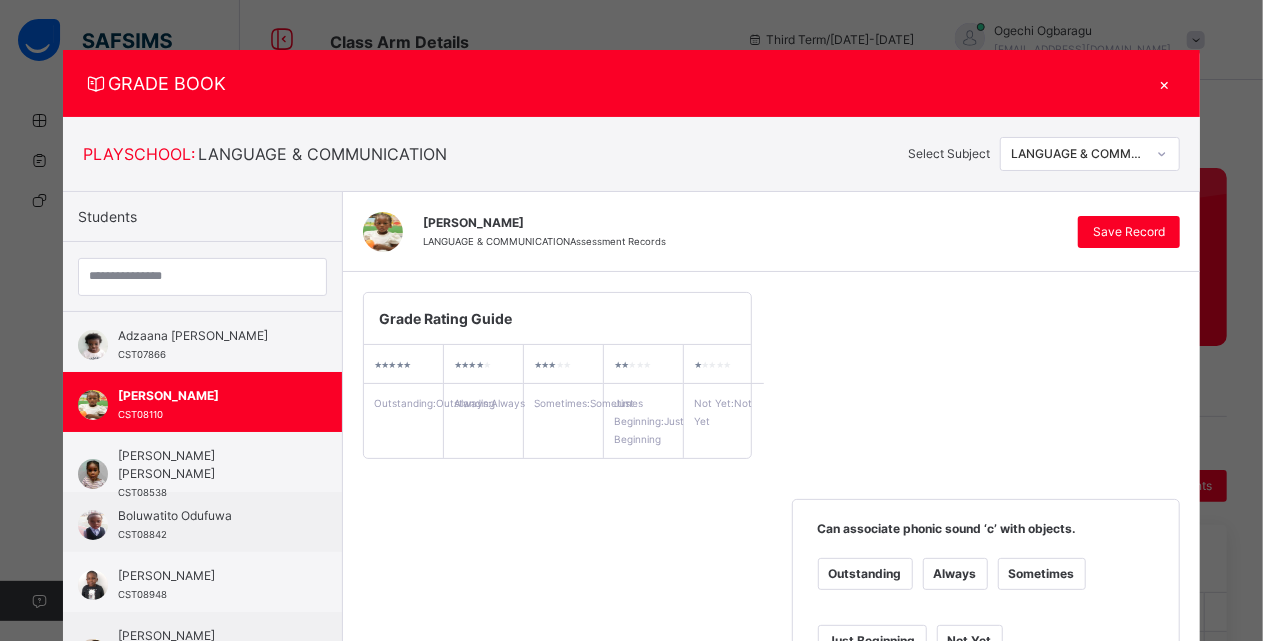 scroll, scrollTop: 561, scrollLeft: 0, axis: vertical 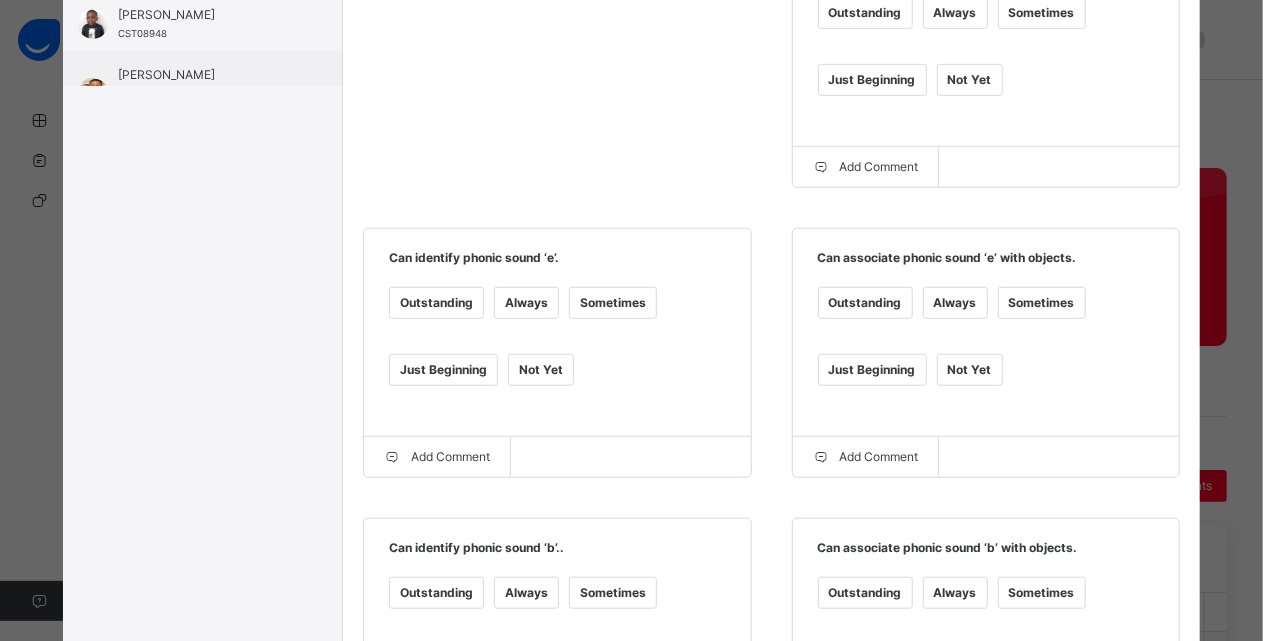 click on "Always" at bounding box center [955, 13] 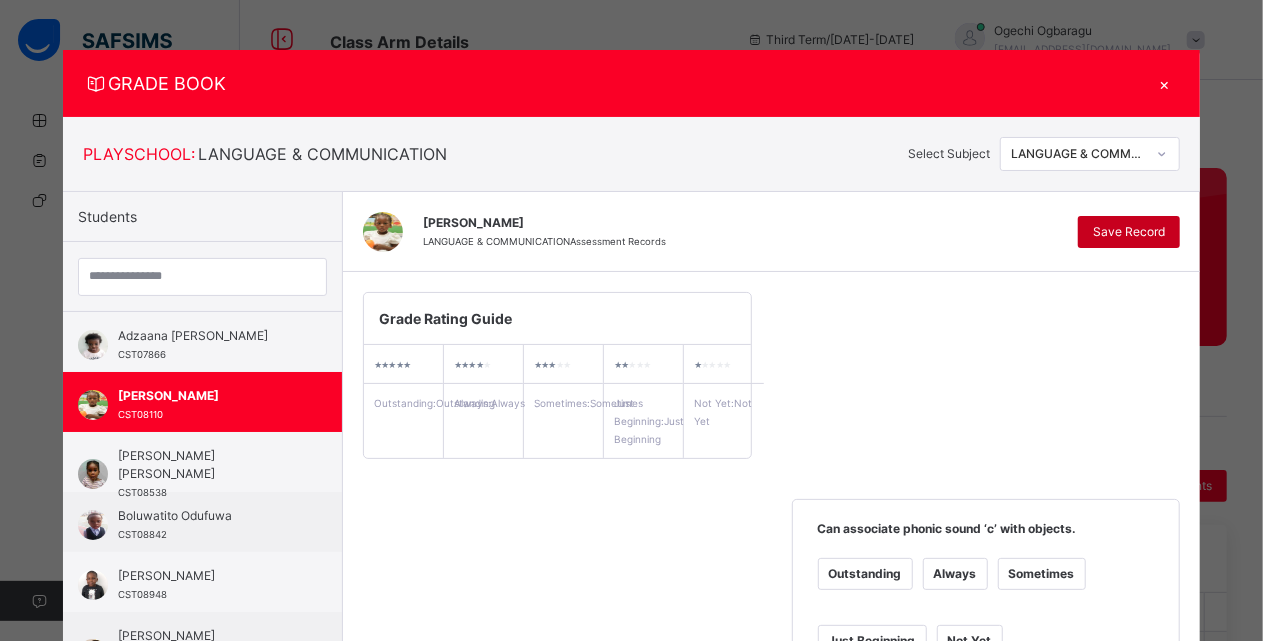 click on "Save Record" at bounding box center [1129, 232] 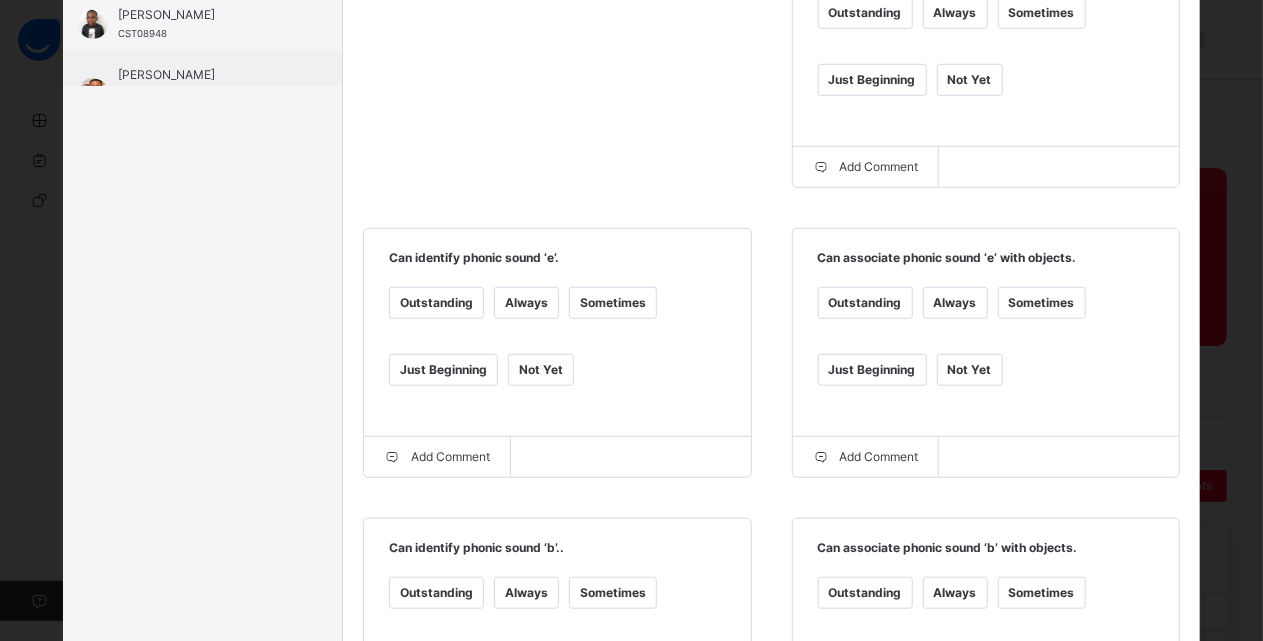 scroll, scrollTop: 1122, scrollLeft: 0, axis: vertical 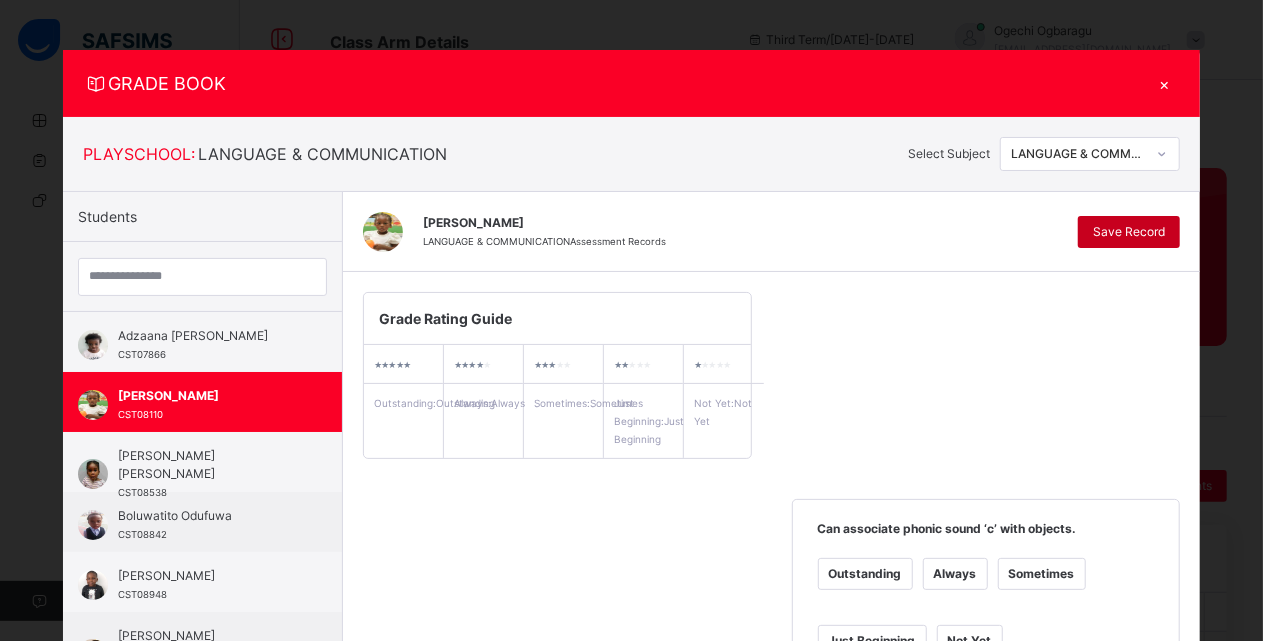 click on "Save Record" at bounding box center (1129, 232) 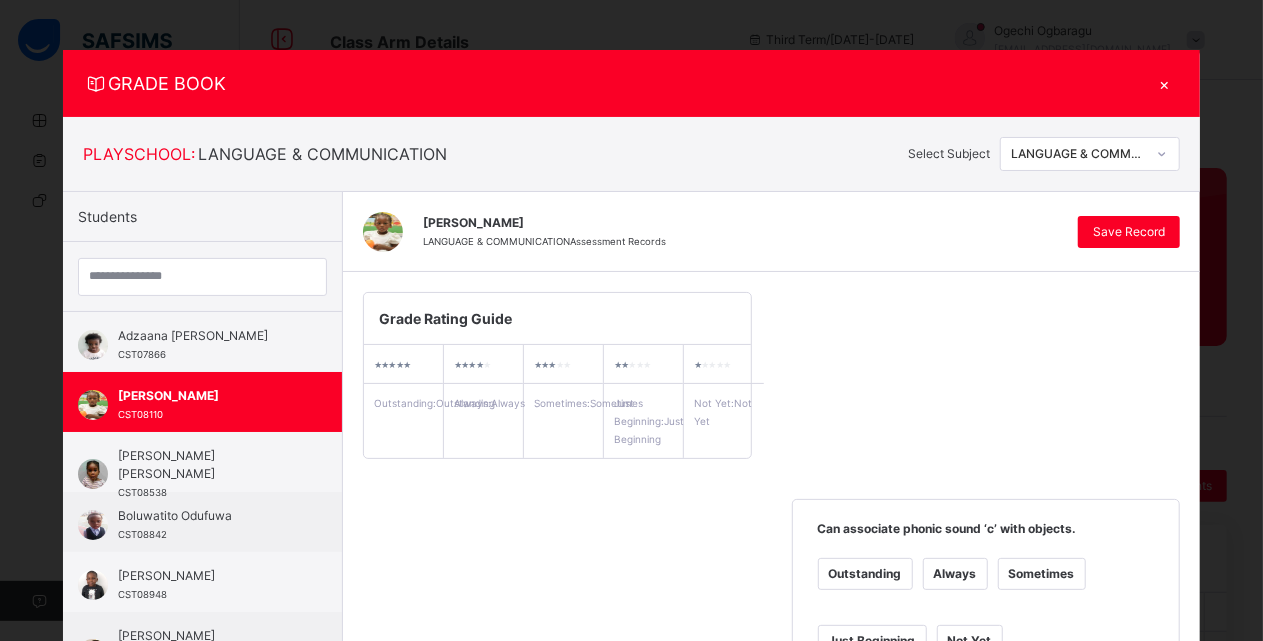 click on "GRADE BOOK × PLAYSCHOOL :   LANGUAGE & COMMUNICATION Select Subject LANGUAGE & COMMUNICATION Students Adzaana Lydia Shambe CST07866 Aishat  Popoola  CST08110 Bernice  Bob- Gbinije CST08538 Boluwatito  Odufuwa CST08842 Chiemeka   Azubuike CST08948 David Oluwasemilore Makinde CST07922 Doreen  Chigozirim CST08822 Ethan  Adeniyi CST08660 Farah  Raji CST08823 Fifehanmi  Owonubi CST07540 Janari Martins Inyang CST07973 Luca Oluwatimilehin Idris-Animashaun CST07981 LUMEN  OJI CST08139 Oluwadunbarin  Ogunkelu CST08194 Oluwatamilore  Daranijo CST07637 Aishat  Popoola  LANGUAGE & COMMUNICATION  Assessment Records Save Record   Grade Rating Guide   ★ ★ ★ ★ ★ Outstanding  :  Outstanding ★ ★ ★ ★ ★ Always  :  Always ★ ★ ★ ★ ★ Sometimes  :  Sometimes ★ ★ ★ ★ ★ Just Beginning  :  Just Beginning ★ ★ ★ ★ ★ Not Yet  :  Not Yet Can associate phonic sound ‘c’ with  objects.   Outstanding Always Sometimes Just Beginning Not Yet  Add Comment Can identify phonic sound ‘e’." at bounding box center (631, 320) 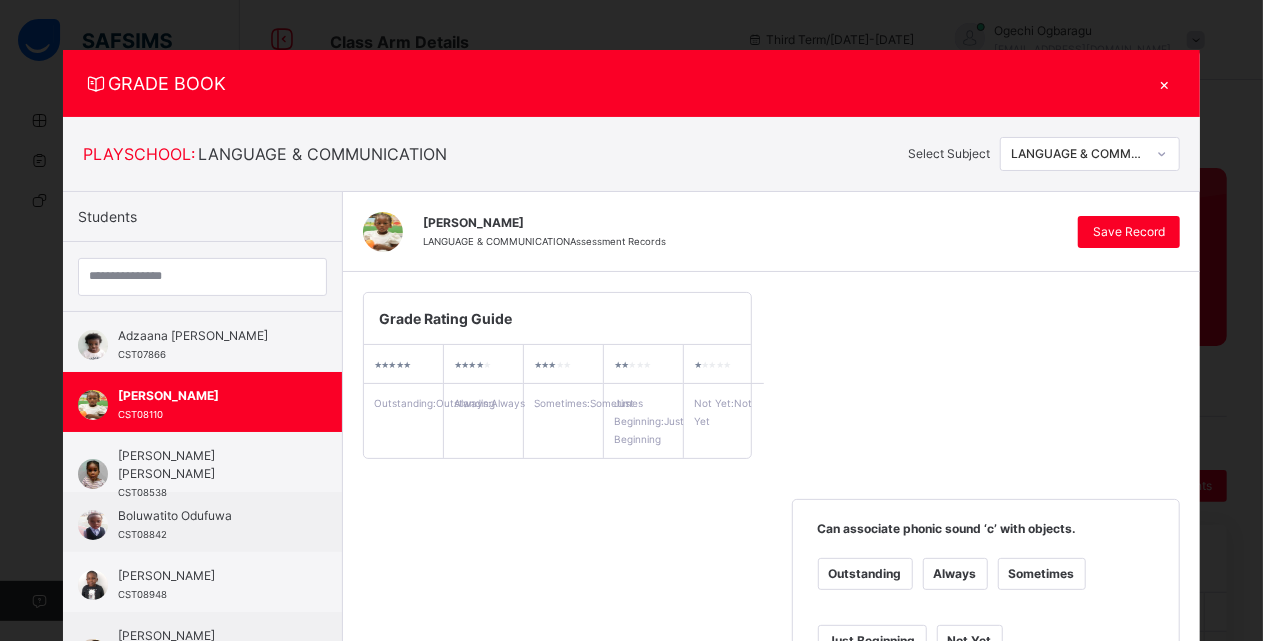 click on "×" at bounding box center [1165, 83] 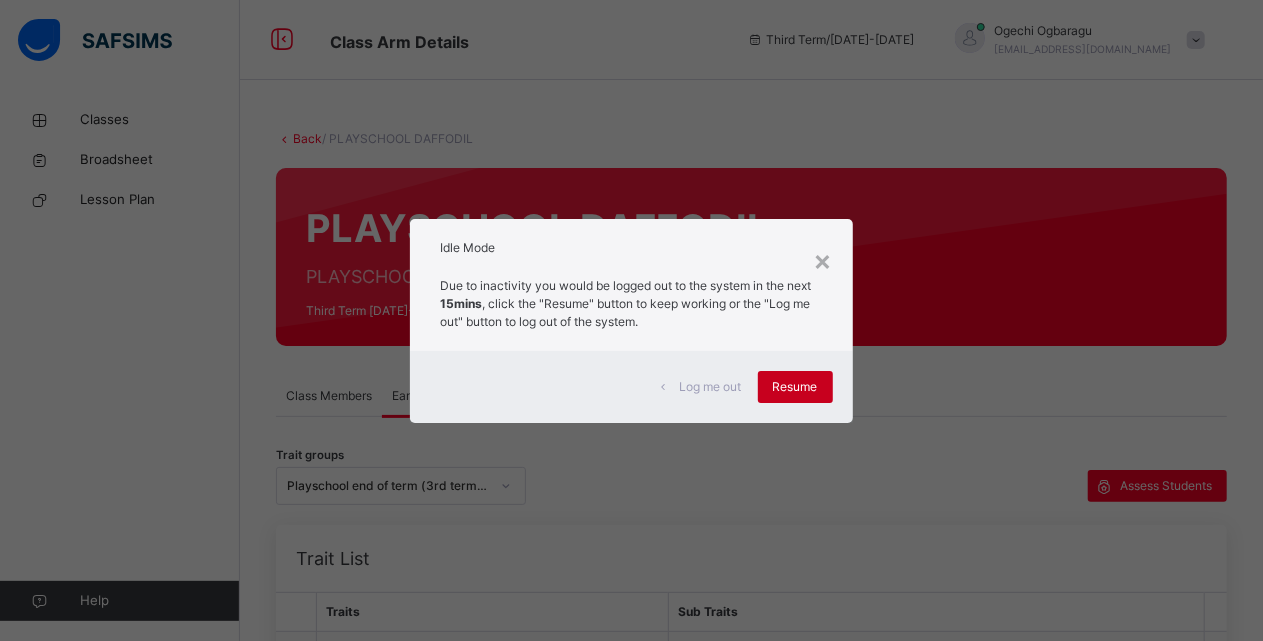 click on "Resume" at bounding box center (795, 387) 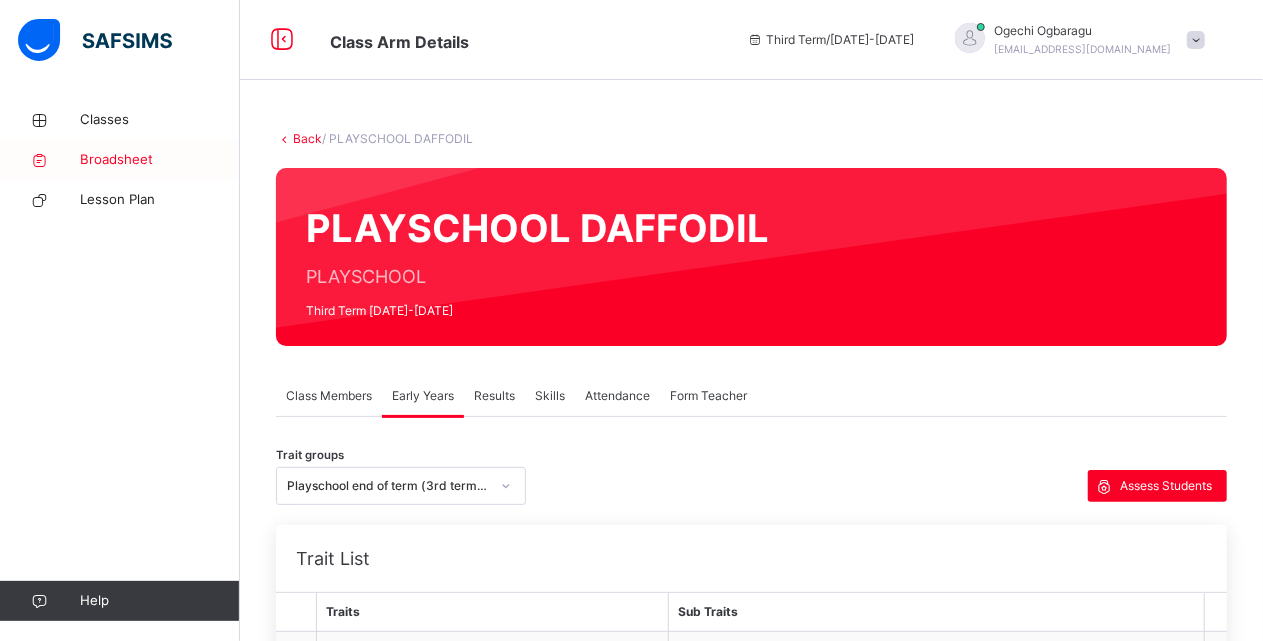 click on "Broadsheet" at bounding box center [160, 160] 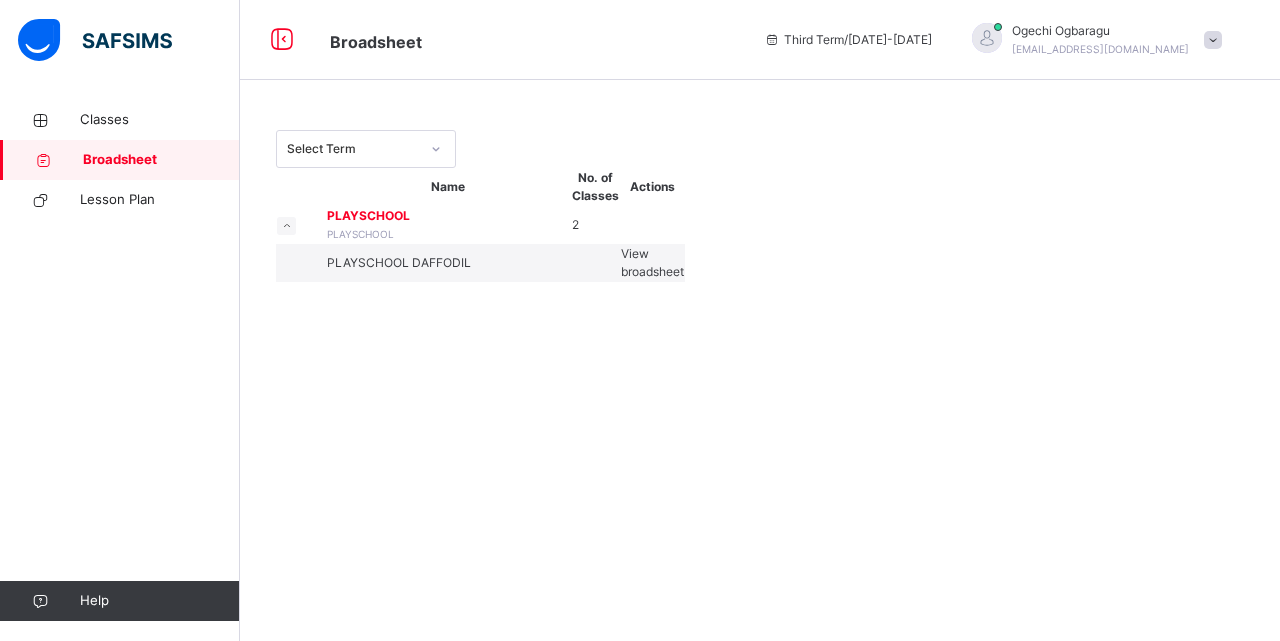 click on "View broadsheet" at bounding box center (652, 262) 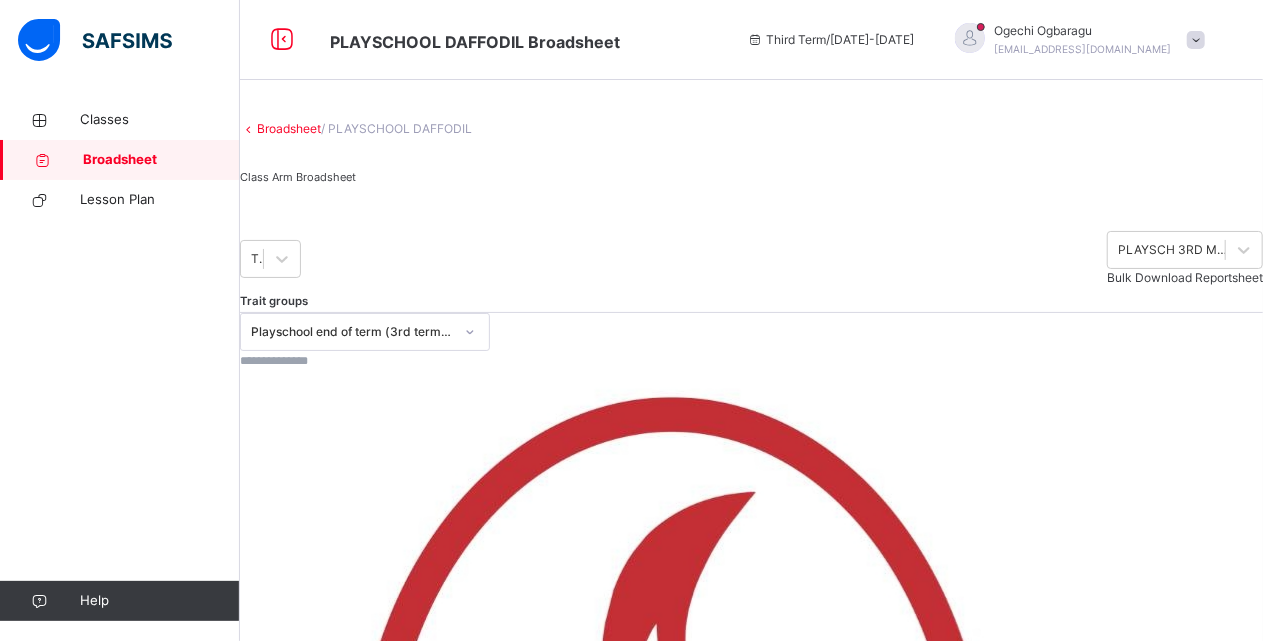 scroll, scrollTop: 561, scrollLeft: 0, axis: vertical 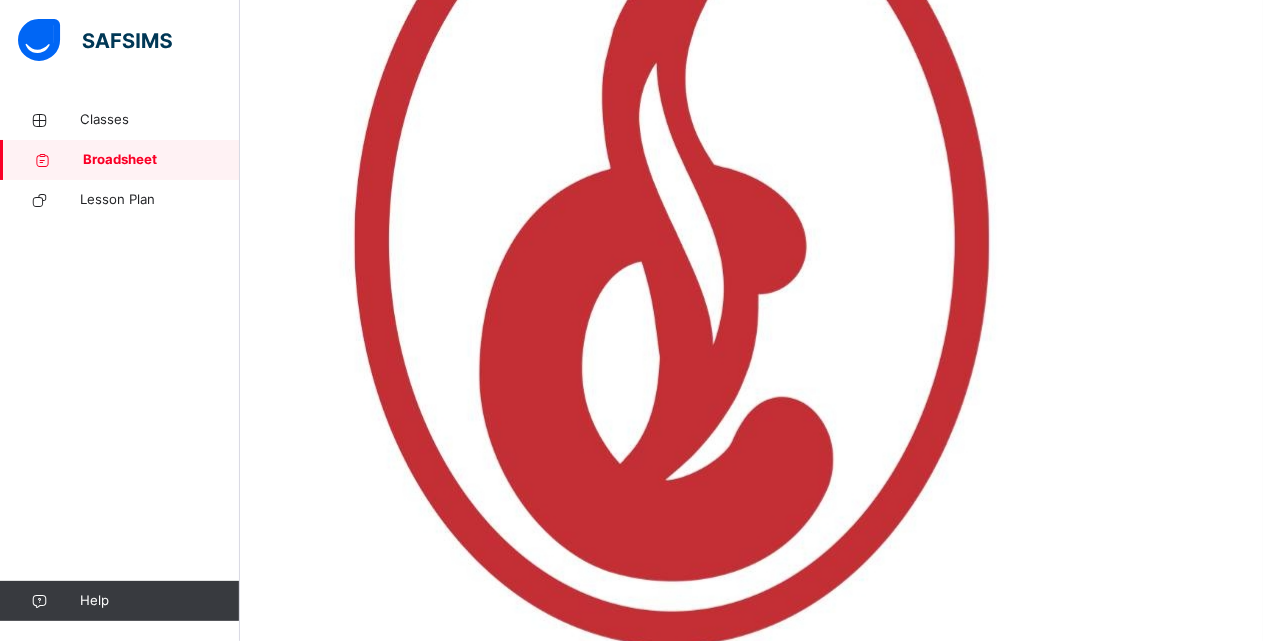 click on "View Reportsheet" at bounding box center (290, 2198) 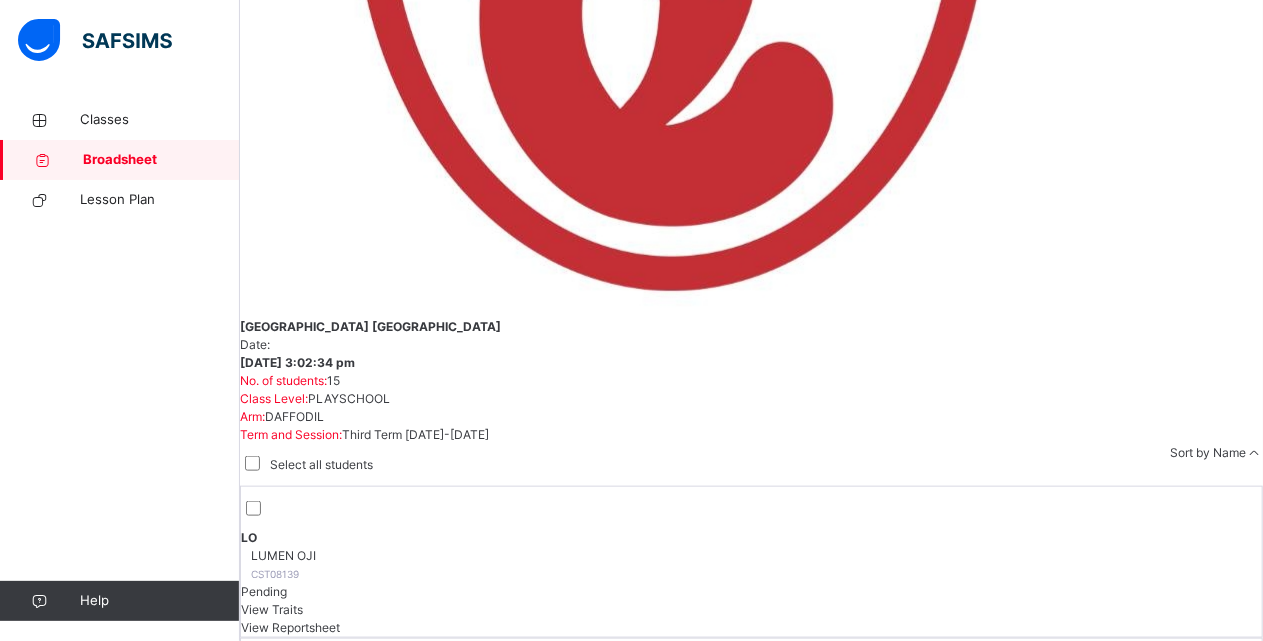 scroll, scrollTop: 921, scrollLeft: 0, axis: vertical 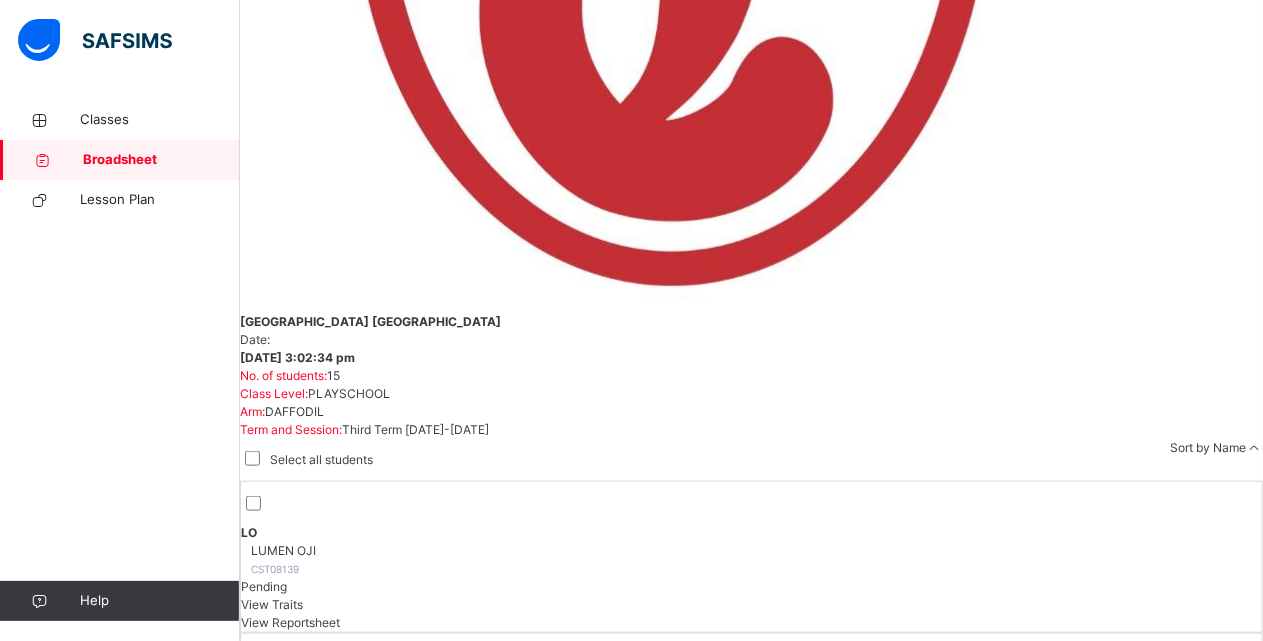 click on "View Reportsheet" at bounding box center (290, 2142) 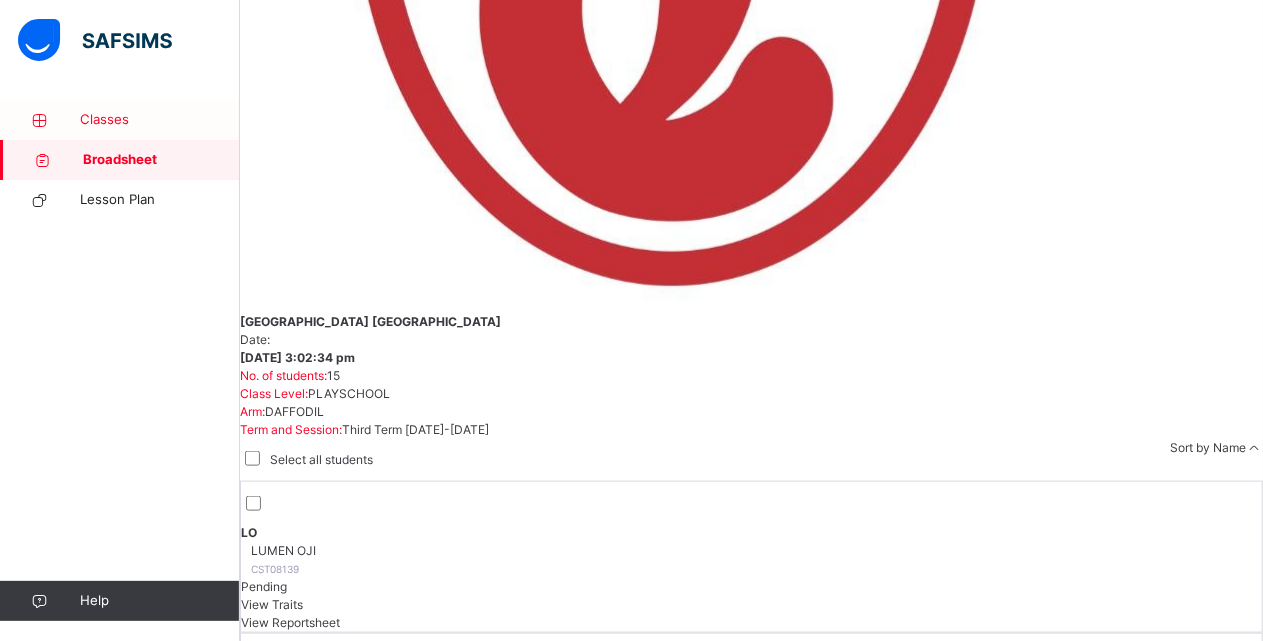 click on "Classes" at bounding box center (160, 120) 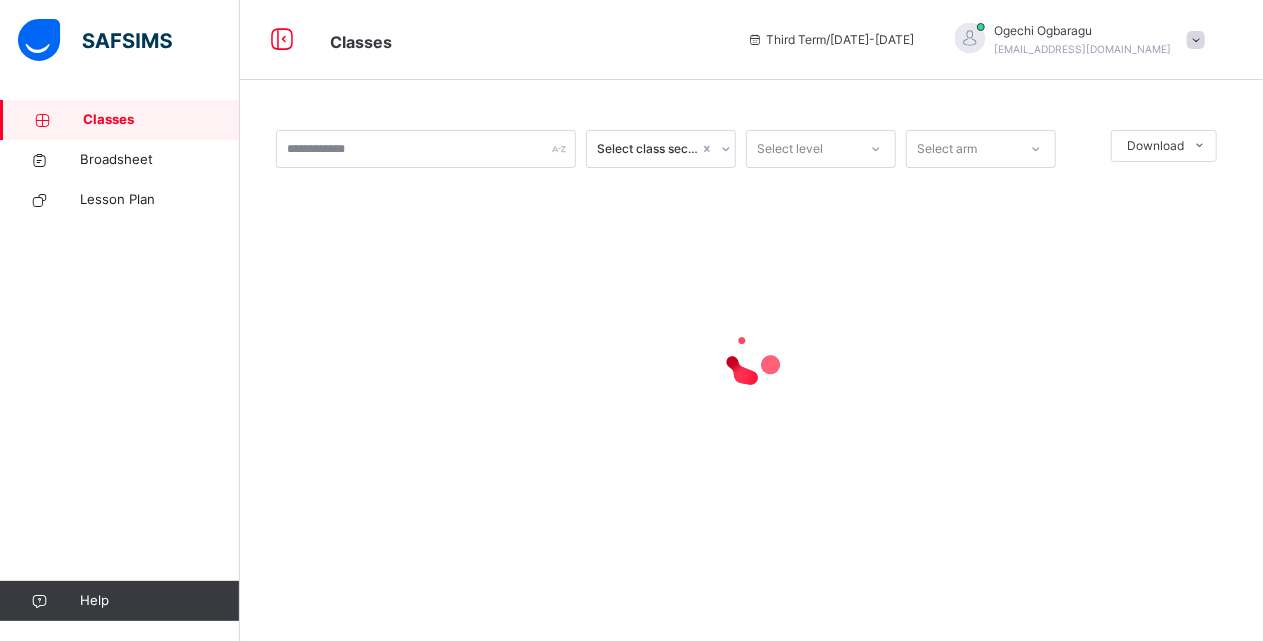 scroll, scrollTop: 0, scrollLeft: 0, axis: both 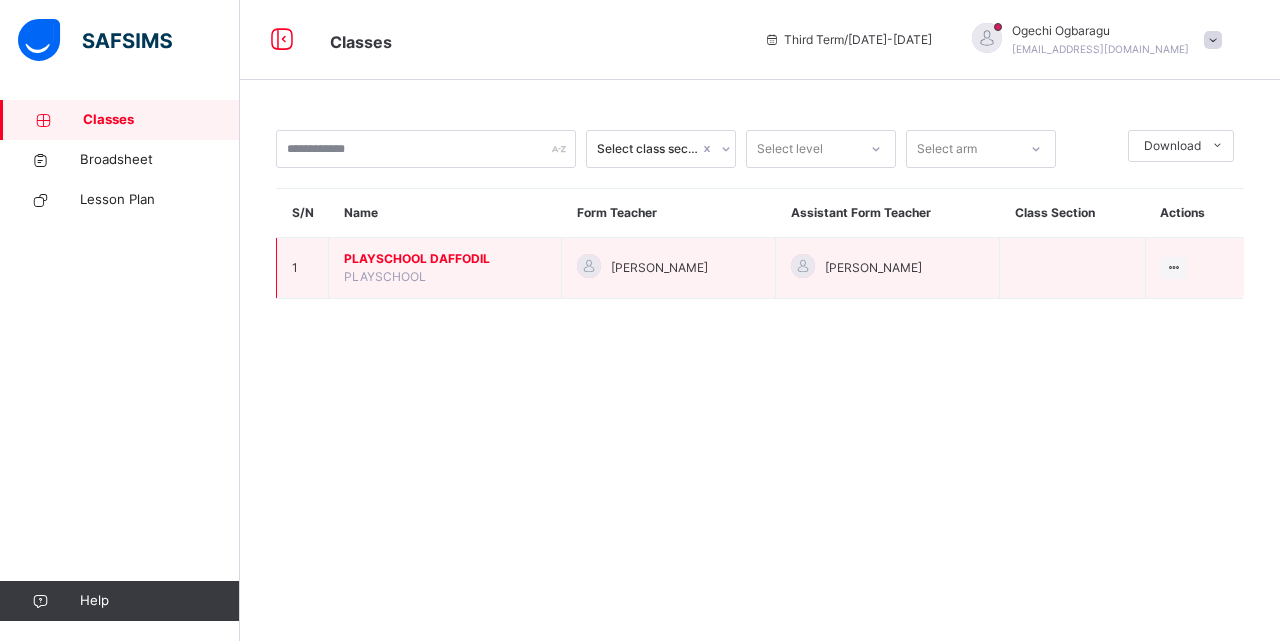 click on "PLAYSCHOOL   DAFFODIL" at bounding box center (445, 259) 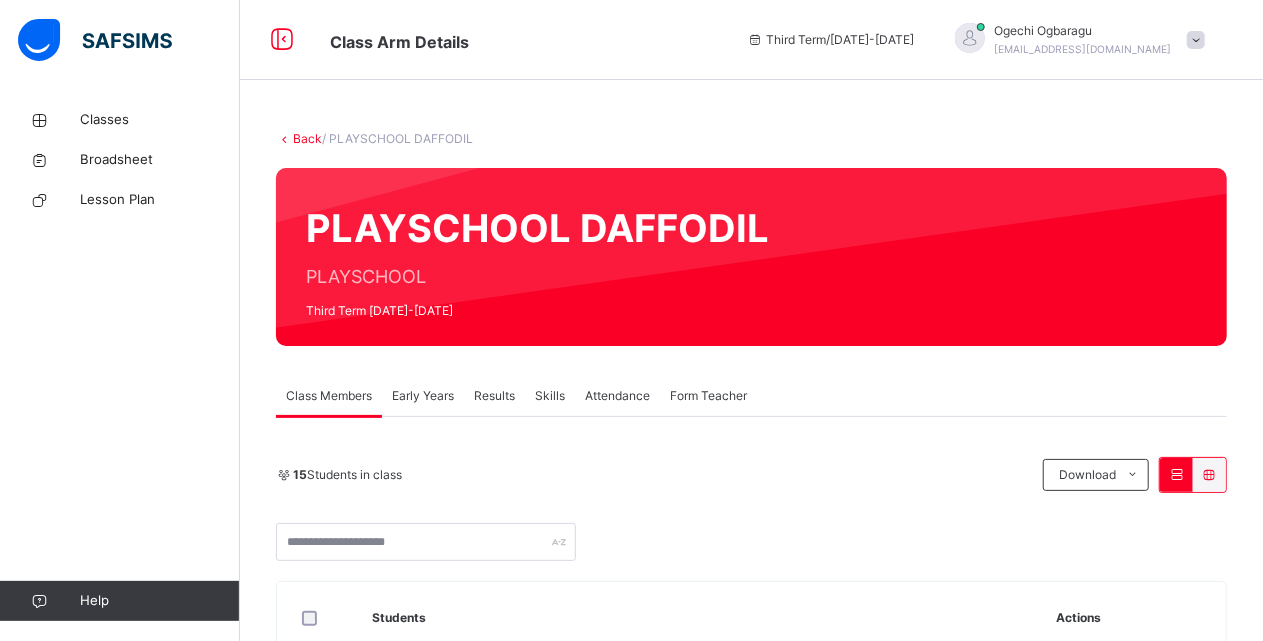 click on "Early Years" at bounding box center [423, 396] 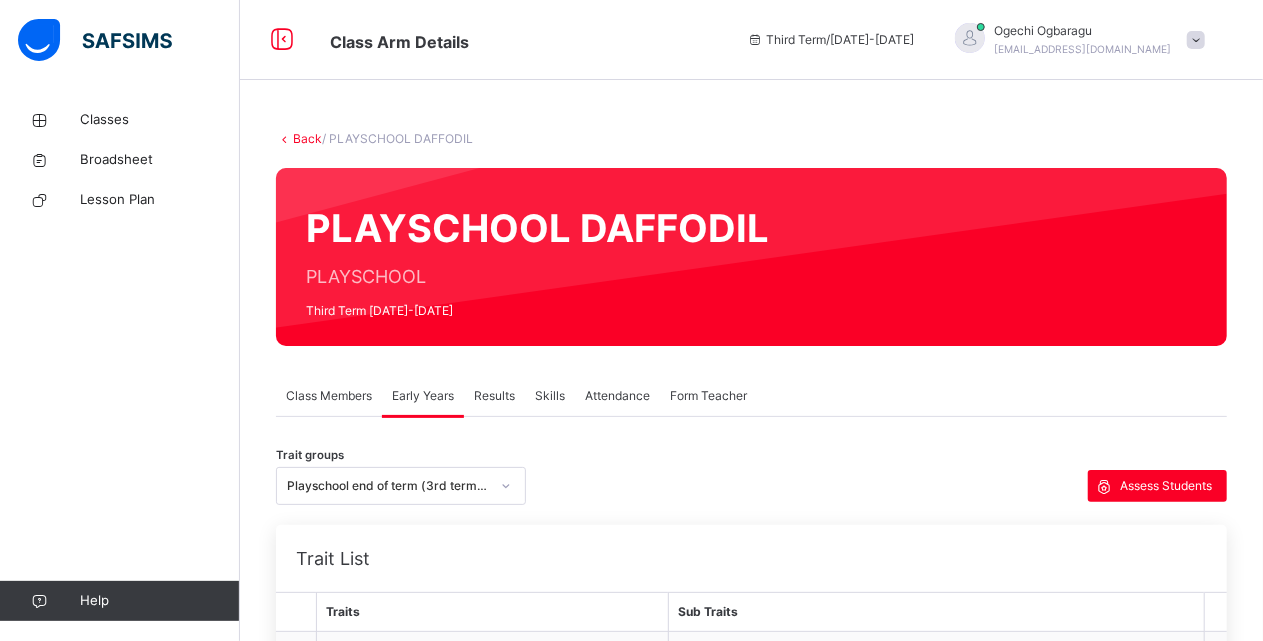 scroll, scrollTop: 561, scrollLeft: 0, axis: vertical 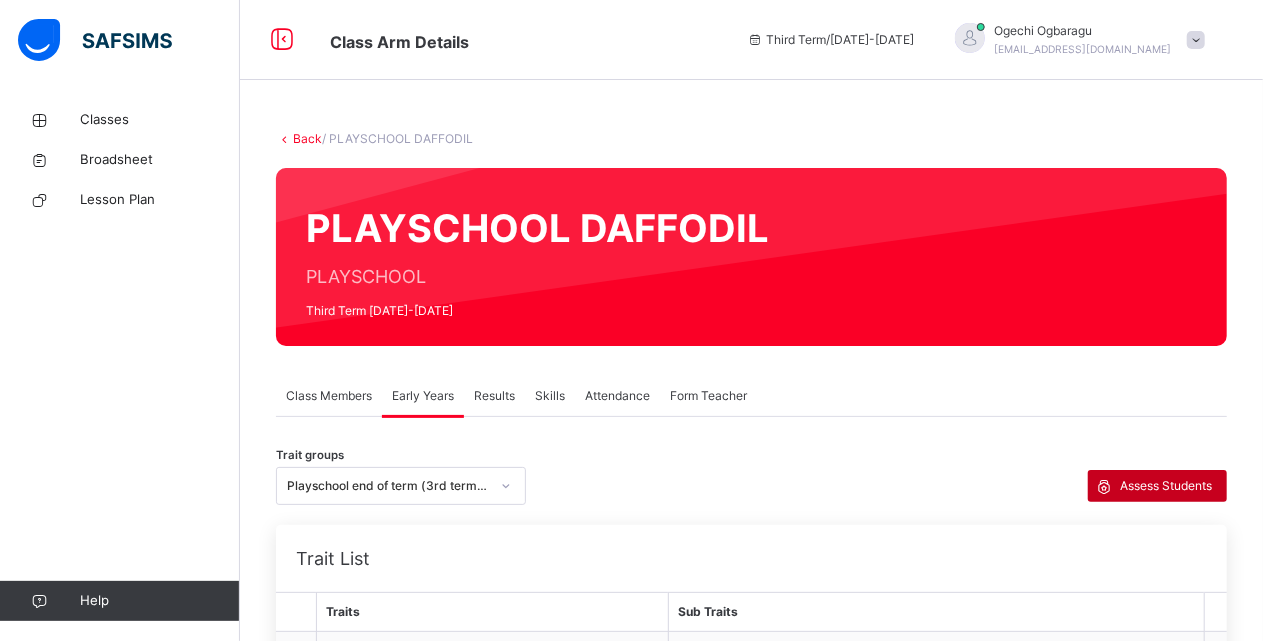 click on "Assess Students" at bounding box center [1166, 486] 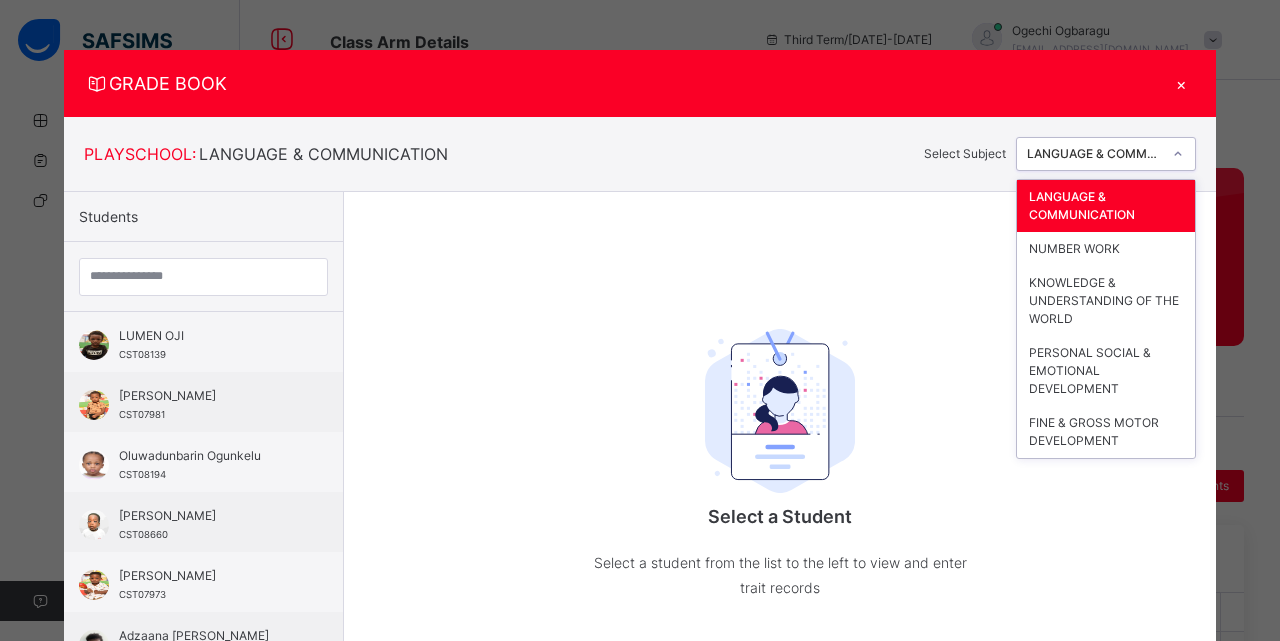 click 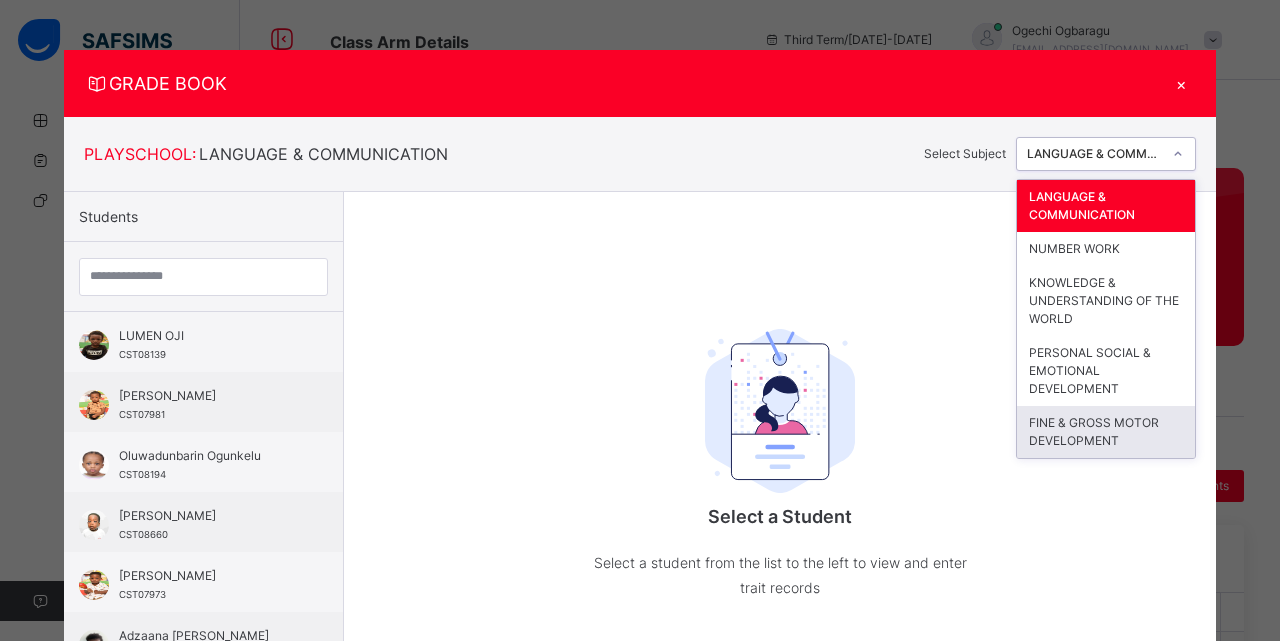 click on "FINE & GROSS MOTOR DEVELOPMENT" at bounding box center (1106, 432) 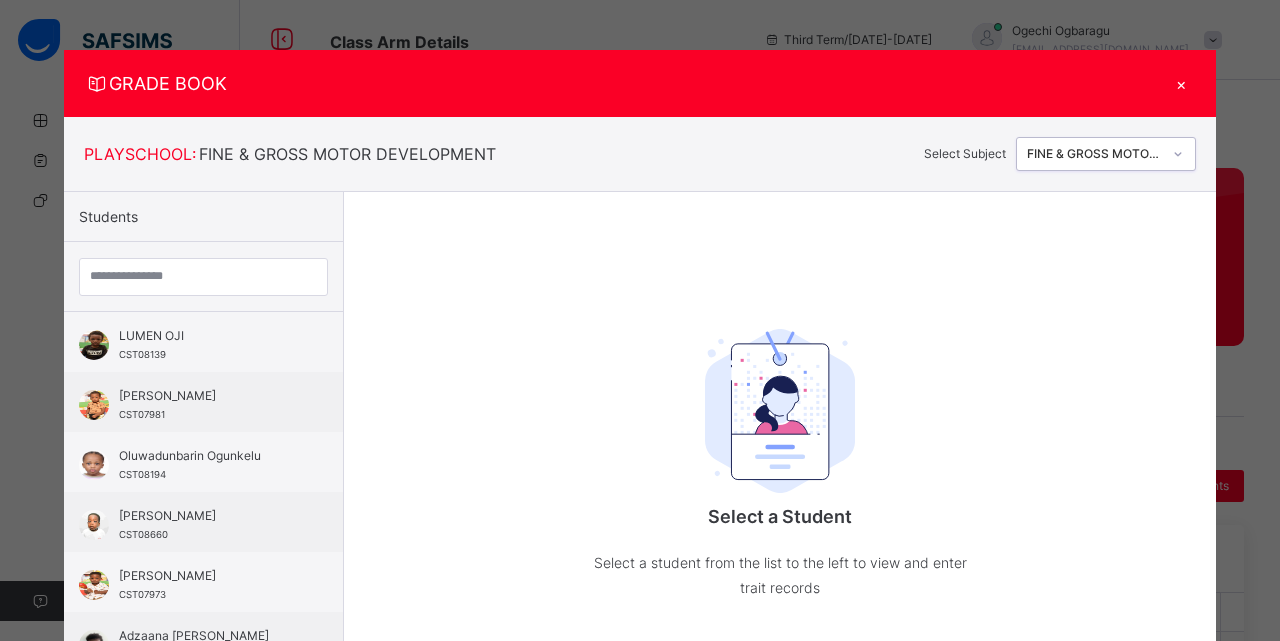 scroll, scrollTop: 293, scrollLeft: 0, axis: vertical 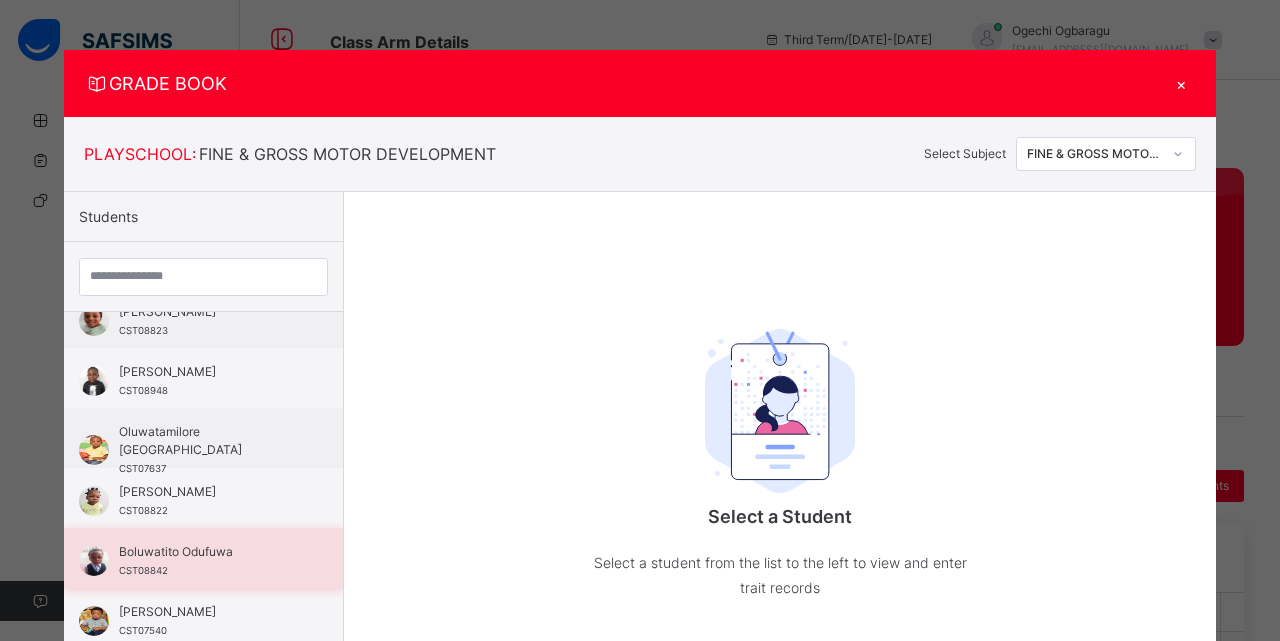 click on "Boluwatito  Odufuwa CST08842" at bounding box center [208, 561] 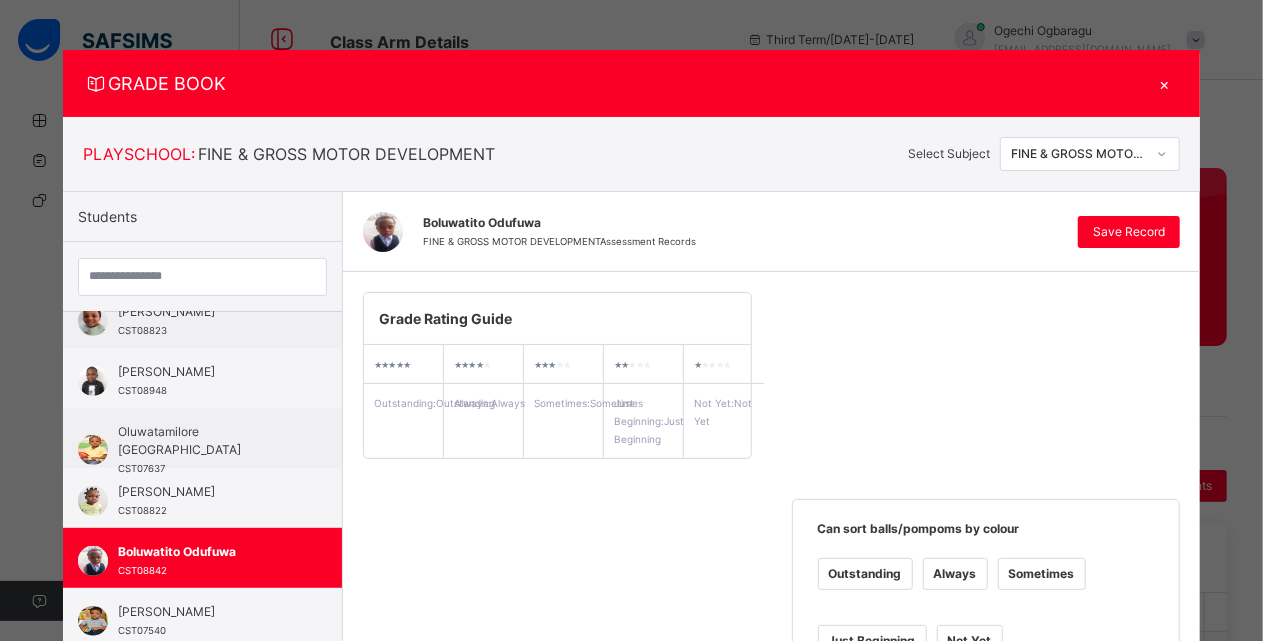 scroll, scrollTop: 561, scrollLeft: 0, axis: vertical 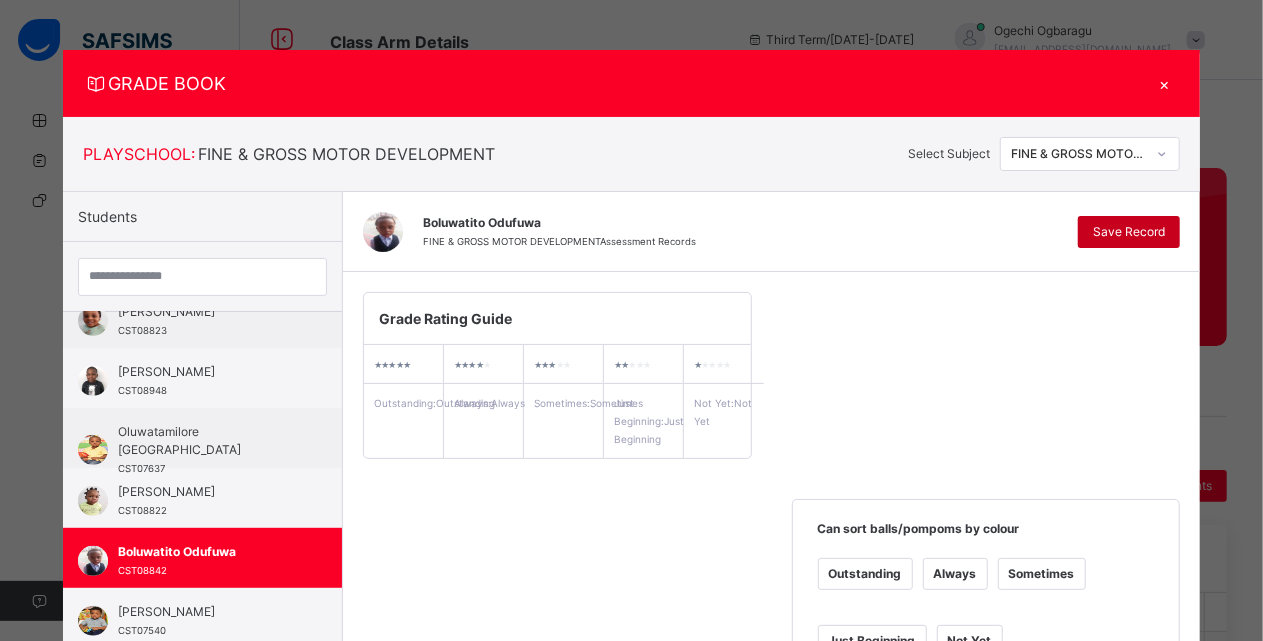 click on "Save Record" at bounding box center (1129, 232) 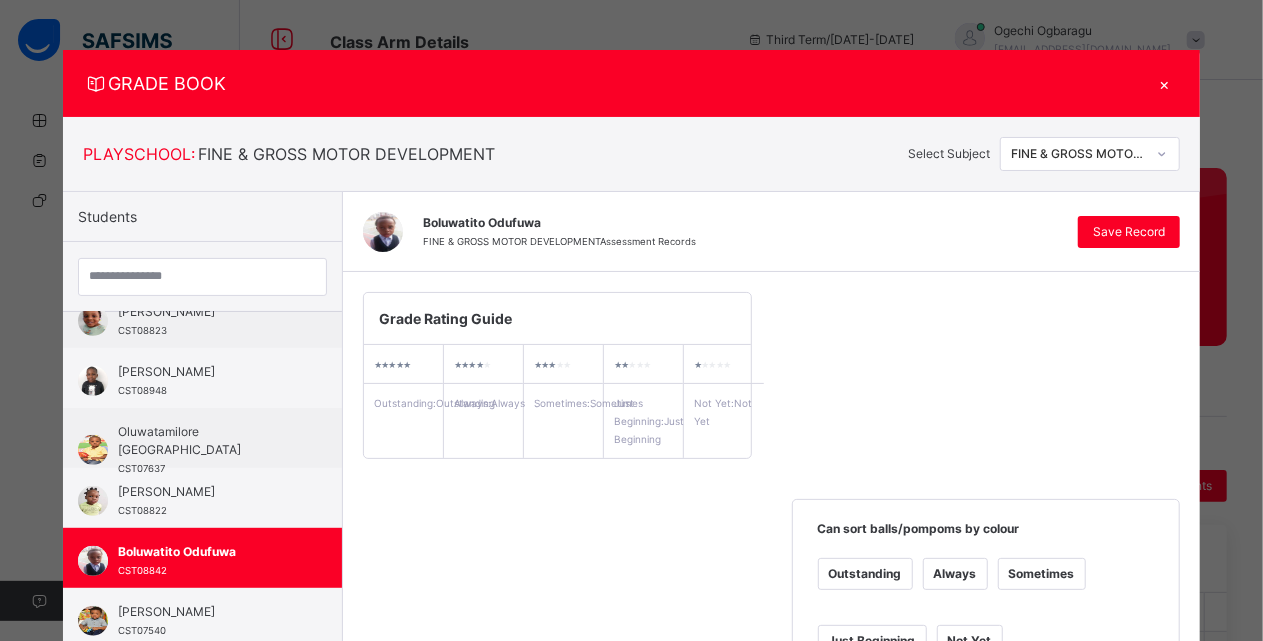 click on "×" at bounding box center (1165, 83) 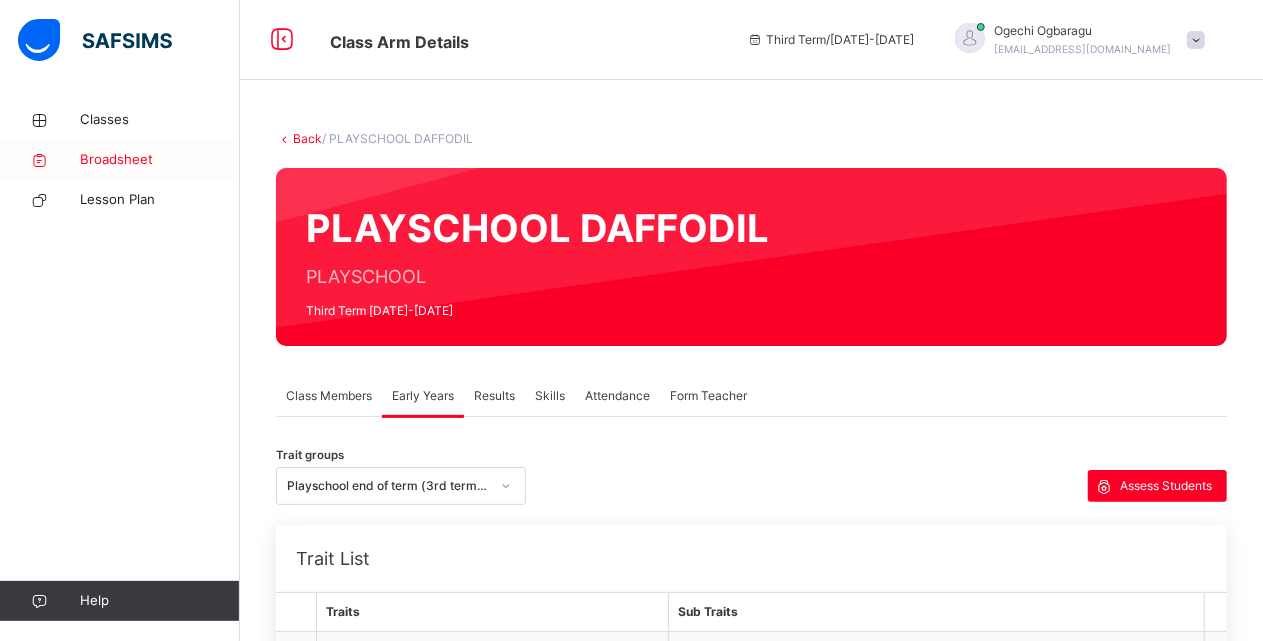 click on "Broadsheet" at bounding box center (160, 160) 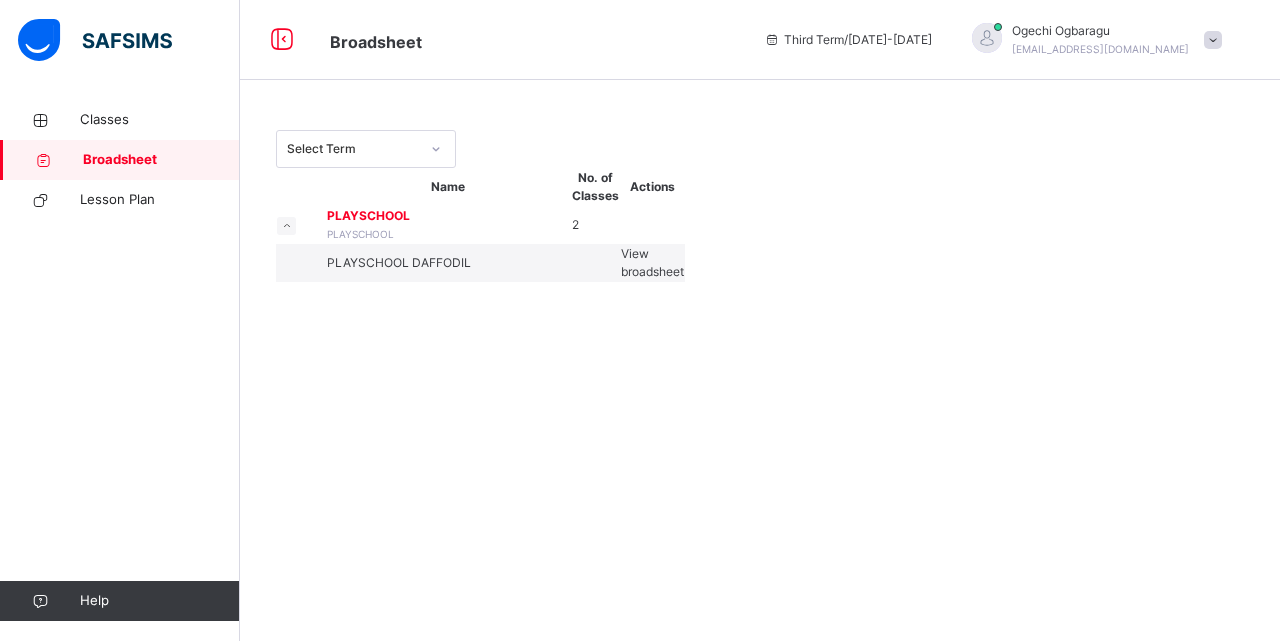 click on "View broadsheet" at bounding box center [652, 262] 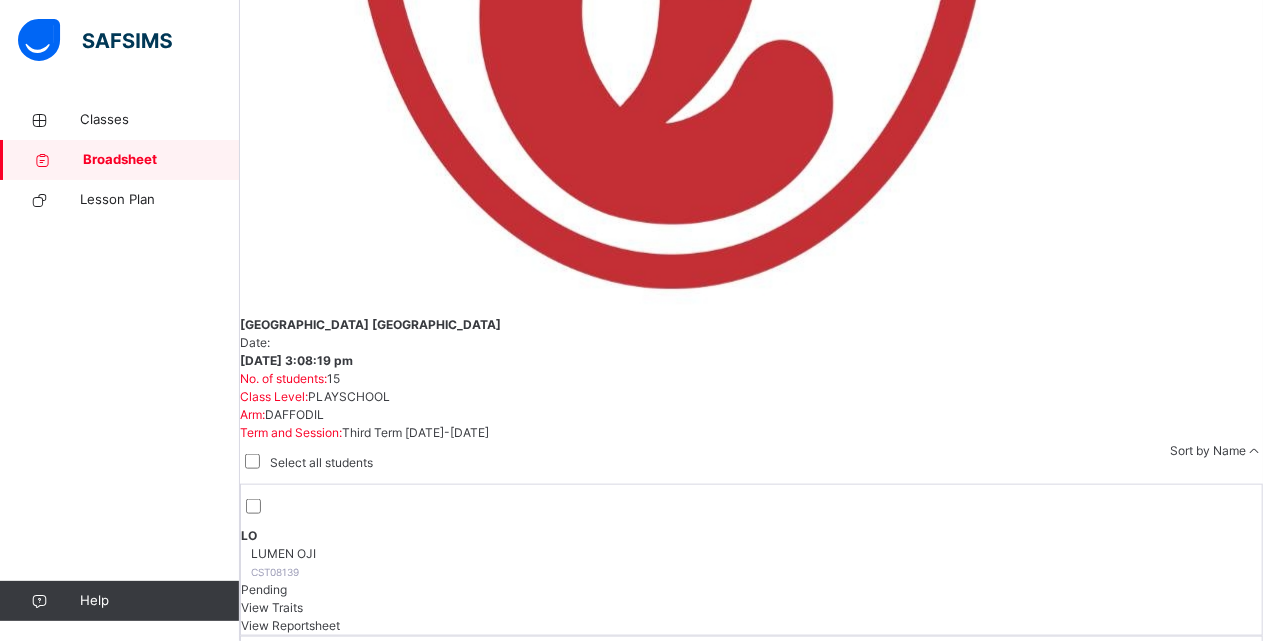 scroll, scrollTop: 930, scrollLeft: 0, axis: vertical 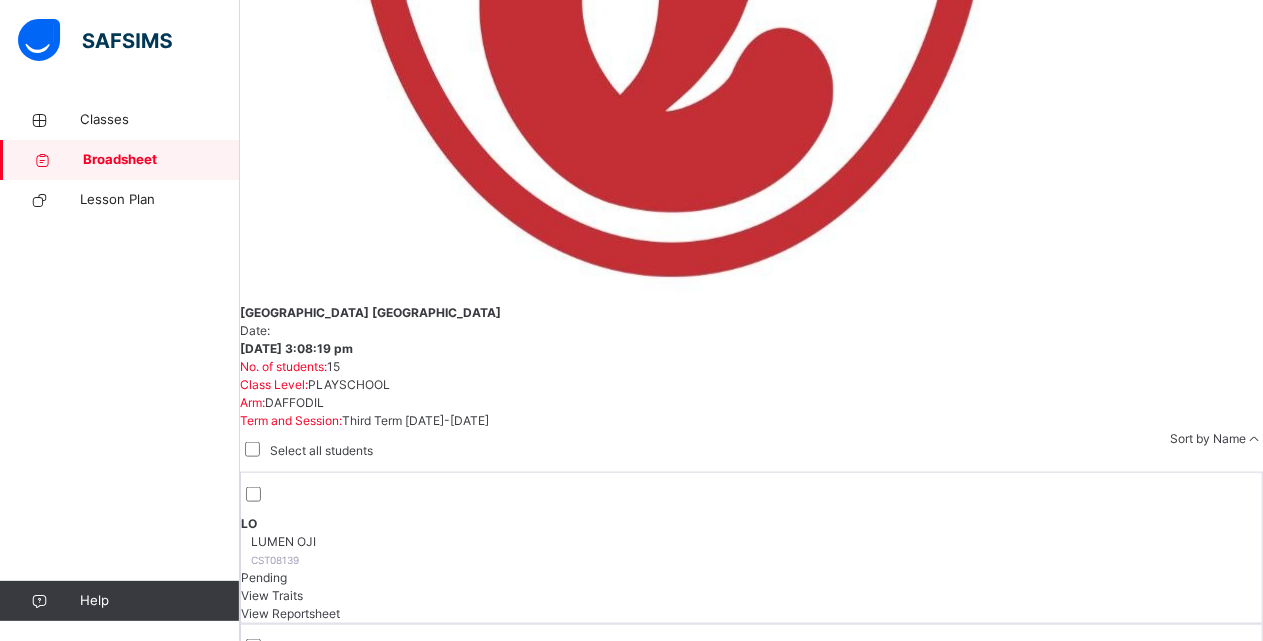 click on "View Reportsheet" at bounding box center [290, 2589] 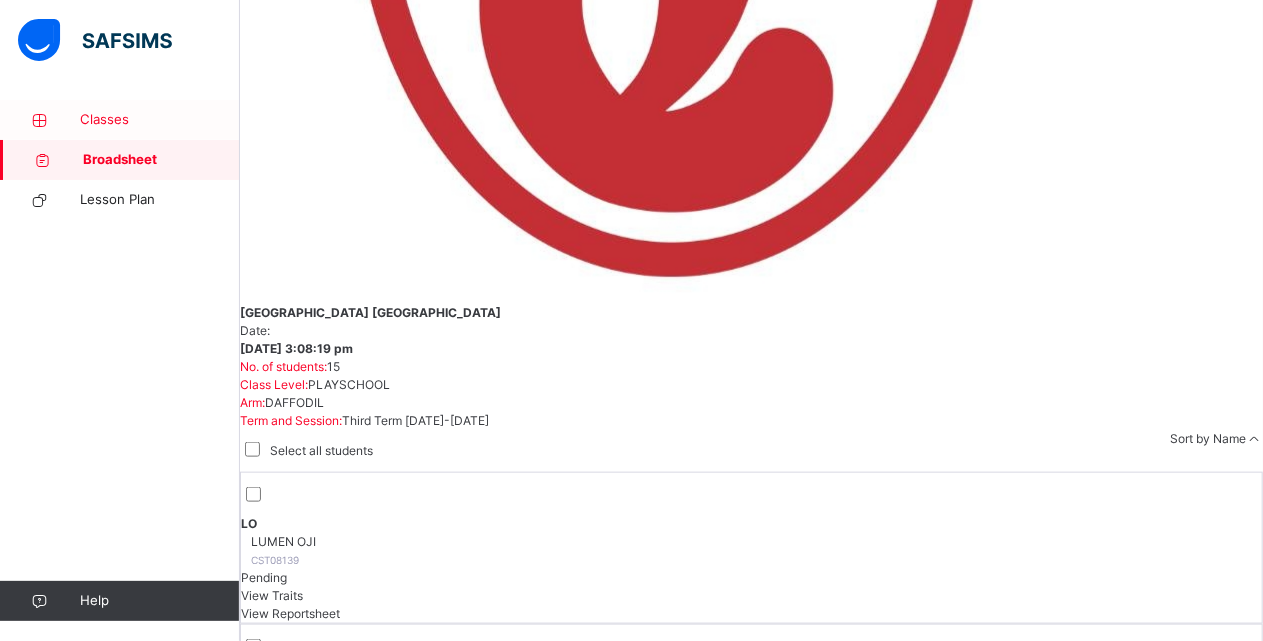 click on "Classes" at bounding box center (160, 120) 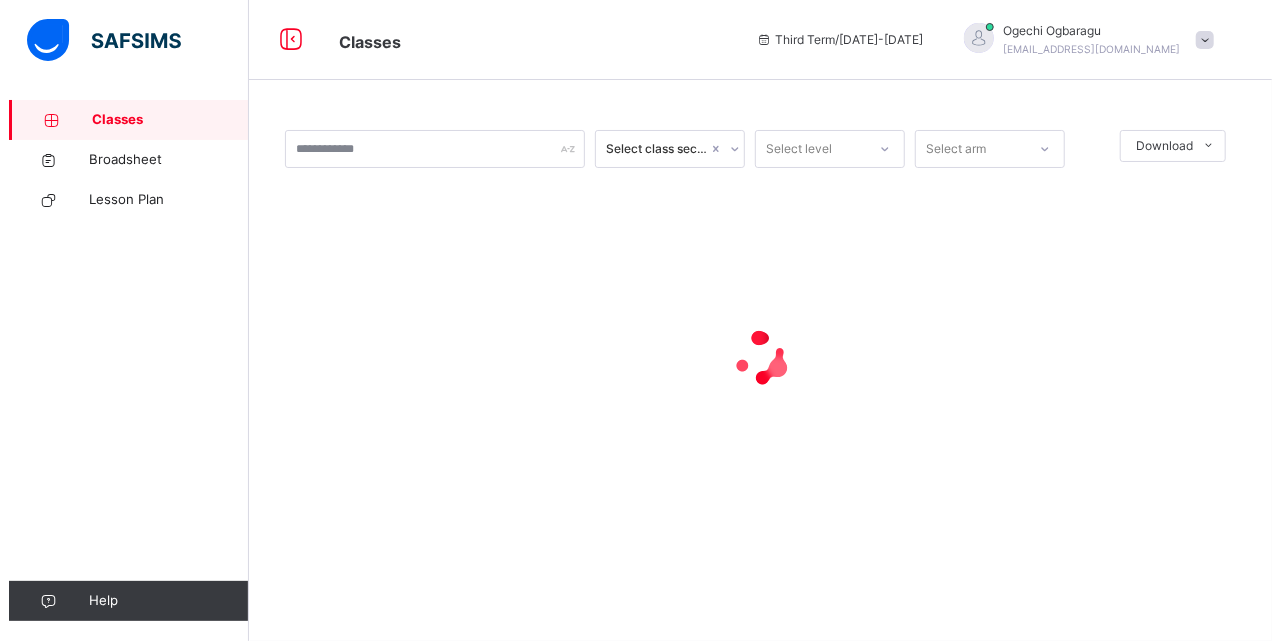scroll, scrollTop: 0, scrollLeft: 0, axis: both 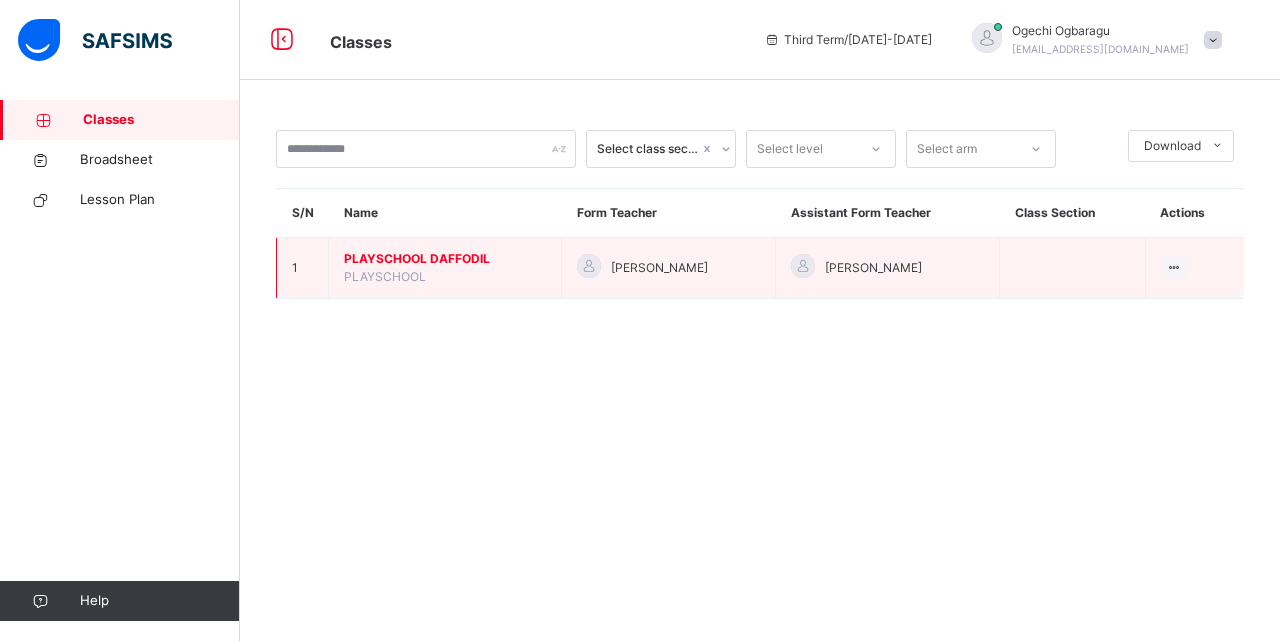 click on "PLAYSCHOOL   DAFFODIL" at bounding box center [445, 259] 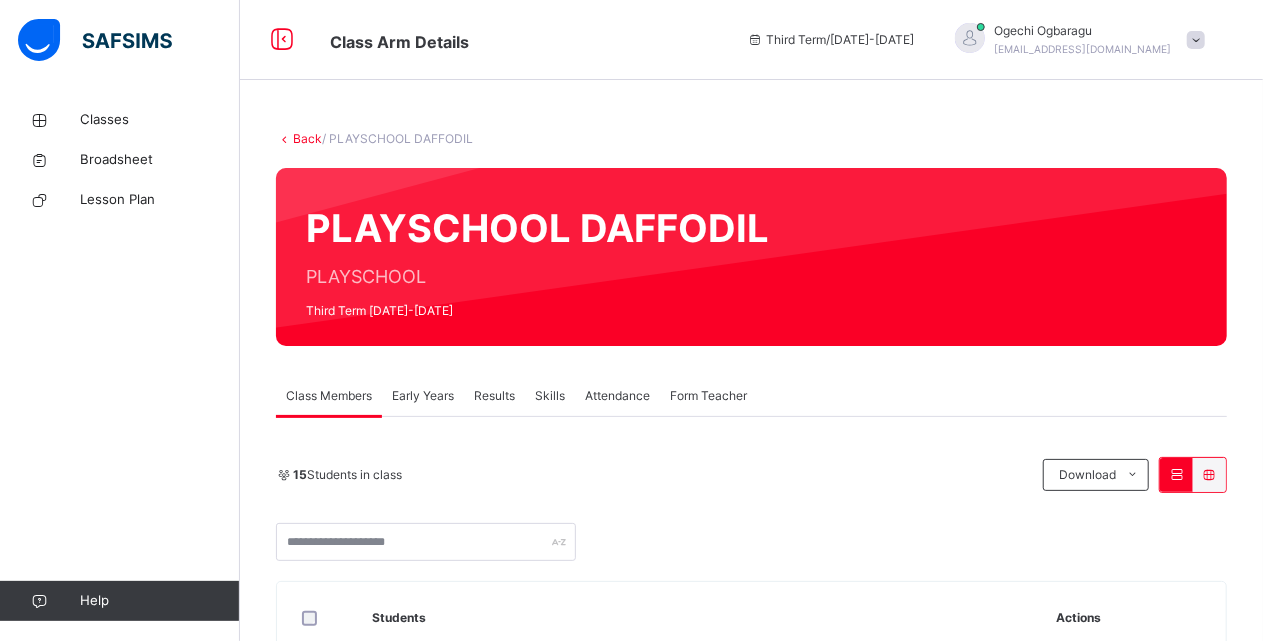 click on "Early Years" at bounding box center [423, 396] 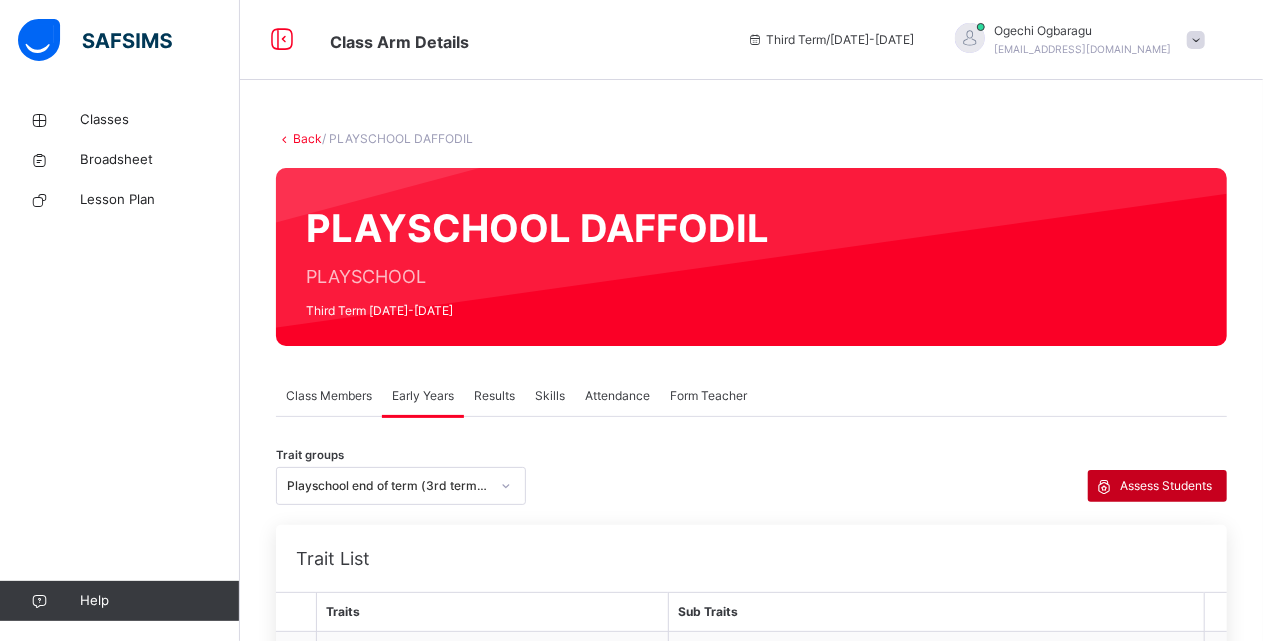 click on "Assess Students" at bounding box center (1166, 486) 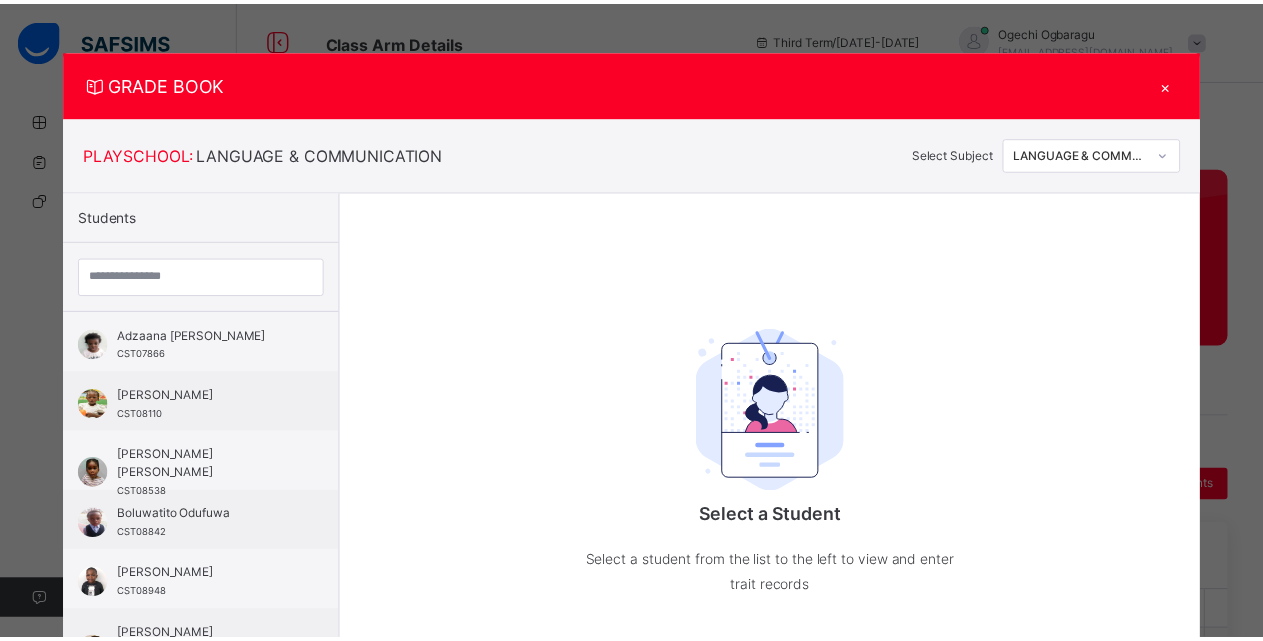 scroll, scrollTop: 293, scrollLeft: 0, axis: vertical 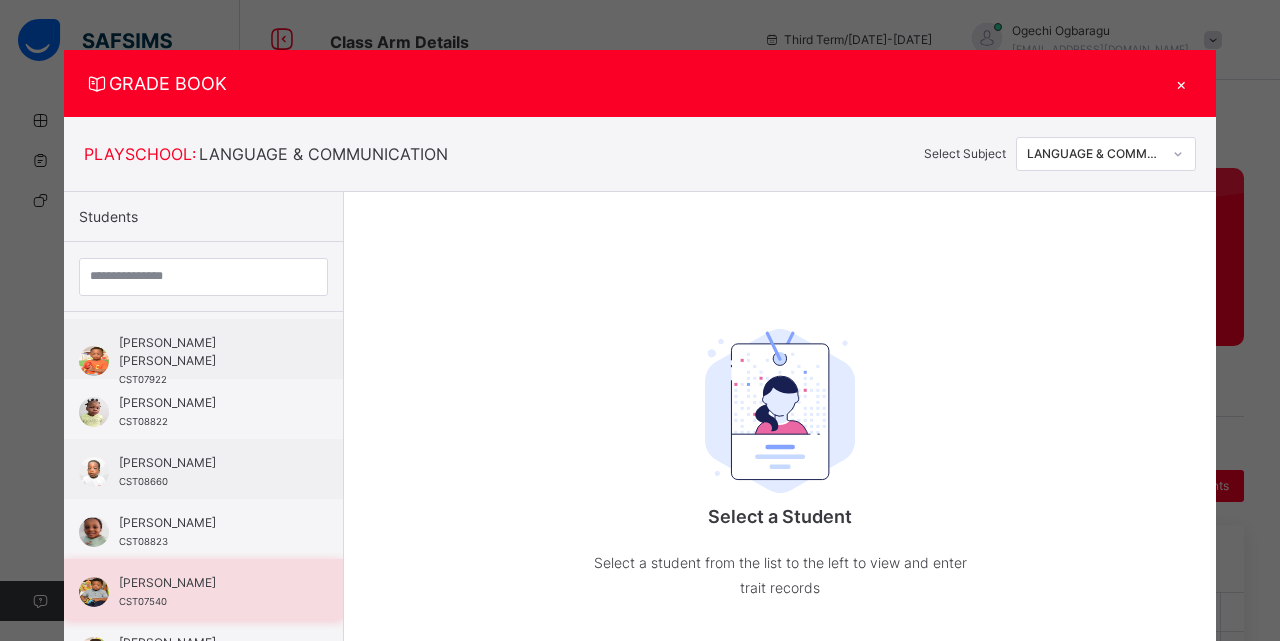 click on "Fifehanmi  Owonubi CST07540" at bounding box center [208, 592] 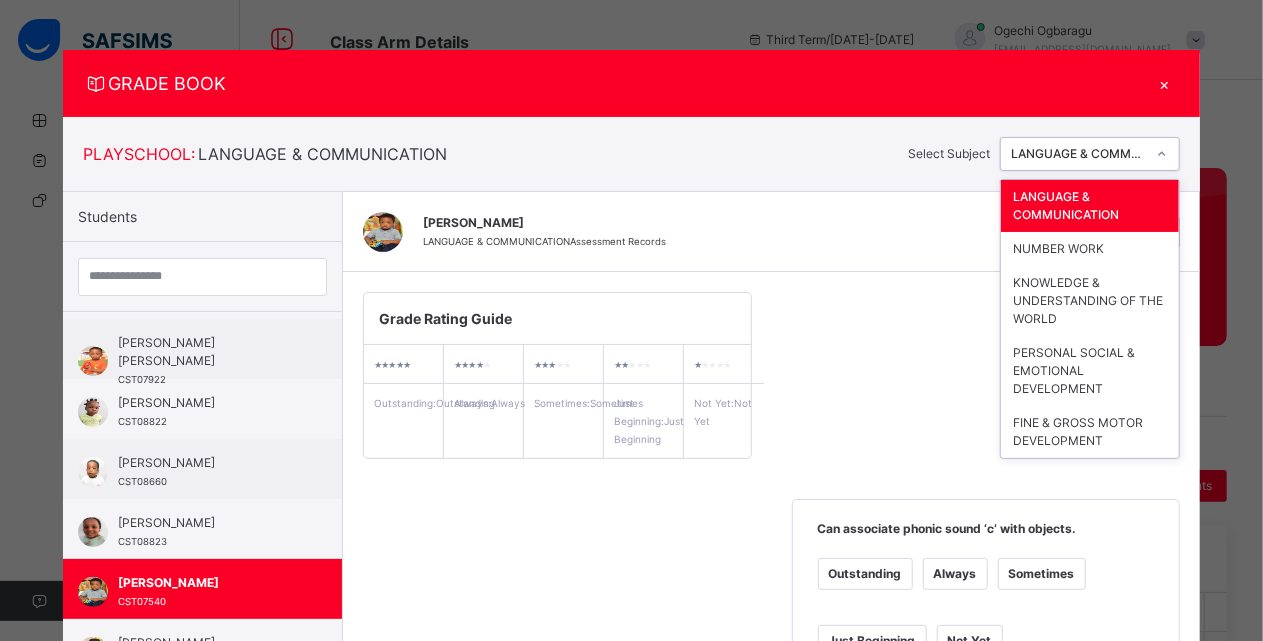 click 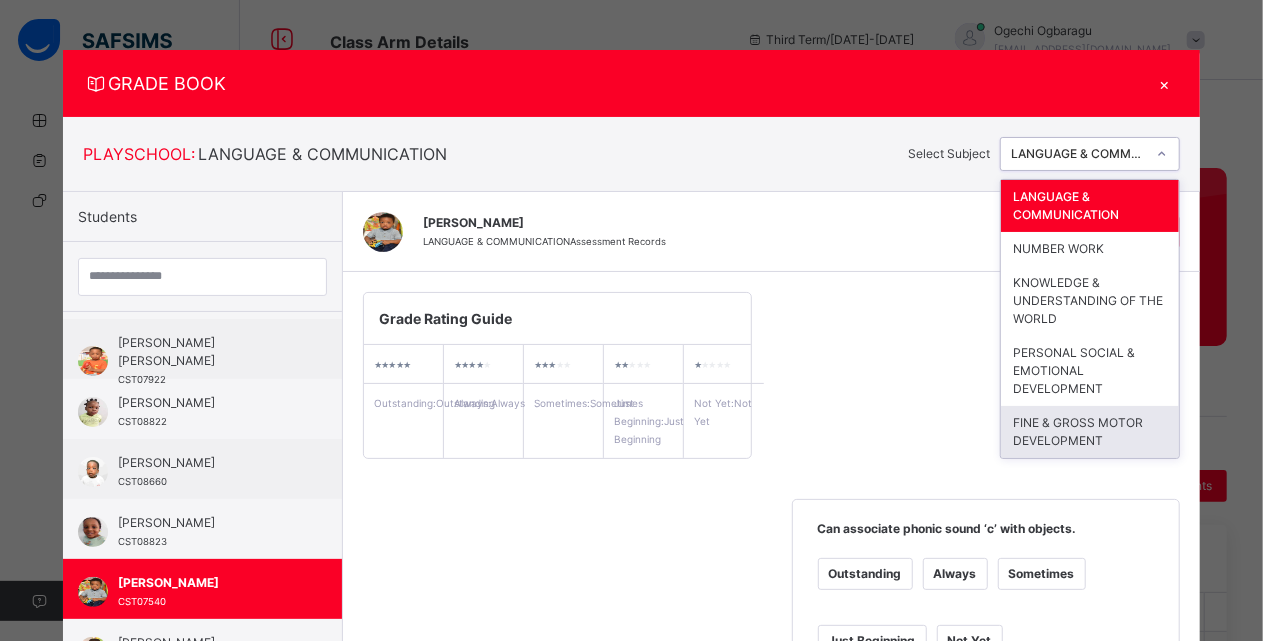 click on "FINE & GROSS MOTOR DEVELOPMENT" at bounding box center [1090, 432] 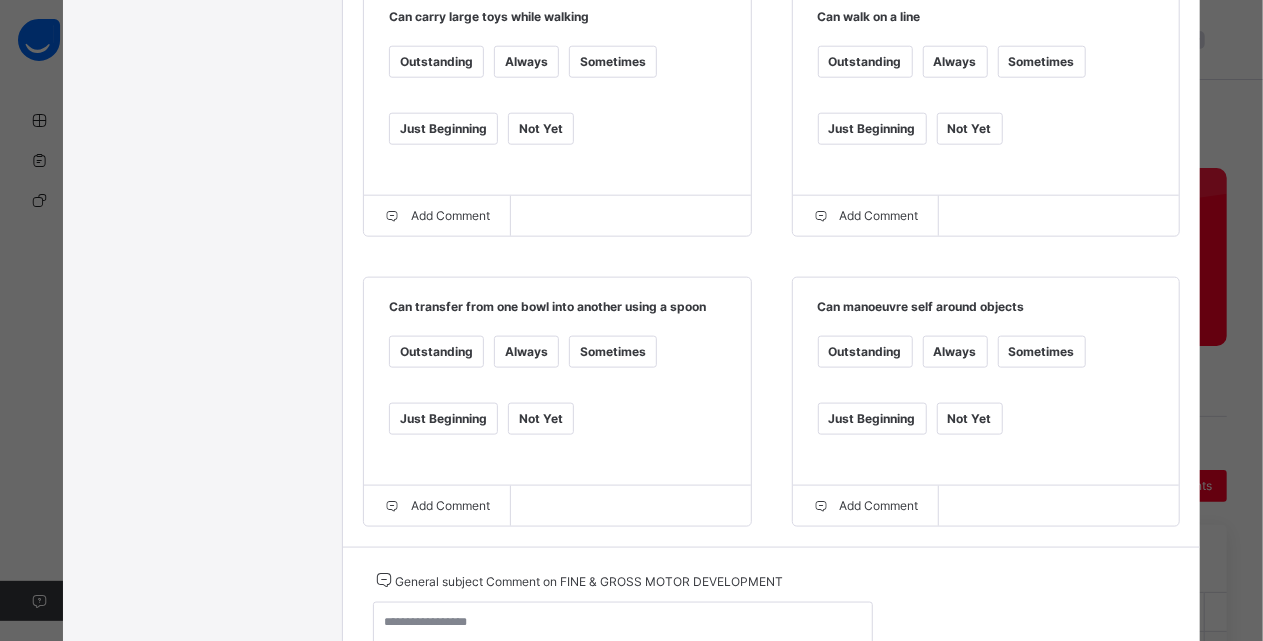 scroll, scrollTop: 1122, scrollLeft: 0, axis: vertical 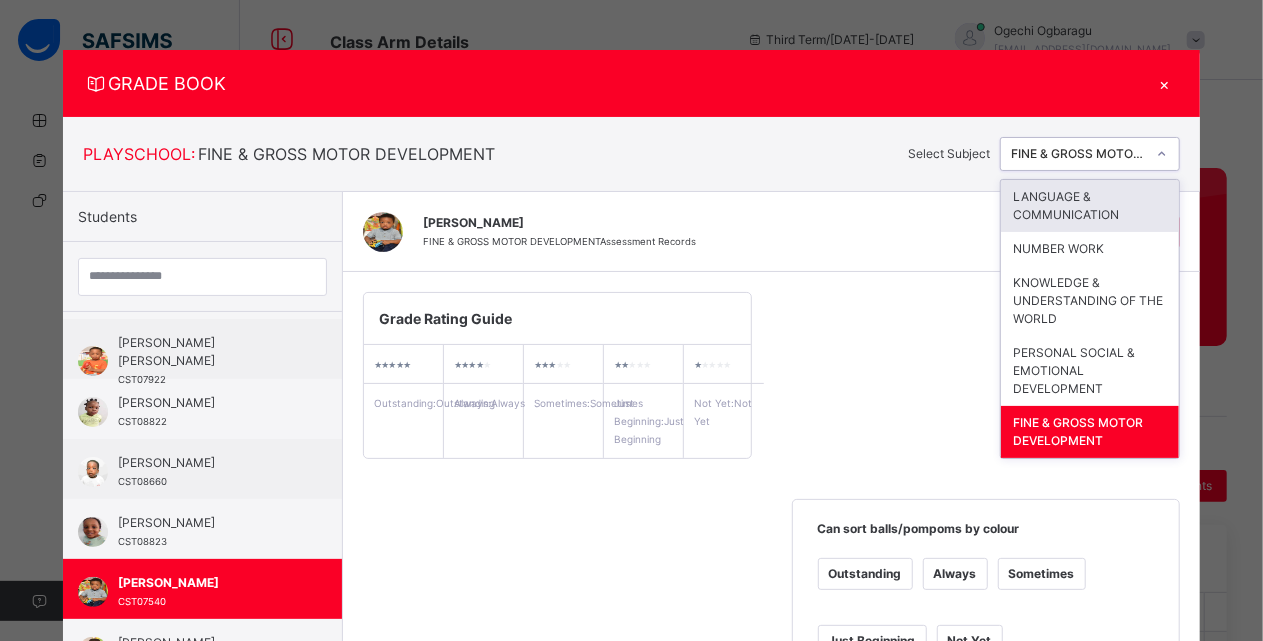click 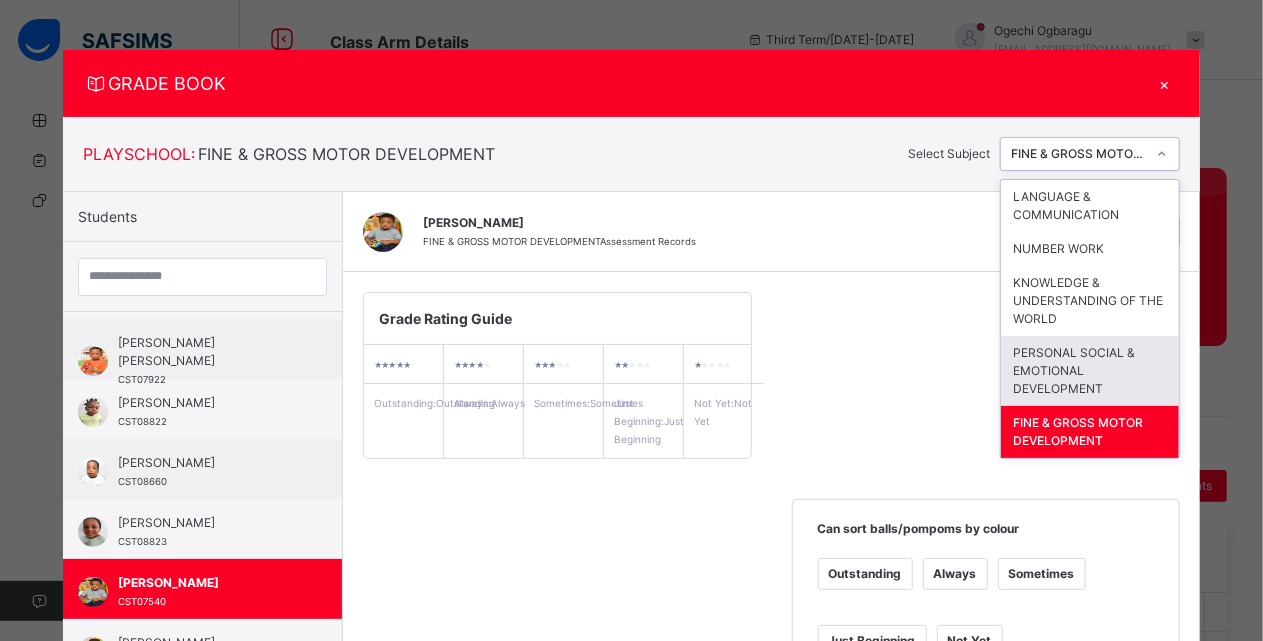 click on "PERSONAL SOCIAL & EMOTIONAL DEVELOPMENT" at bounding box center (1090, 371) 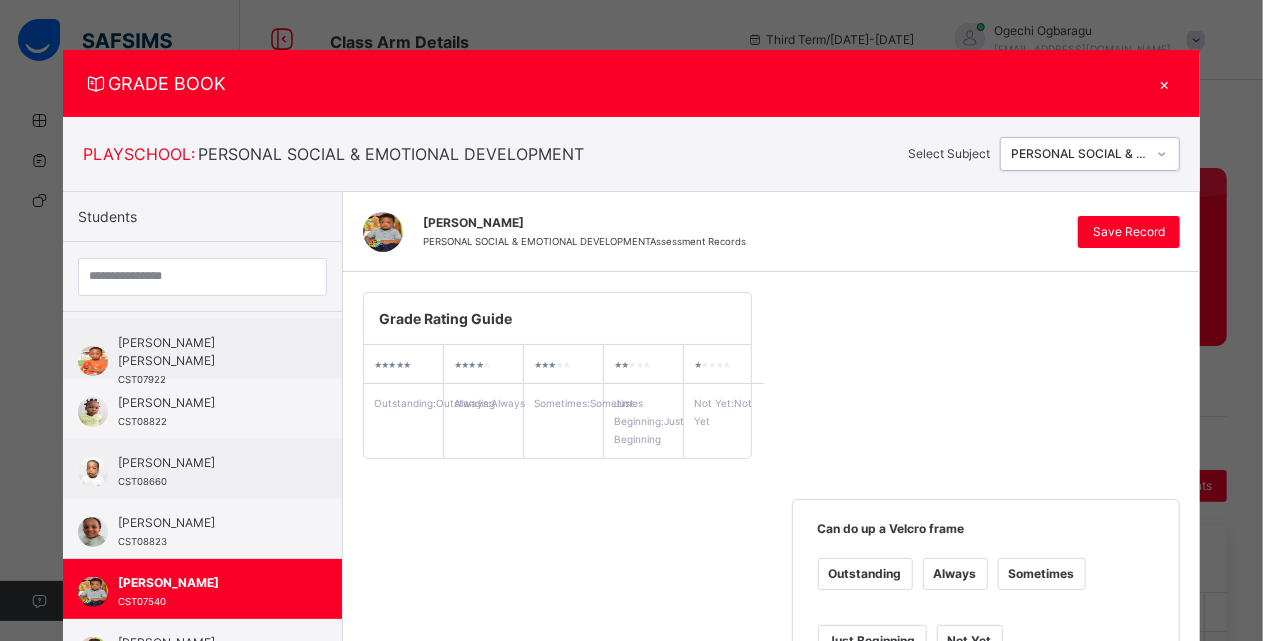 scroll, scrollTop: 561, scrollLeft: 0, axis: vertical 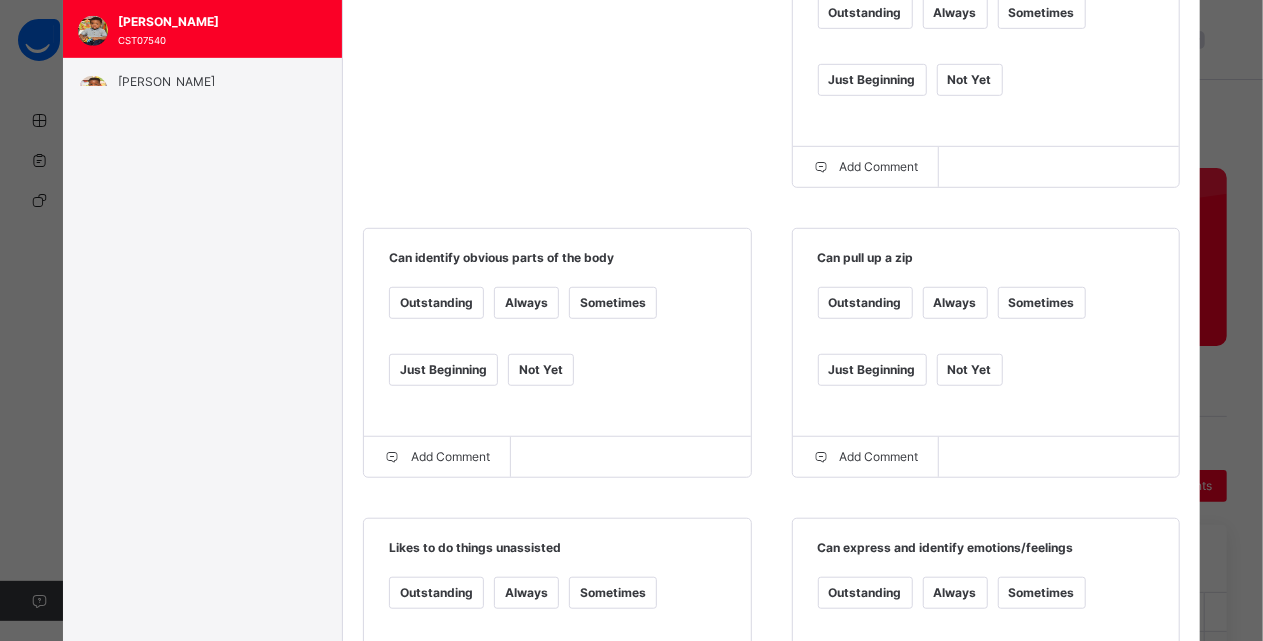 click on "Always" at bounding box center [955, 303] 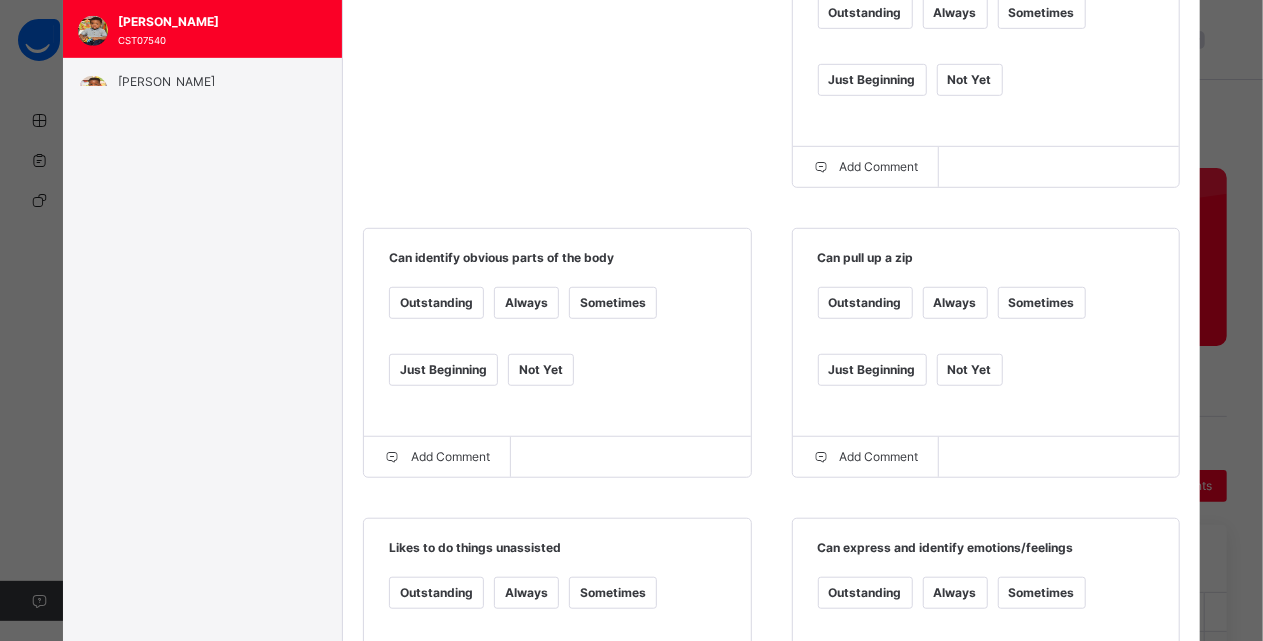 scroll, scrollTop: 0, scrollLeft: 0, axis: both 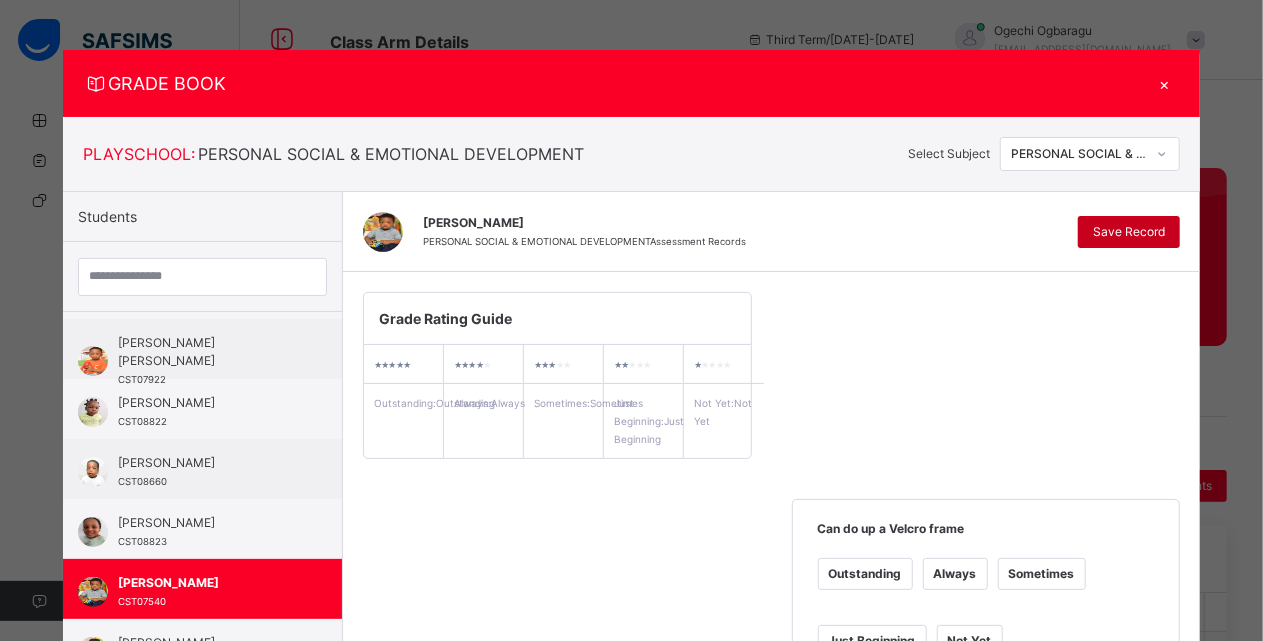 click on "Save Record" at bounding box center [1129, 232] 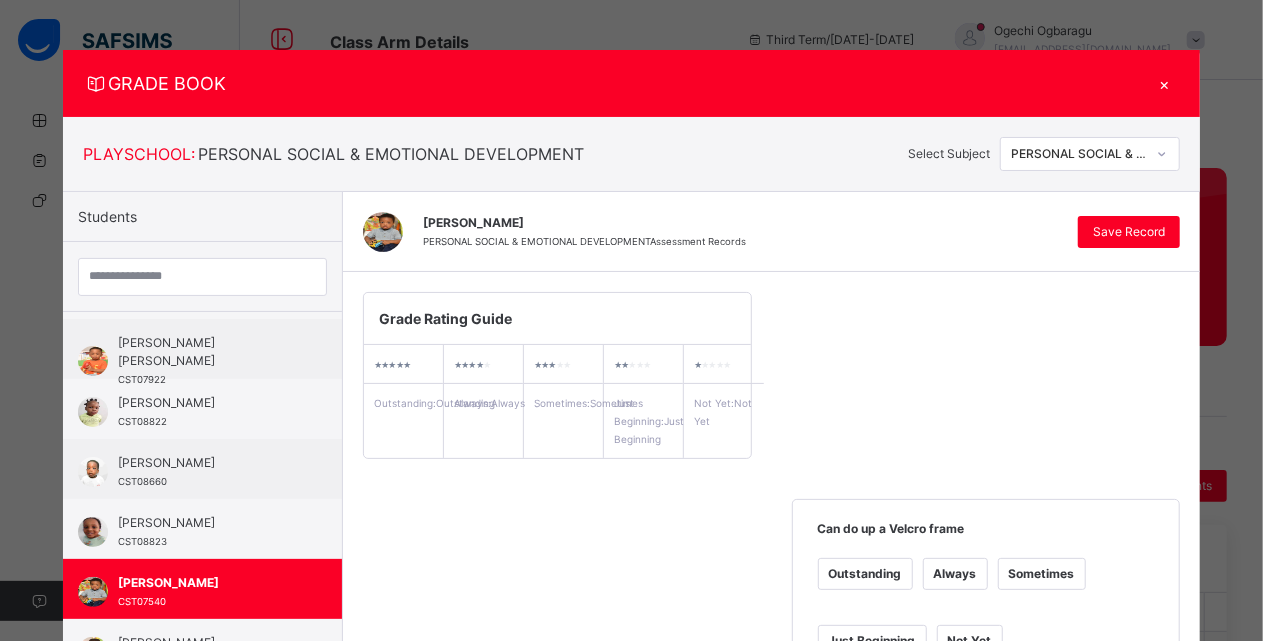 click on "GRADE BOOK × PLAYSCHOOL :   PERSONAL SOCIAL & EMOTIONAL DEVELOPMENT Select Subject PERSONAL SOCIAL & EMOTIONAL DEVELOPMENT Students Adzaana Lydia Shambe CST07866 Aishat  Popoola  CST08110 Bernice  Bob- Gbinije CST08538 Boluwatito  Odufuwa CST08842 Chiemeka   Azubuike CST08948 David Oluwasemilore Makinde CST07922 Doreen  Chigozirim CST08822 Ethan  Adeniyi CST08660 Farah  Raji CST08823 Fifehanmi  Owonubi CST07540 Janari Martins Inyang CST07973 Luca Oluwatimilehin Idris-Animashaun CST07981 LUMEN  OJI CST08139 Oluwadunbarin  Ogunkelu CST08194 Oluwatamilore  Daranijo CST07637 Fifehanmi  Owonubi PERSONAL SOCIAL & EMOTIONAL DEVELOPMENT  Assessment Records Save Record   Grade Rating Guide   ★ ★ ★ ★ ★ Outstanding  :  Outstanding ★ ★ ★ ★ ★ Always  :  Always ★ ★ ★ ★ ★ Sometimes  :  Sometimes ★ ★ ★ ★ ★ Just Beginning  :  Just Beginning ★ ★ ★ ★ ★ Not Yet  :  Not Yet Can do up a Velcro frame   Outstanding Always Sometimes Just Beginning Not Yet  Add Comment   Outstanding" at bounding box center [631, 320] 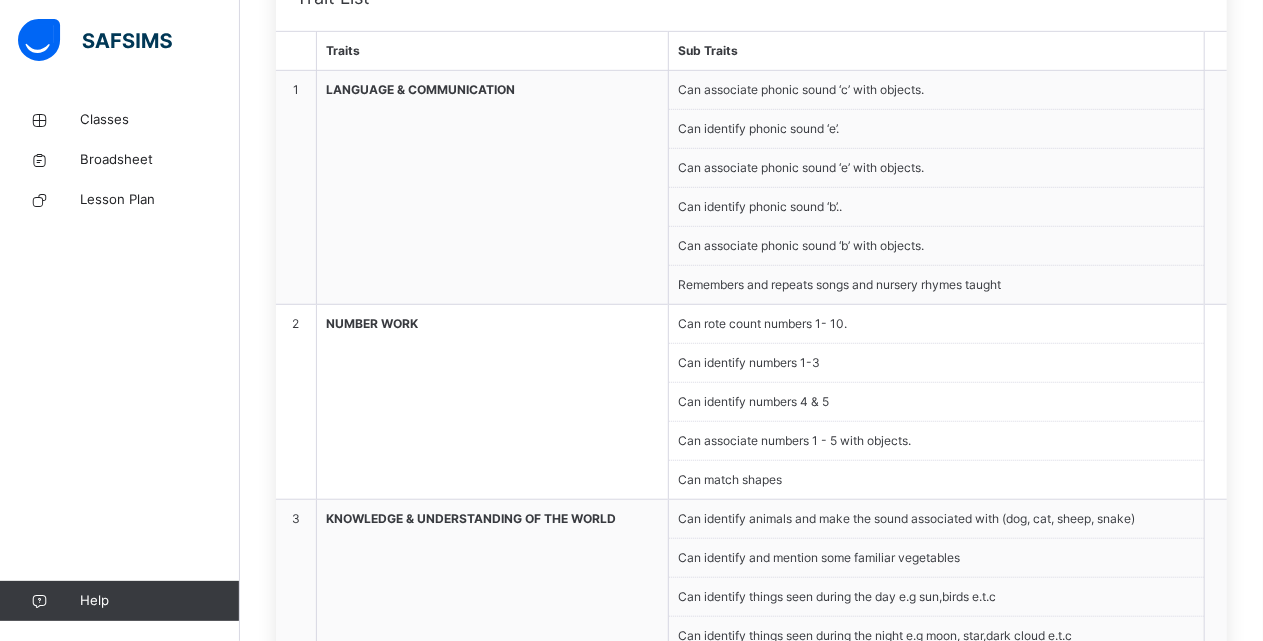 scroll, scrollTop: 1122, scrollLeft: 0, axis: vertical 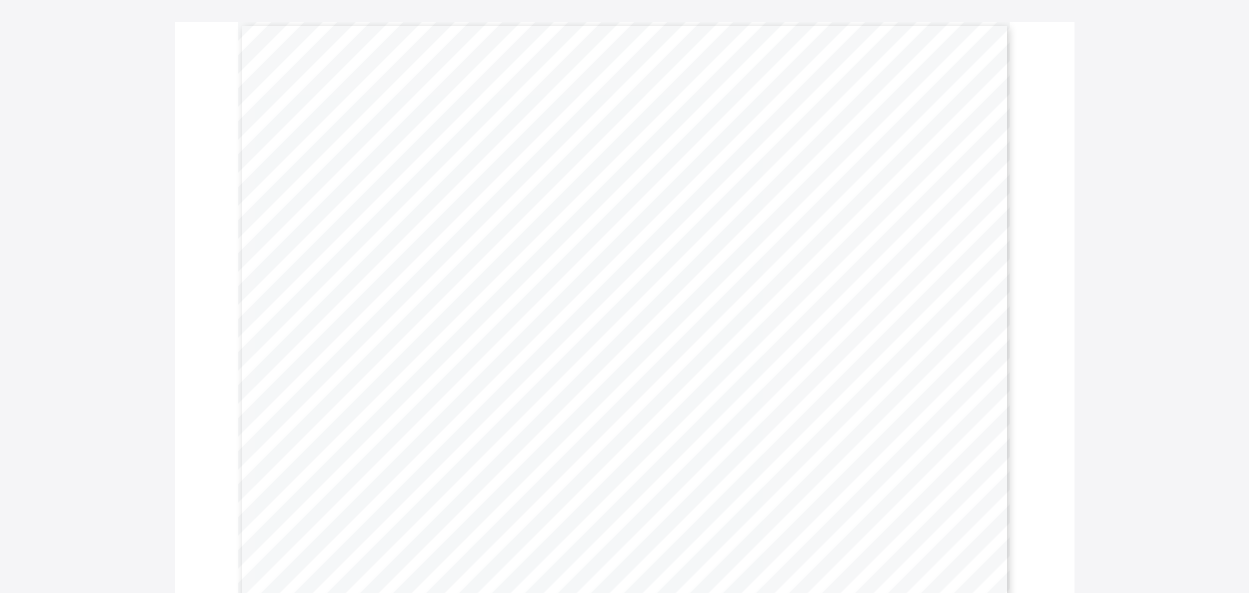 click on "Download Reportsheet MID-TERM REPORT Third Term 2024-2025 Name:   LUMEN   OJI Age:   3 Admission No:   CST08139 Class:   PLAYSCHOOL DAFFODIL Page 2 Outstanding   Always   Sometimes   Just Beginning   Not yet LANGUAGE & COMMUNICATION Can identify phonic sound ‘e’.   ✔ Can associate phonic sound ‘c’ with objects.   ✔ Can associate phonic sound ‘e’ with objects.   ✔ Can identify phonic sound ‘b’..   ✔ Can associate phonic sound ‘b’ with objects.   ✔ Comments : NUMBER WORK Can rote count numbers 1- 10.   ✔ Can identify numbers 1-3   ✔ Can identify numbers 4 & 5   ✔ Can associate numbers 1 - 5 with objects.   ✔ Can match shapes   ✔ Comments : PERSONAL, SOCIAL & EMOTIONAL DEVELOPMENT Can do up a Velcro frame   ✔ Can identify obvious parts of the body   ✔ Can pull up a zip   ✔ Comments: KNOWLEDGE & UNDERSTANDING OF THE WORLD Can identify and mention some familiar vegetables   ✔ Can identify animals and make the sound associated with (dog, cat, sheep, snake) ✔   ✔" at bounding box center [624, 1597] 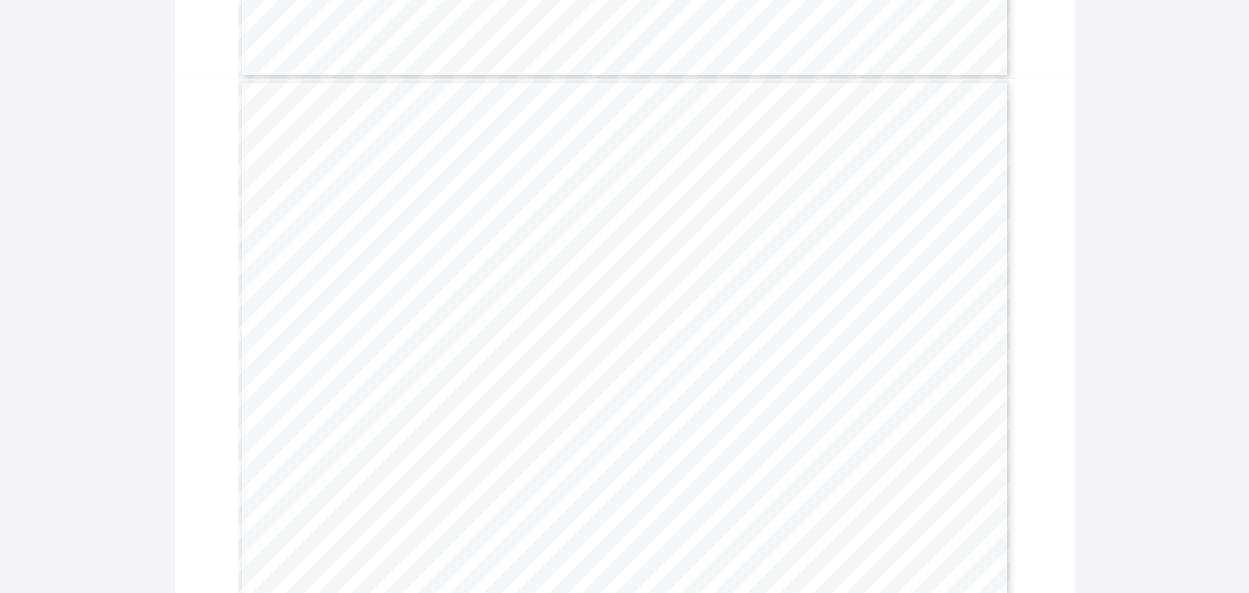 scroll, scrollTop: 678, scrollLeft: 0, axis: vertical 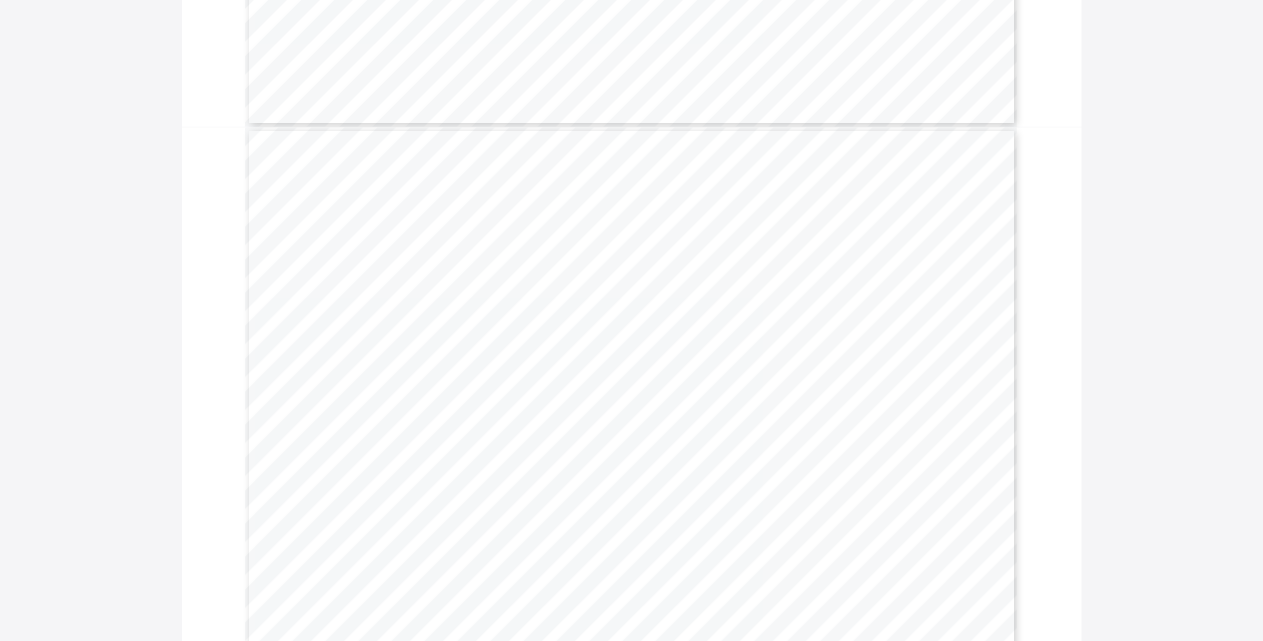 click on "Download Reportsheet MID-TERM REPORT Third Term [DATE]-[DATE] Name:   [PERSON_NAME] Age:   [DEMOGRAPHIC_DATA] Admission No:   CST08823 Class:   PLAYSCHOOL DAFFODIL Page 2 Outstanding   Always   Sometimes   Just Beginning   Not yet LANGUAGE & COMMUNICATION Can identify phonic sound ‘e’.   ✔ Can associate phonic sound ‘c’ with objects.   ✔ Can associate phonic sound ‘e’ with objects.   ✔ Can identify phonic sound ‘b’..   ✔ Can associate phonic sound ‘b’ with objects.   ✔ Comments : NUMBER WORK Can rote count numbers 1- 10.   ✔ Can identify numbers 1-3   ✔ Can identify numbers 4 & 5   ✔ Can associate numbers 1 - 5 with objects.   ✔ Can match shapes   ✔ Comments : PERSONAL, SOCIAL & EMOTIONAL DEVELOPMENT Can do up a Velcro frame   ✔ Can identify obvious parts of the body   ✔ Can pull up a zip   ✔ Comments: KNOWLEDGE & UNDERSTANDING OF THE WORLD Can identify and mention some familiar vegetables   ✔ Can identify animals and make the sound associated with (dog, cat, sheep, snake) ✔   ✔" at bounding box center [631, -487] 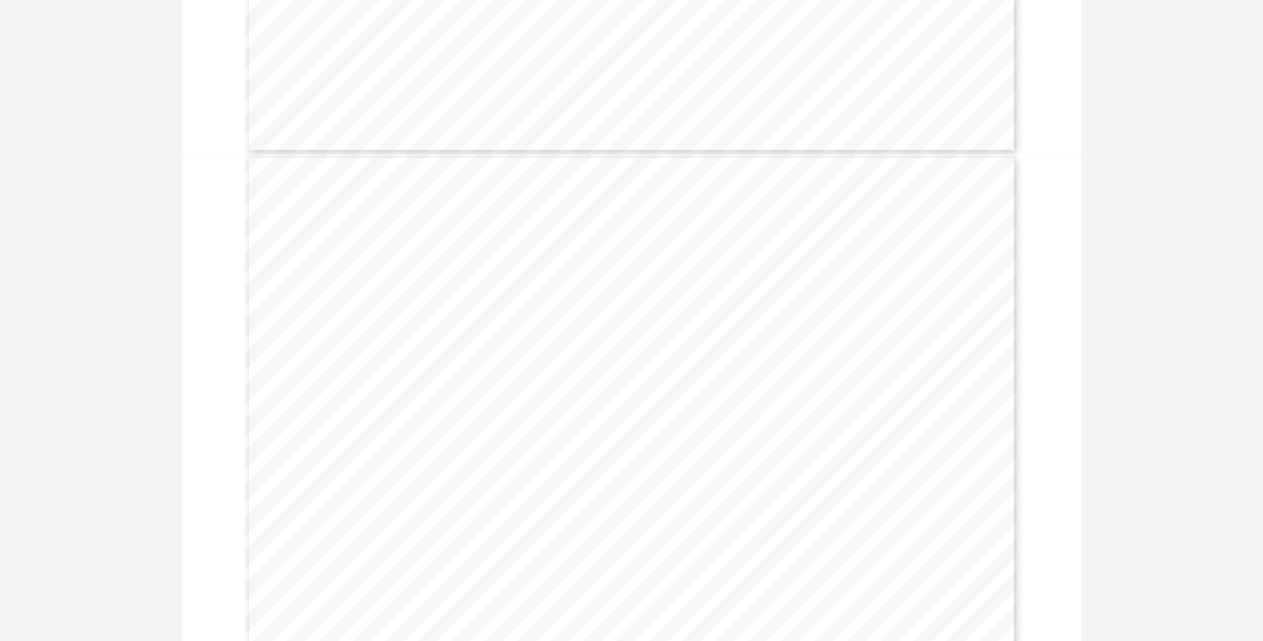 scroll, scrollTop: 561, scrollLeft: 0, axis: vertical 